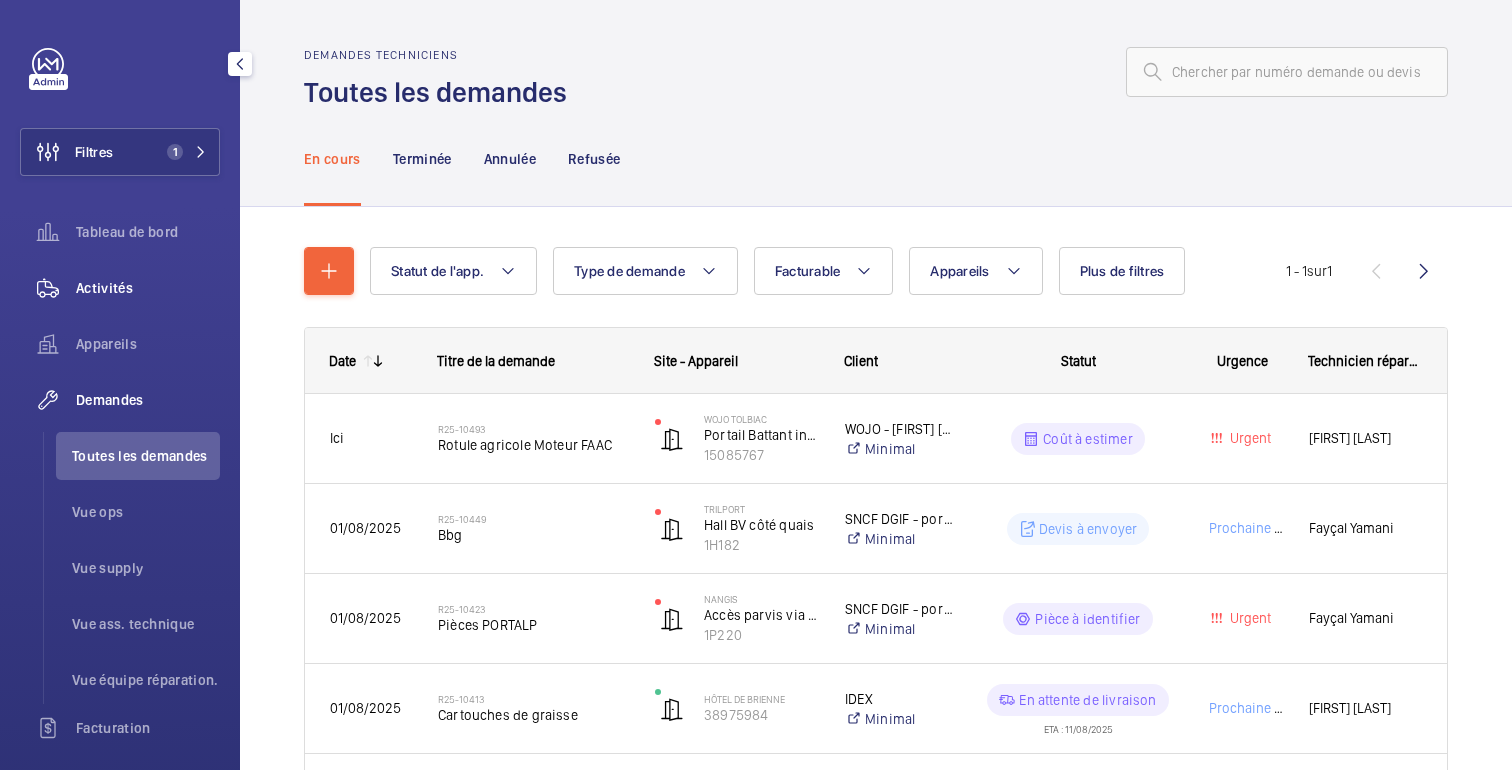 scroll, scrollTop: 0, scrollLeft: 0, axis: both 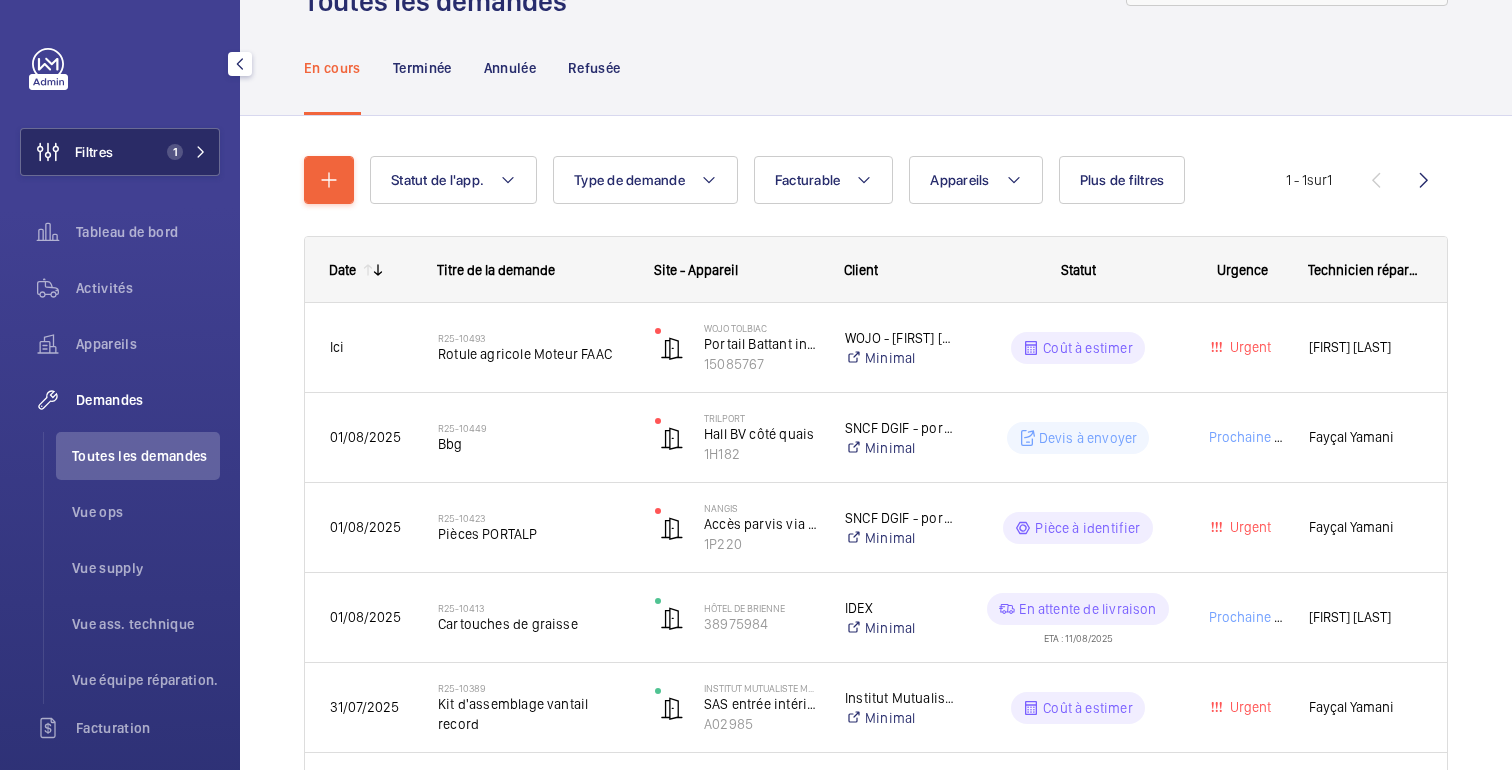 click on "Filtres 1" 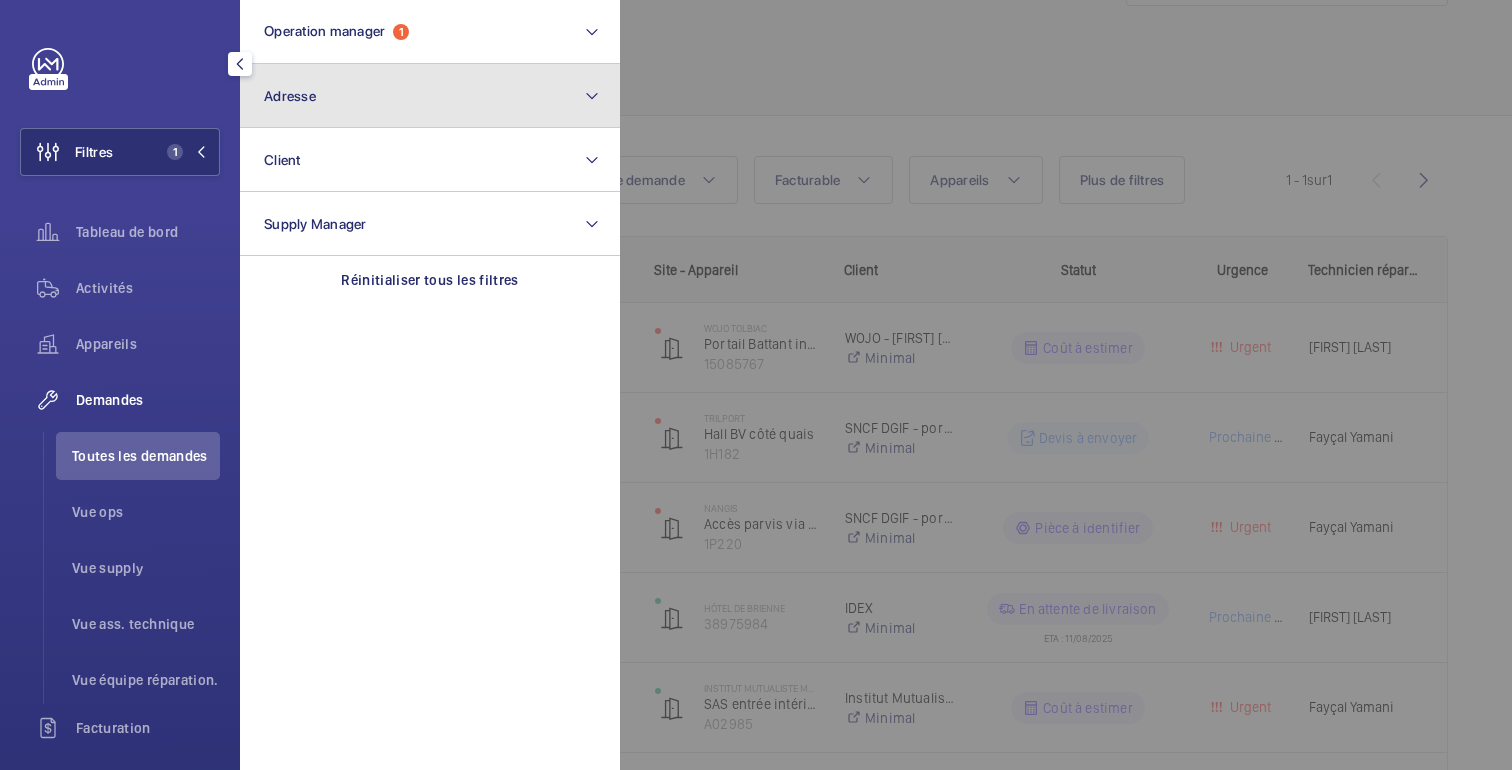 click on "Adresse" 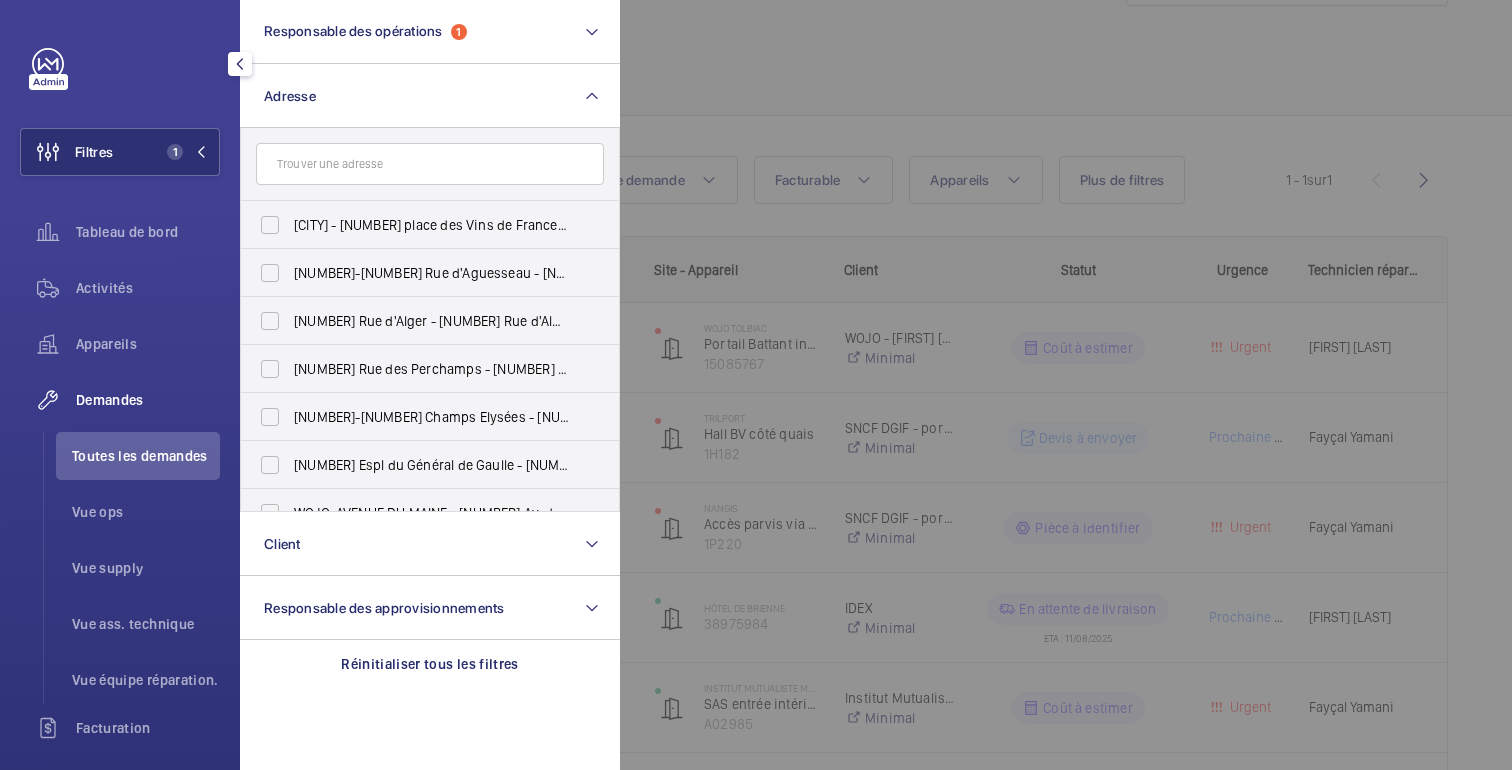 click 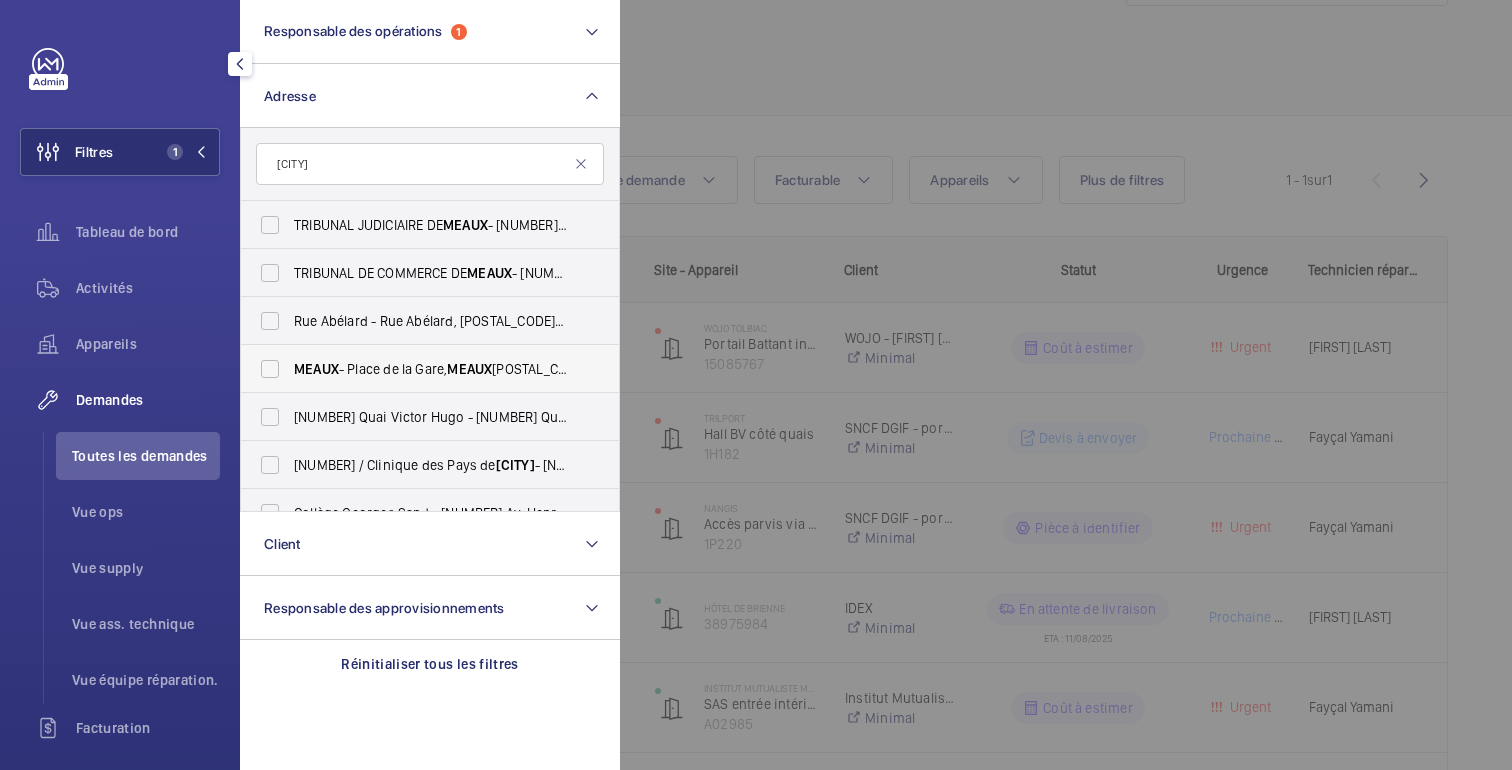type on "Meaux" 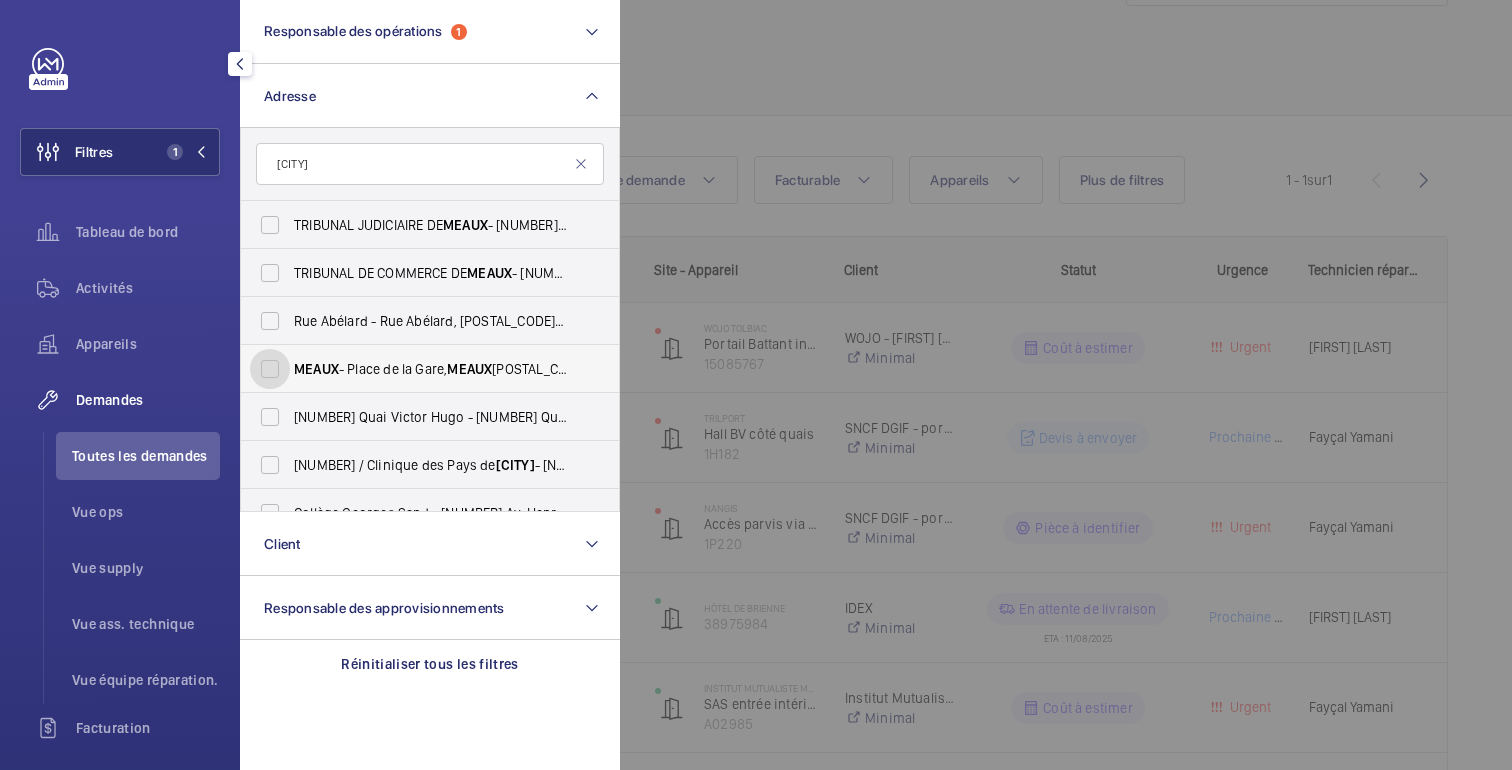click on "MEAUX  - Place de la Gare,  MEAUX  77100" at bounding box center [270, 369] 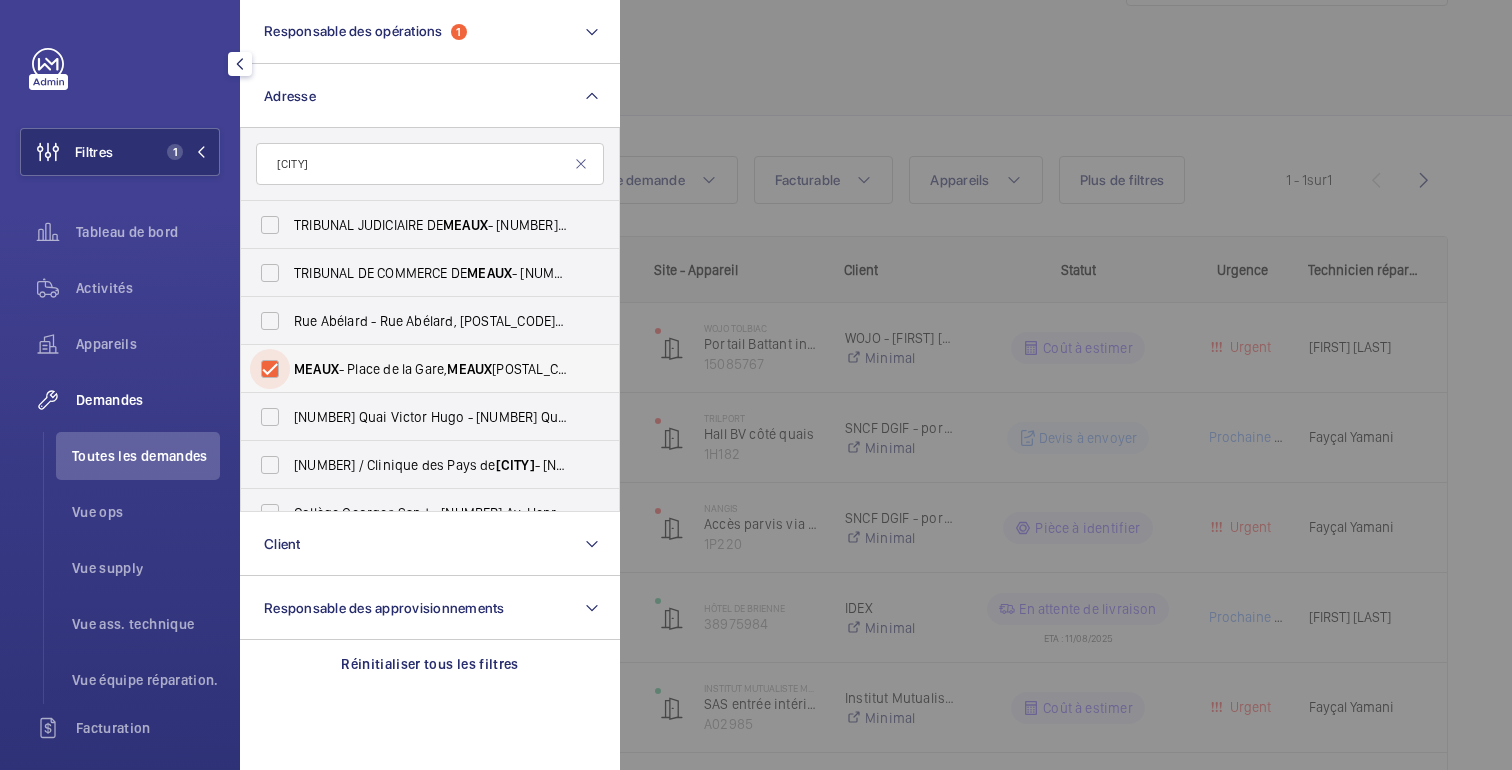 checkbox on "true" 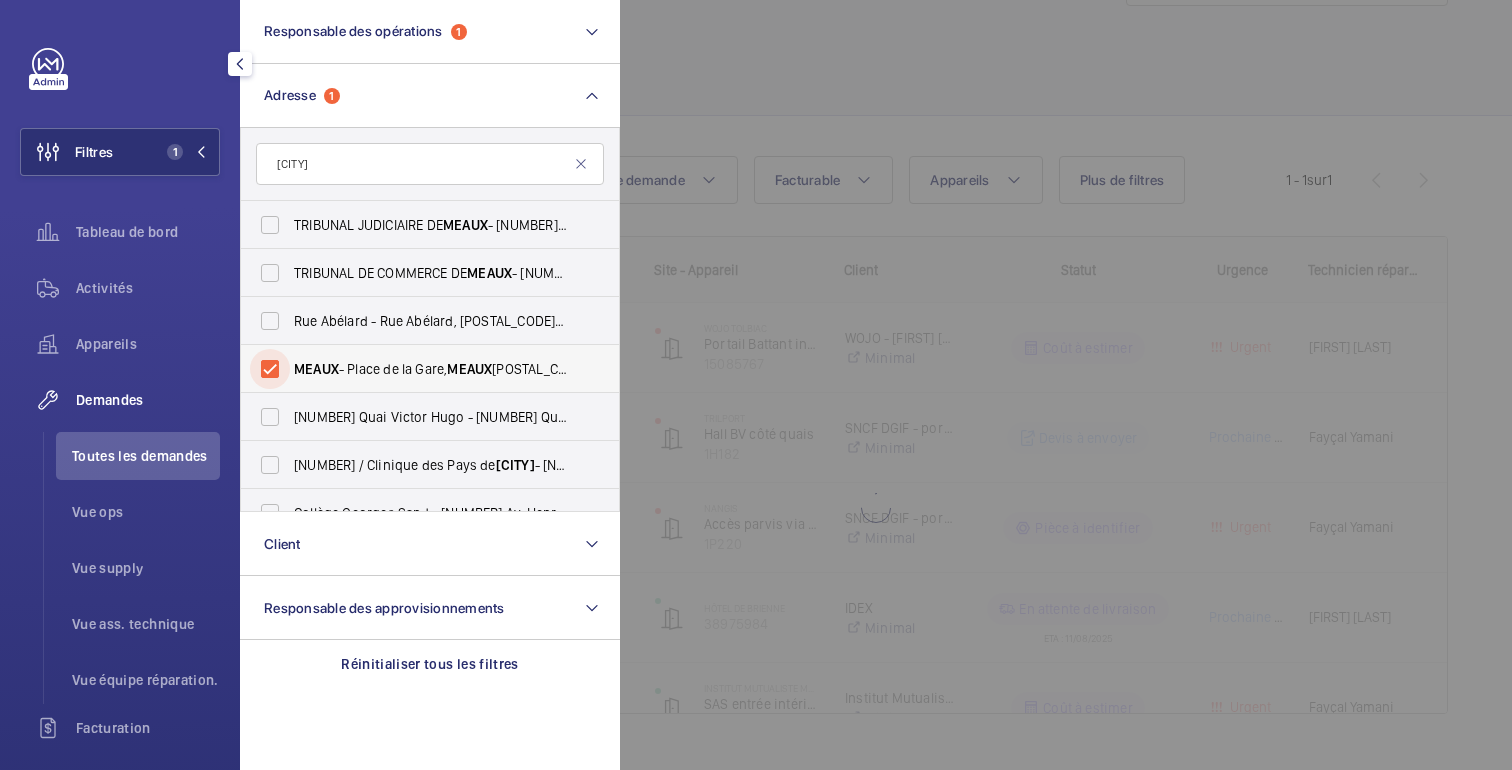 scroll, scrollTop: 0, scrollLeft: 0, axis: both 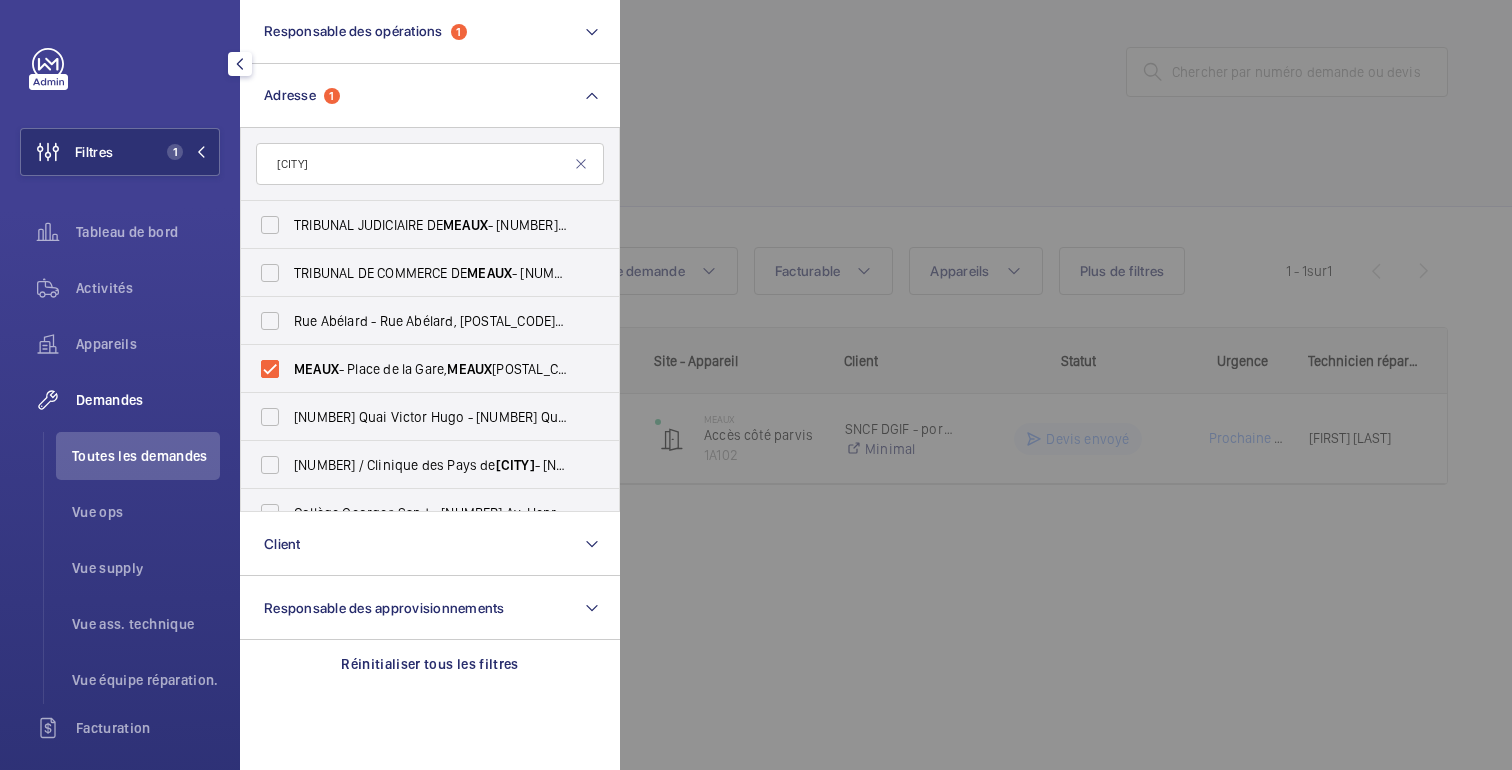 click 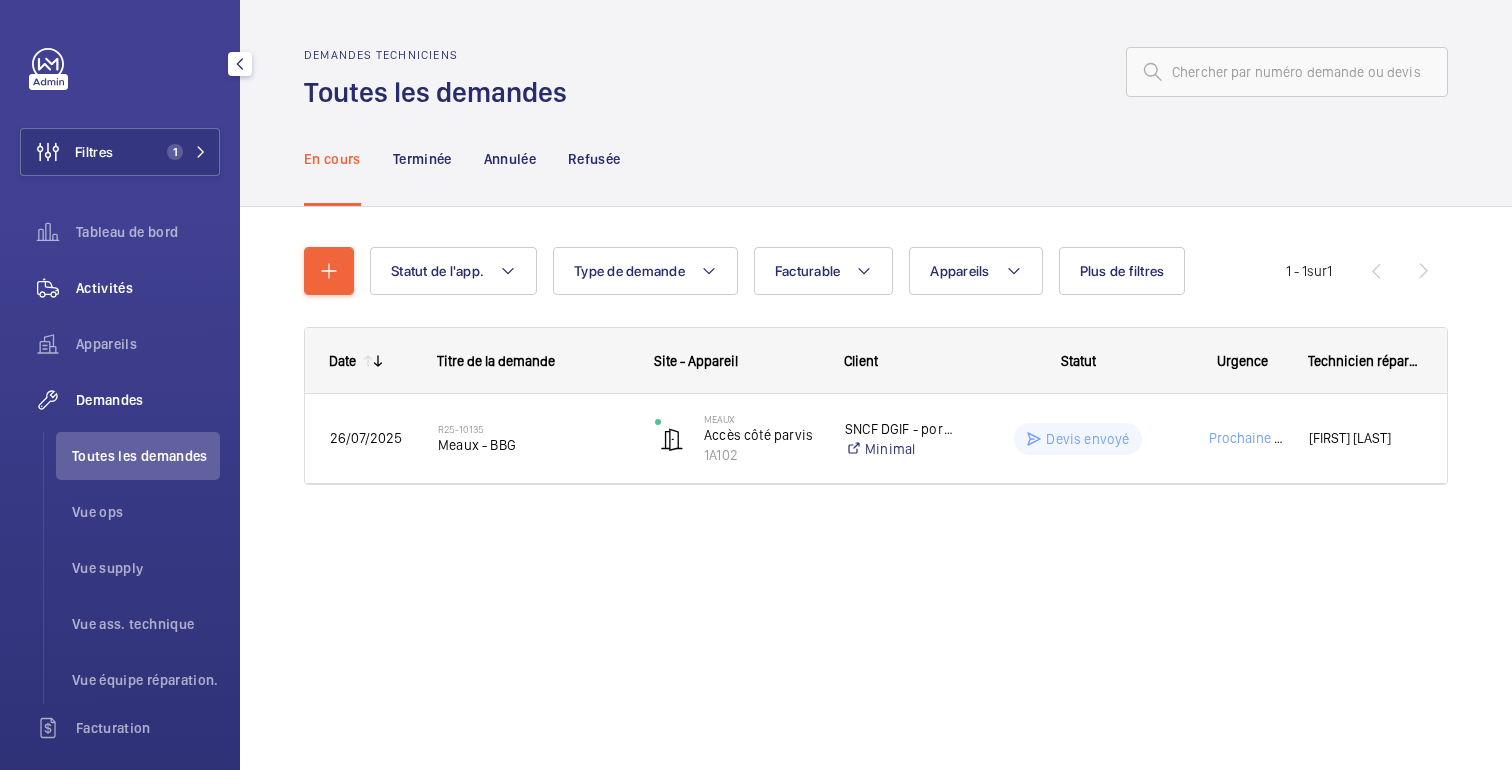 click on "Activités" 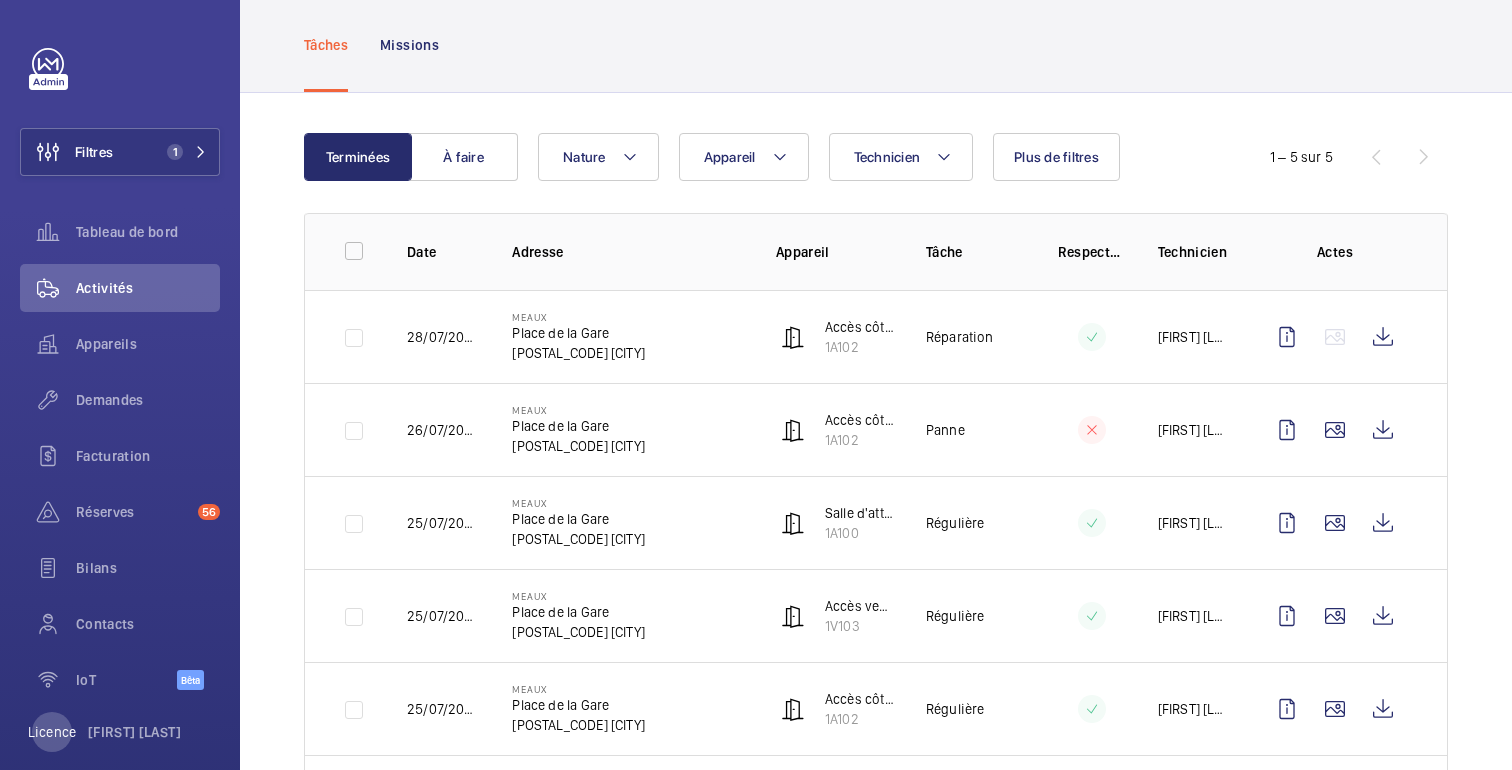 scroll, scrollTop: 97, scrollLeft: 0, axis: vertical 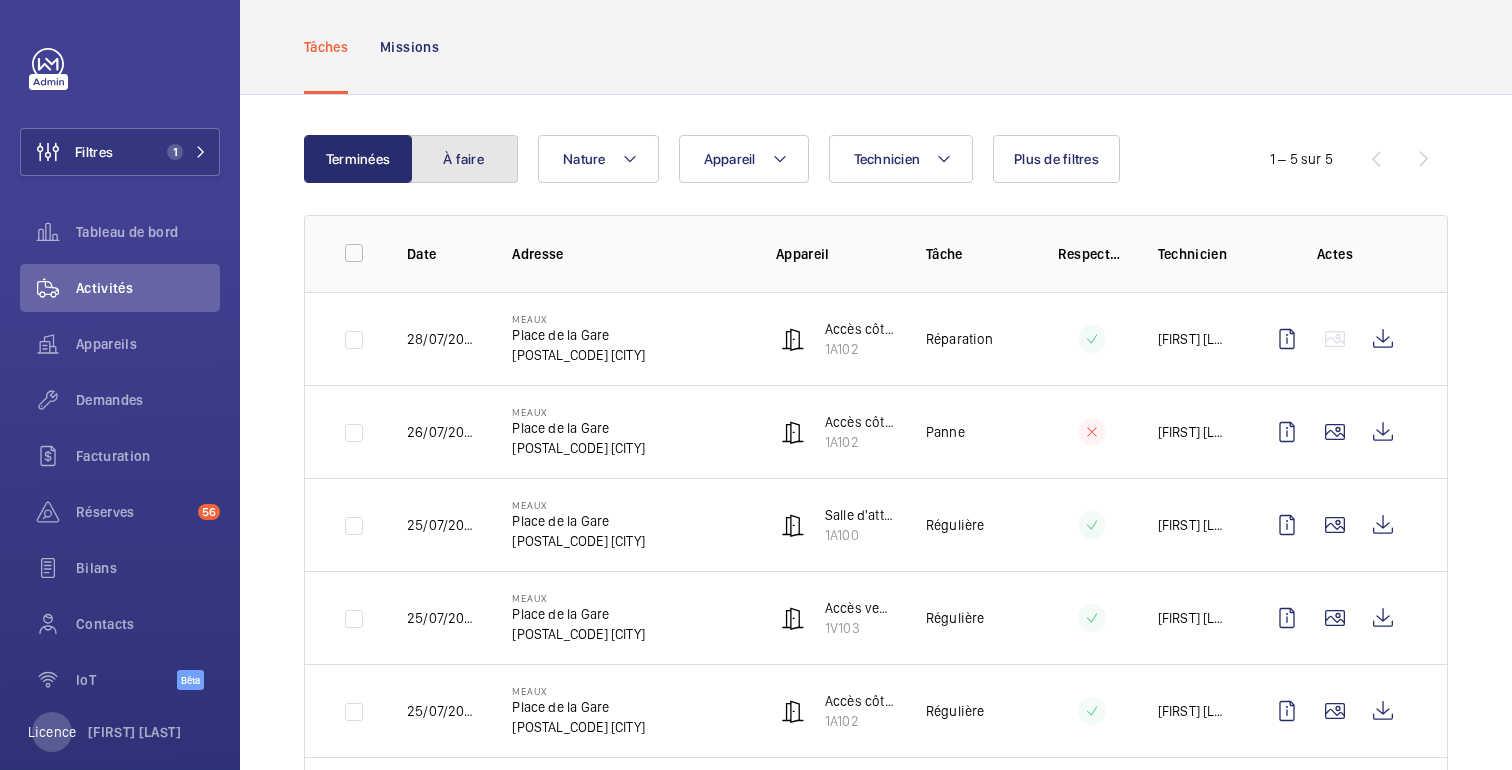 click on "À faire" 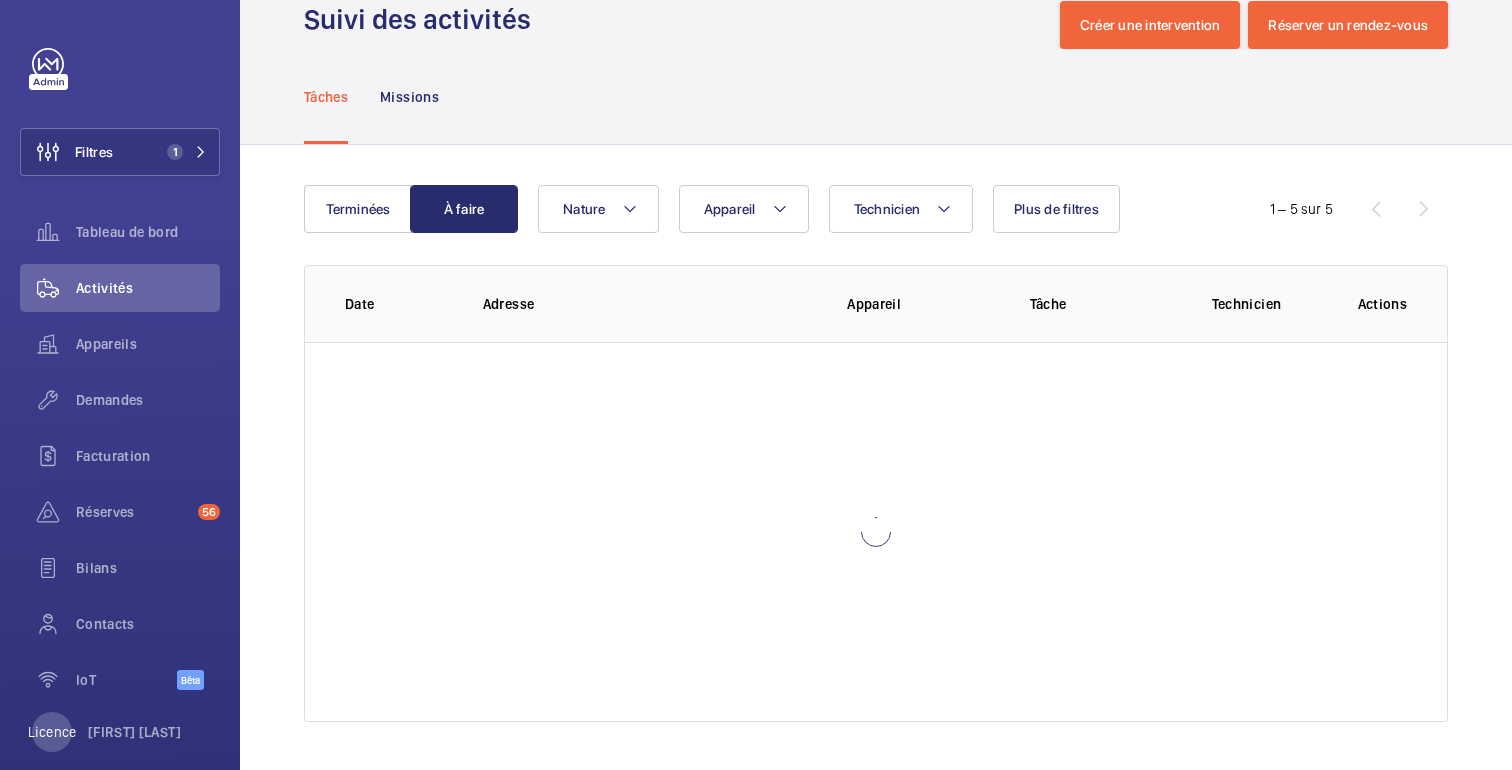 scroll, scrollTop: 40, scrollLeft: 0, axis: vertical 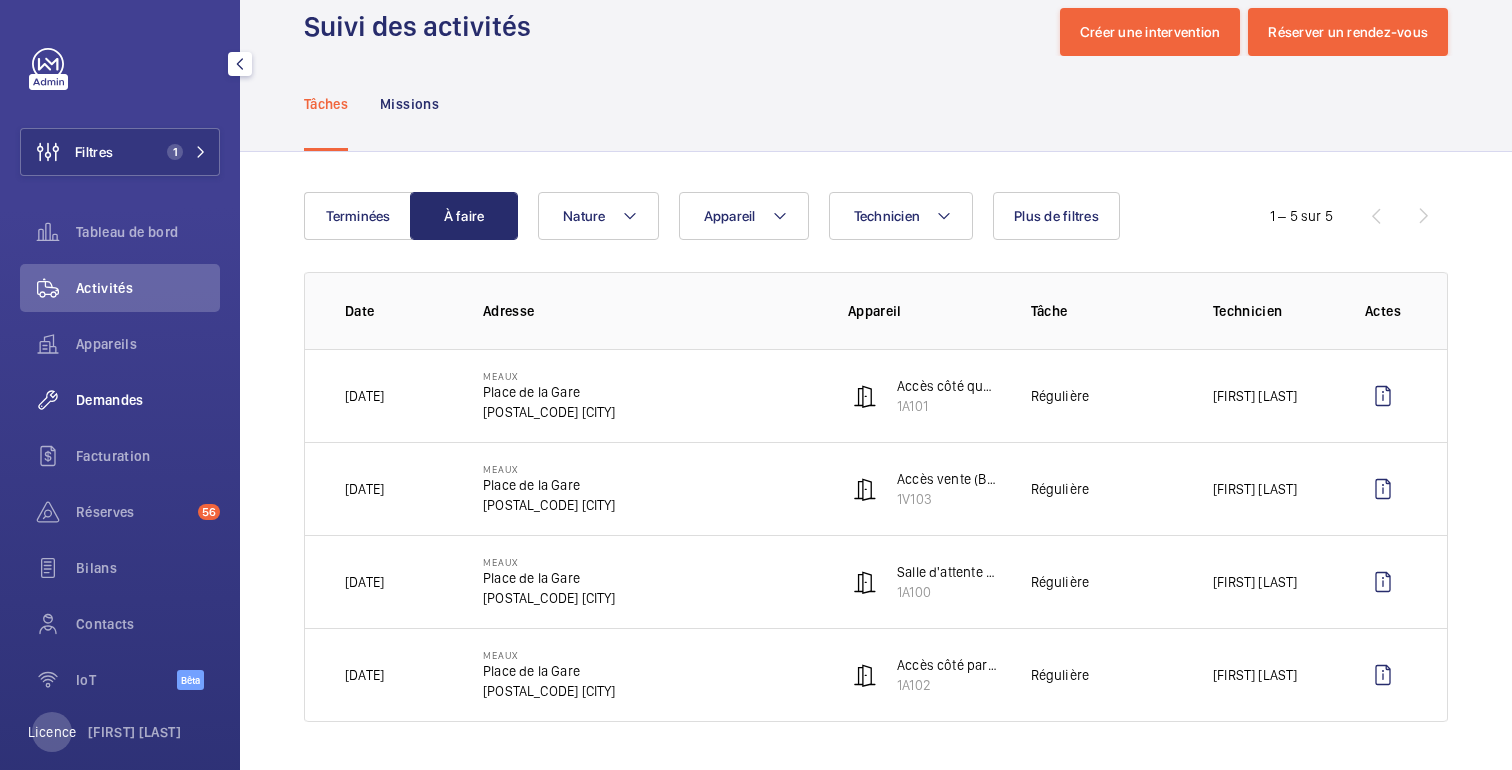 click on "Demandes" 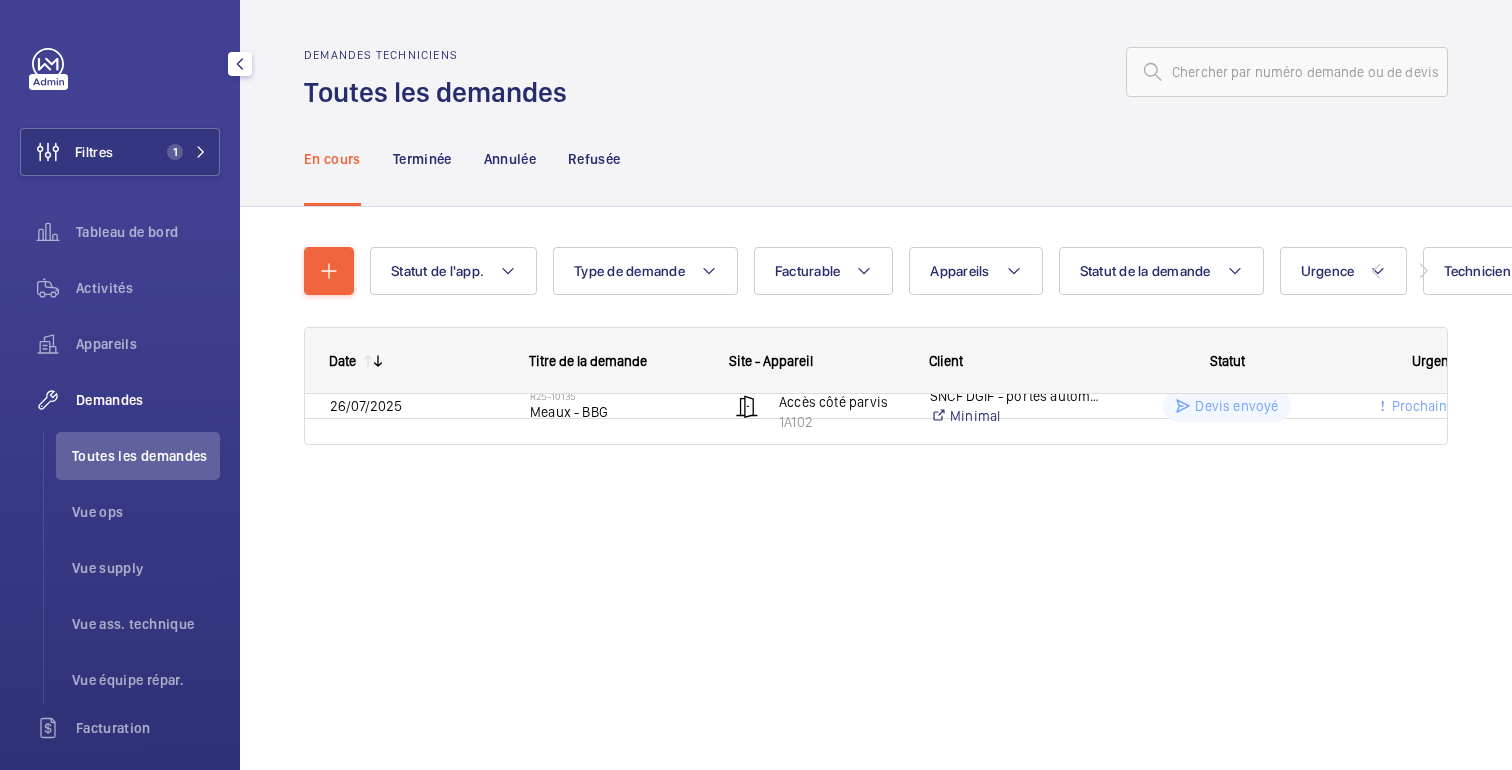 scroll, scrollTop: 0, scrollLeft: 0, axis: both 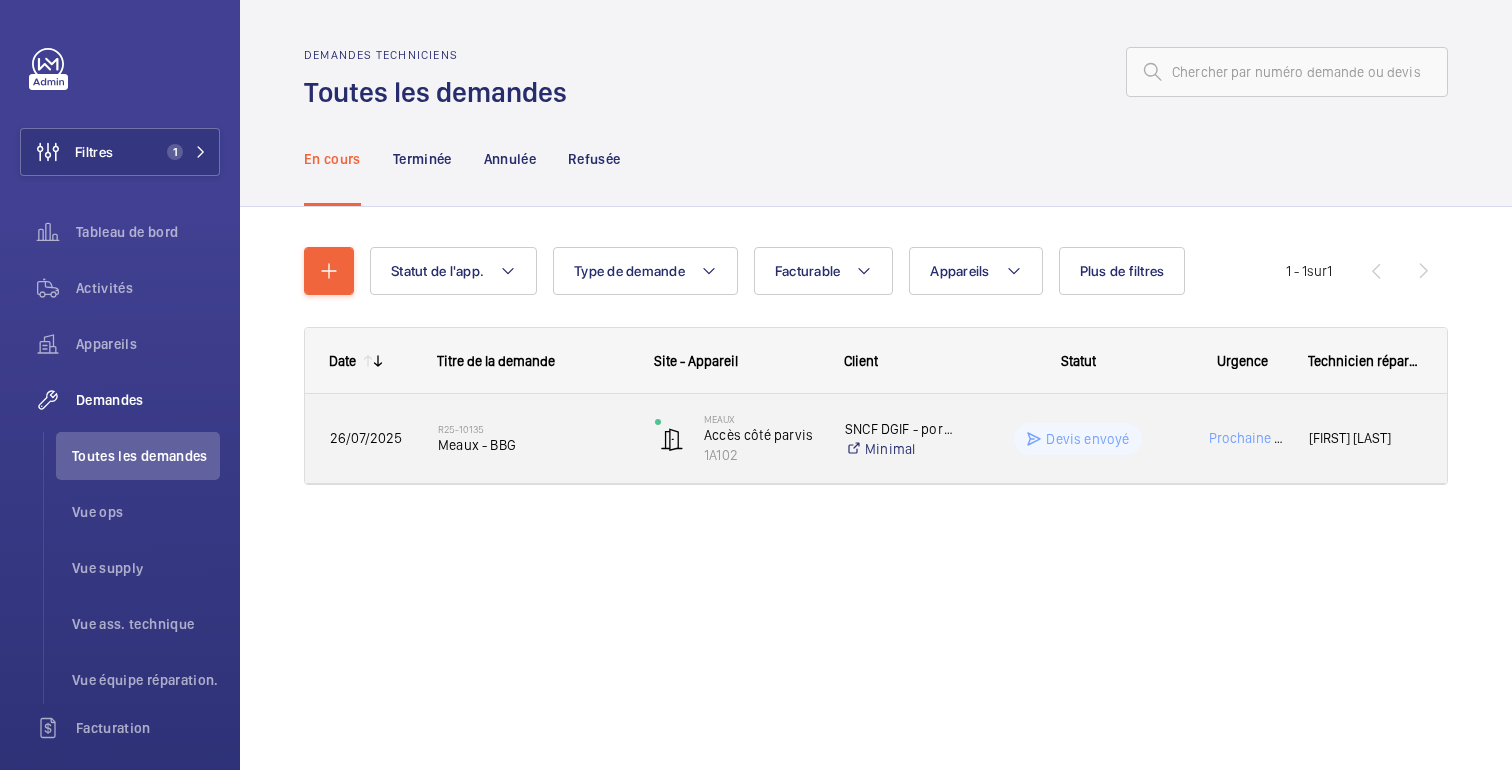 click on "Devis envoyé" 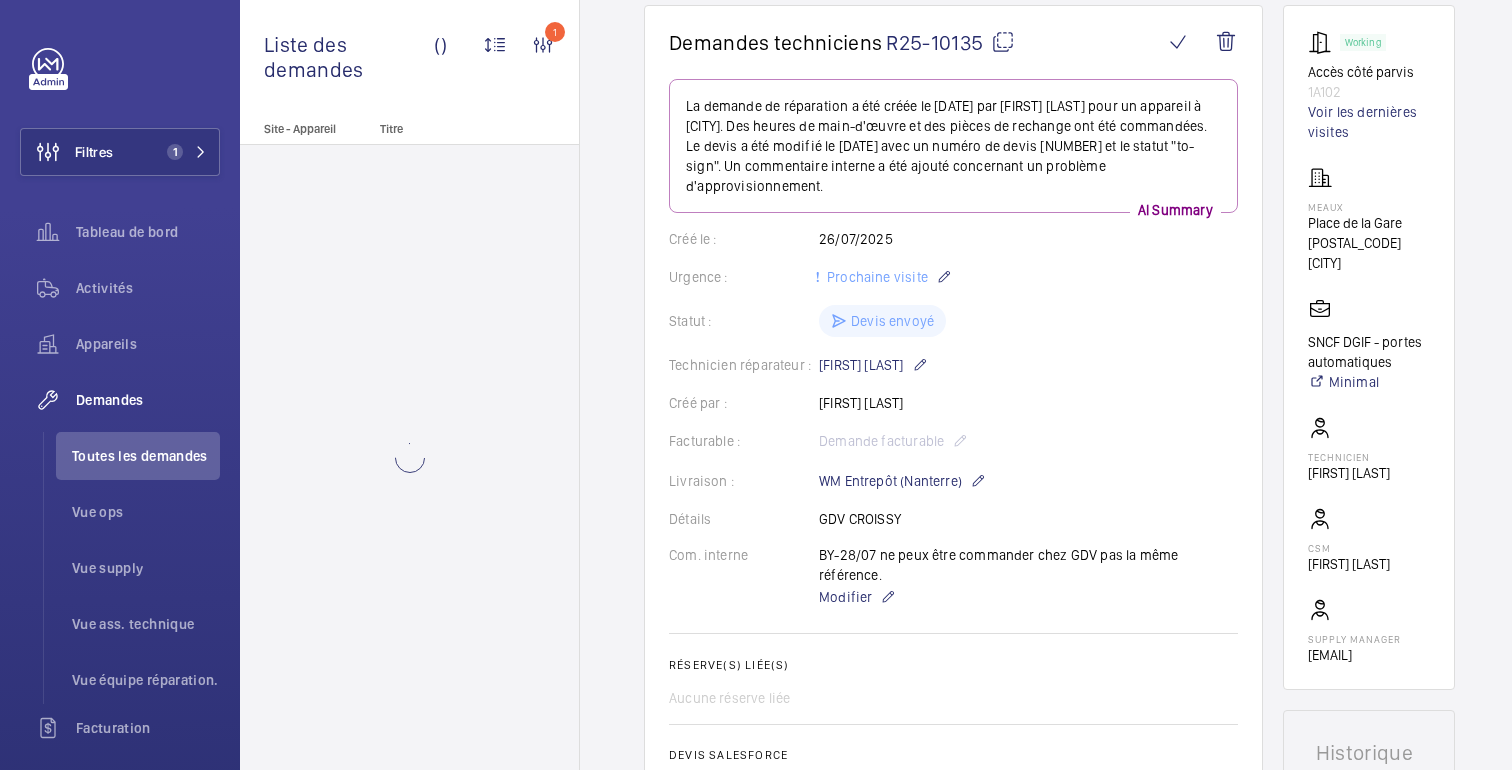 scroll, scrollTop: 214, scrollLeft: 0, axis: vertical 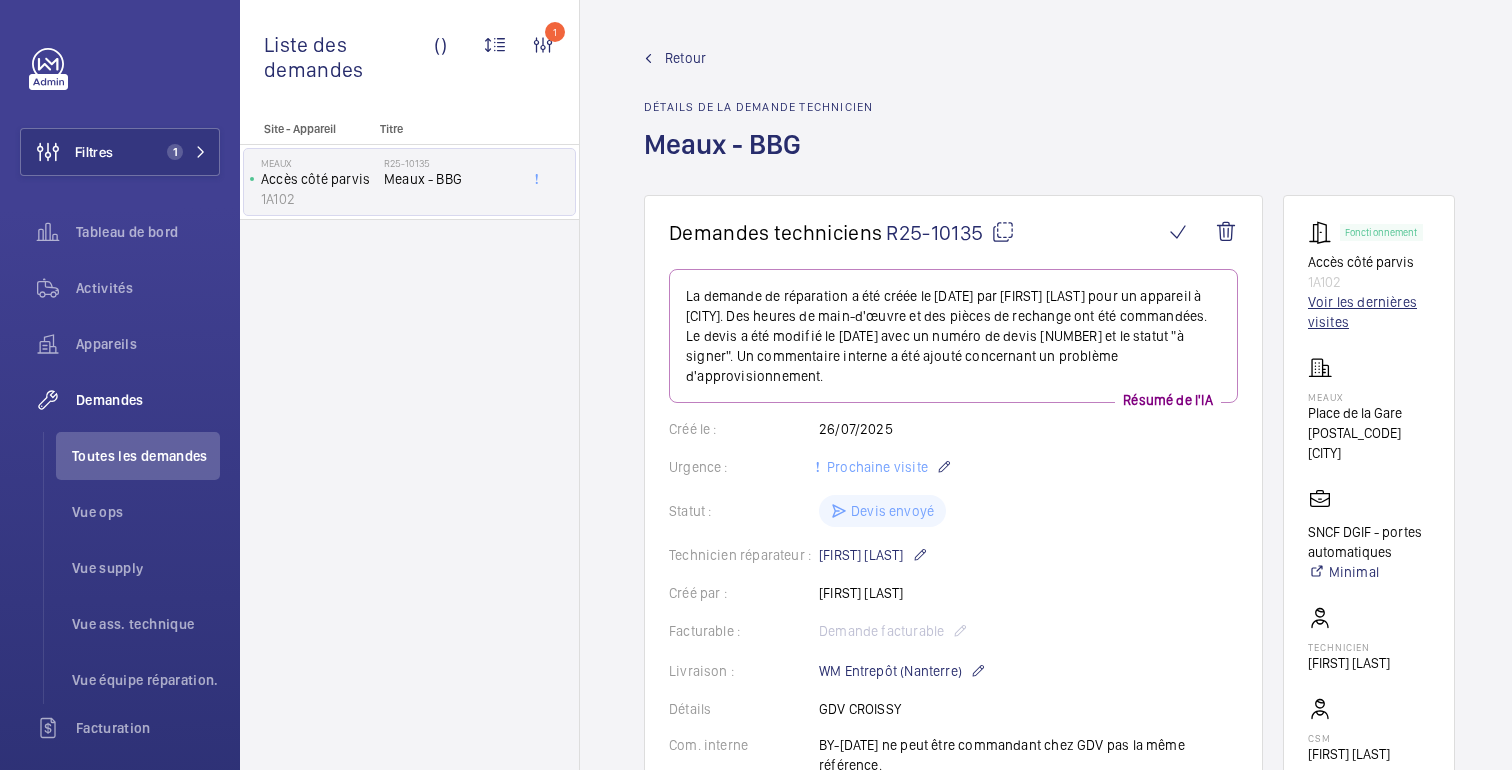 click on "Voir les dernières visites" 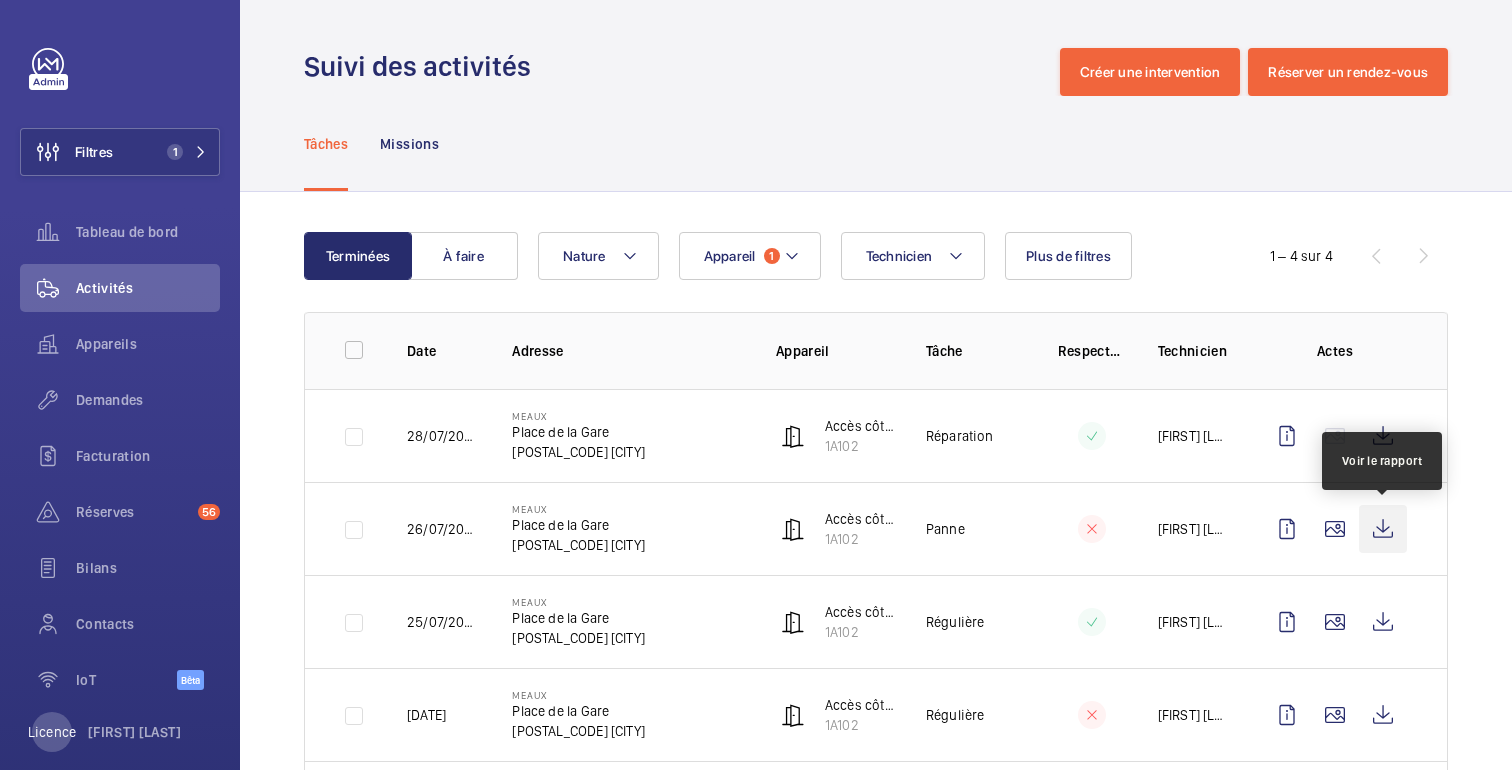 click 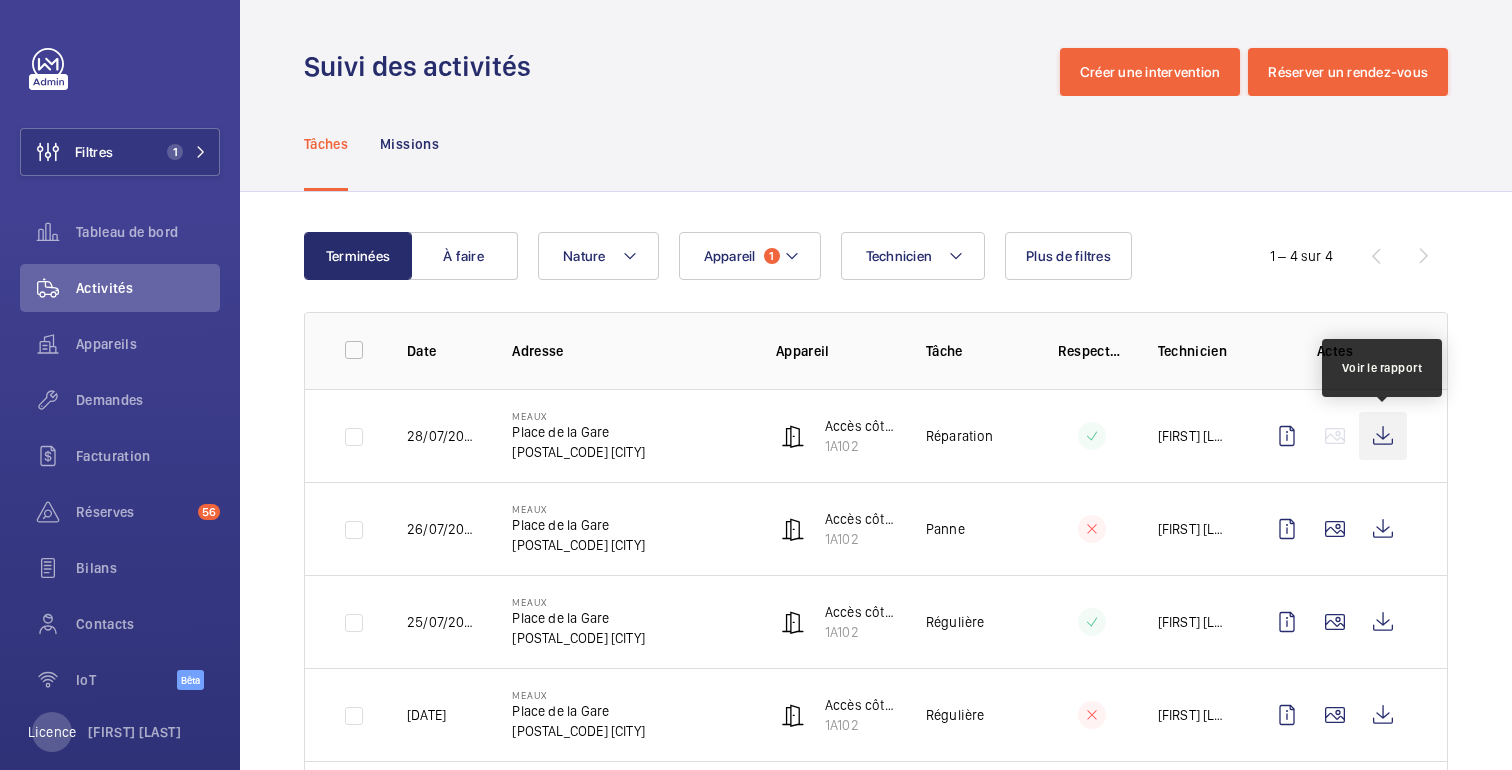 click 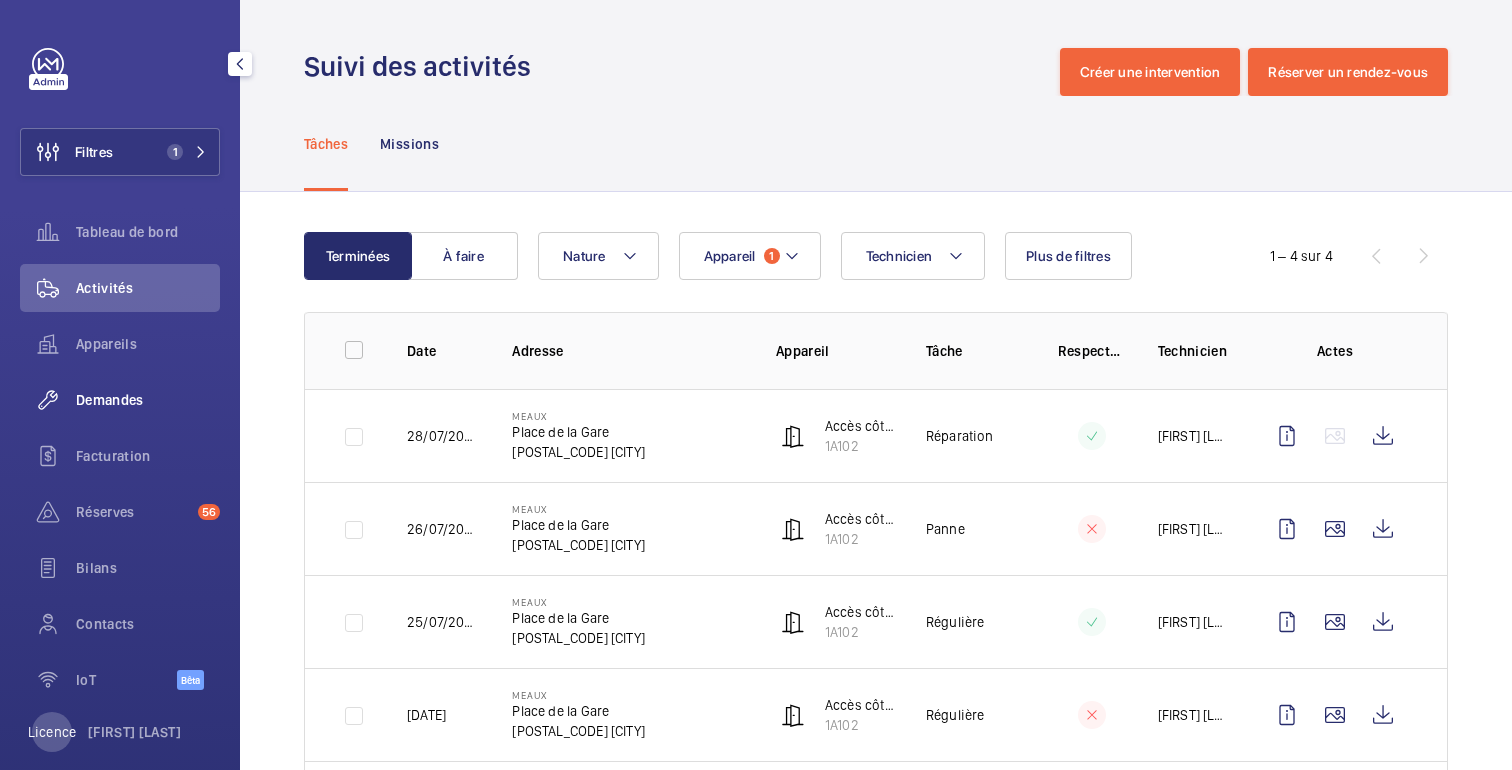click on "Demandes" 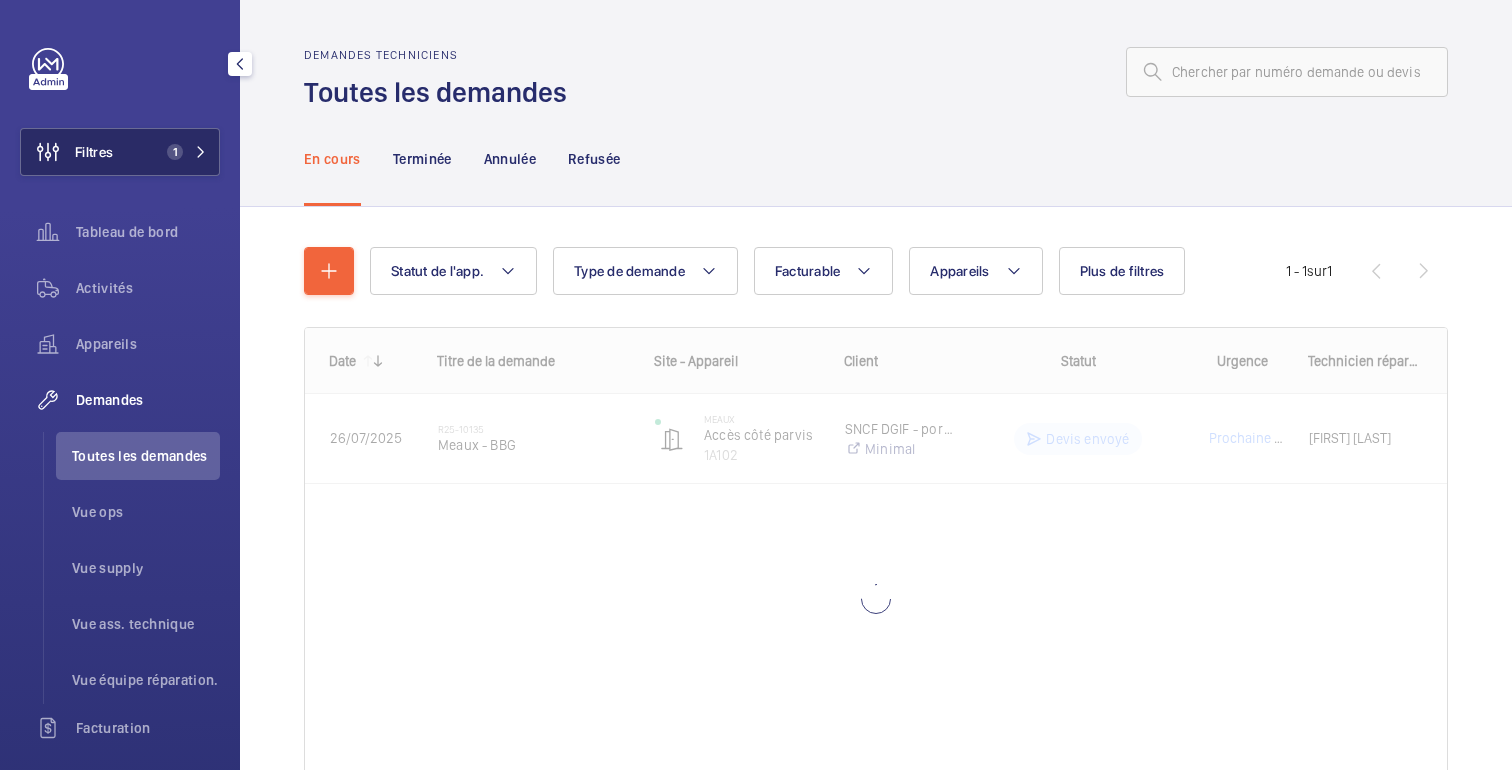 click on "Filtres 1" 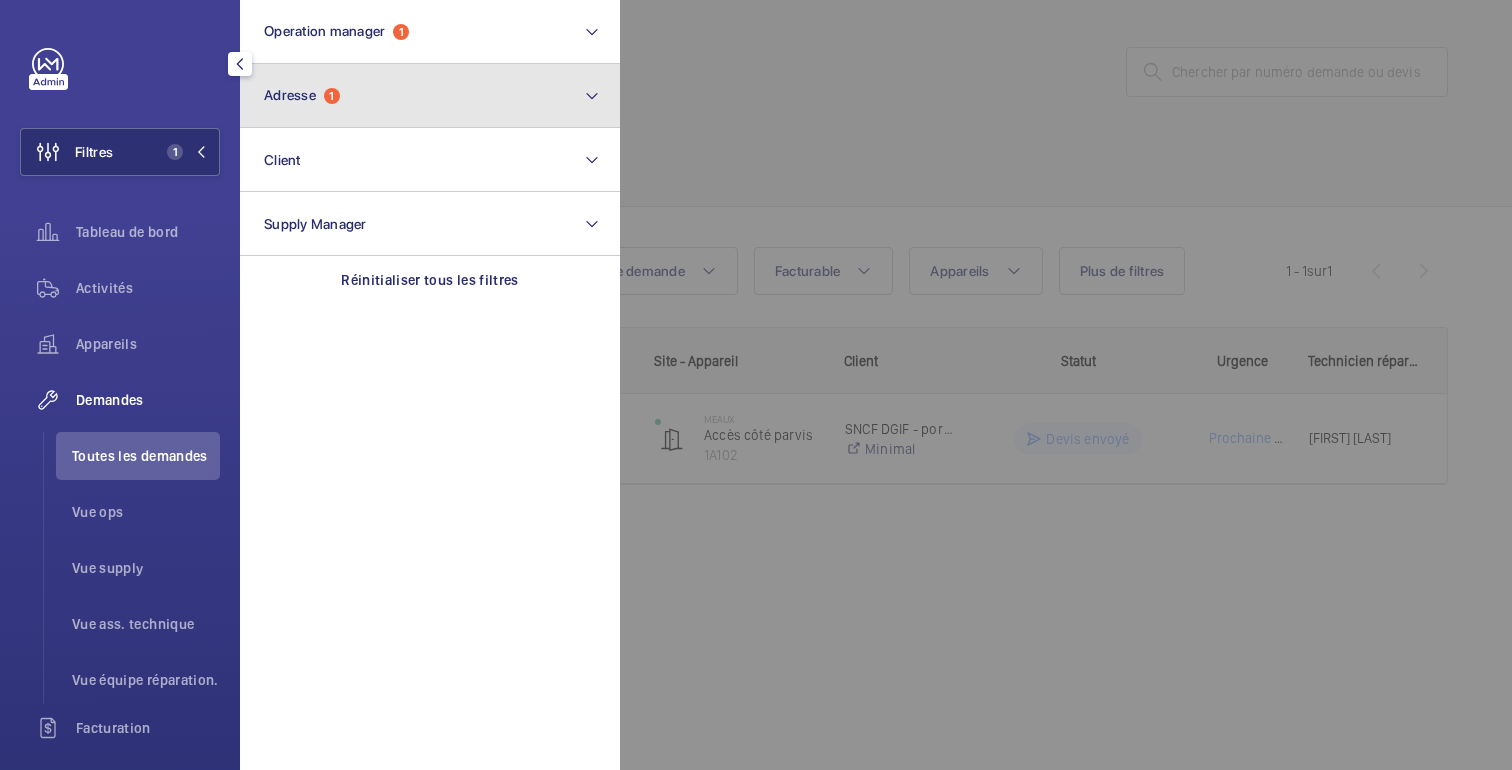 click on "Adresse  1" 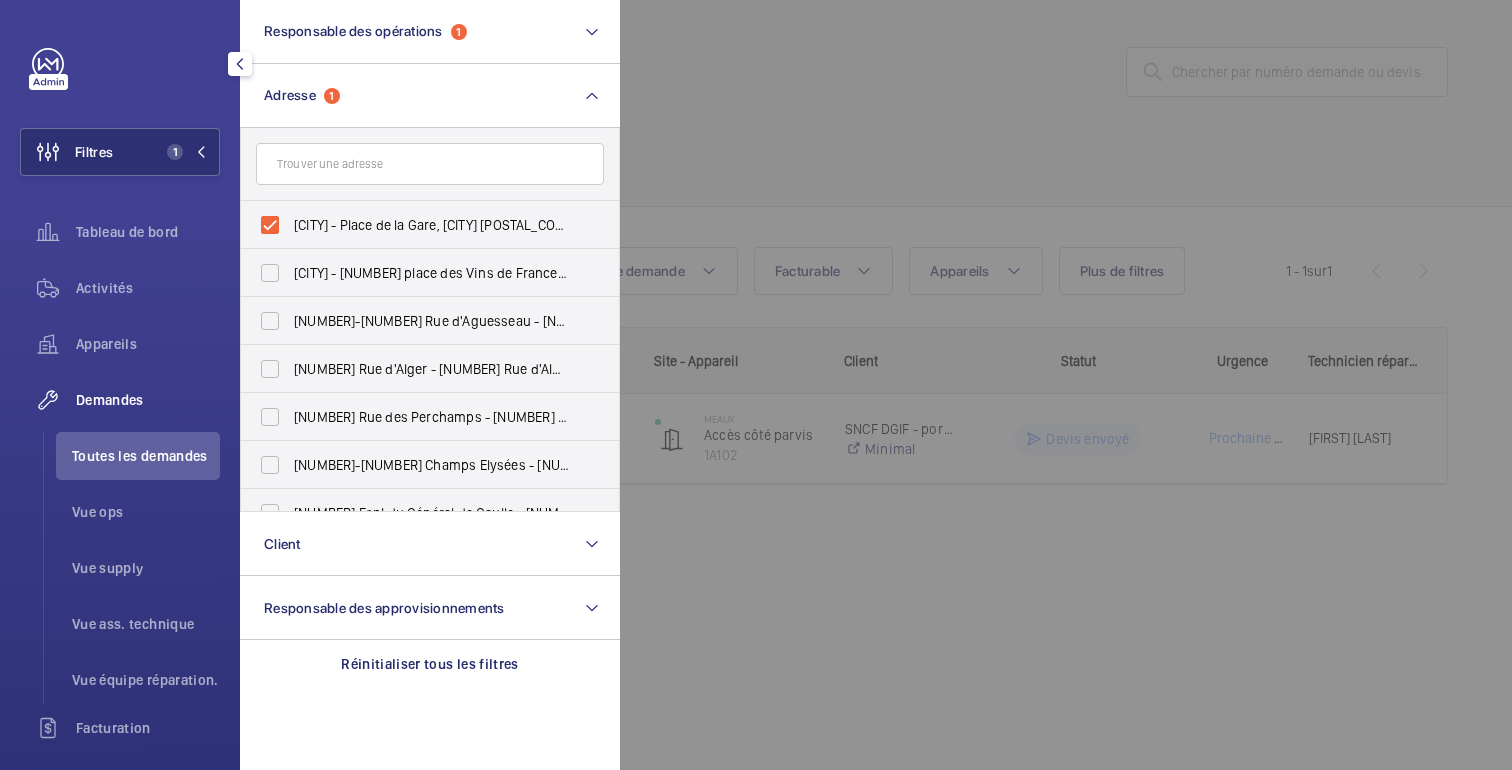 click 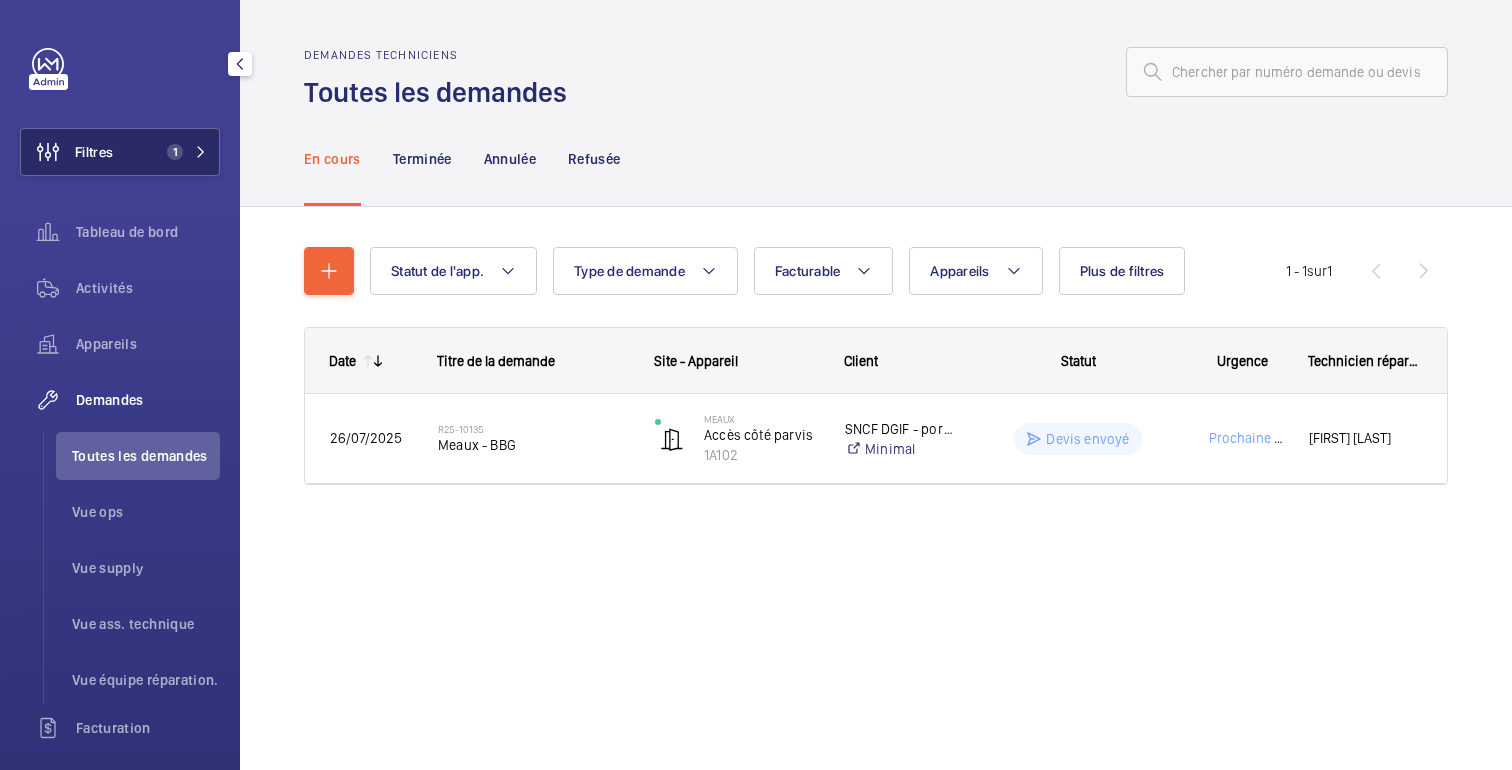 click on "Filtres" 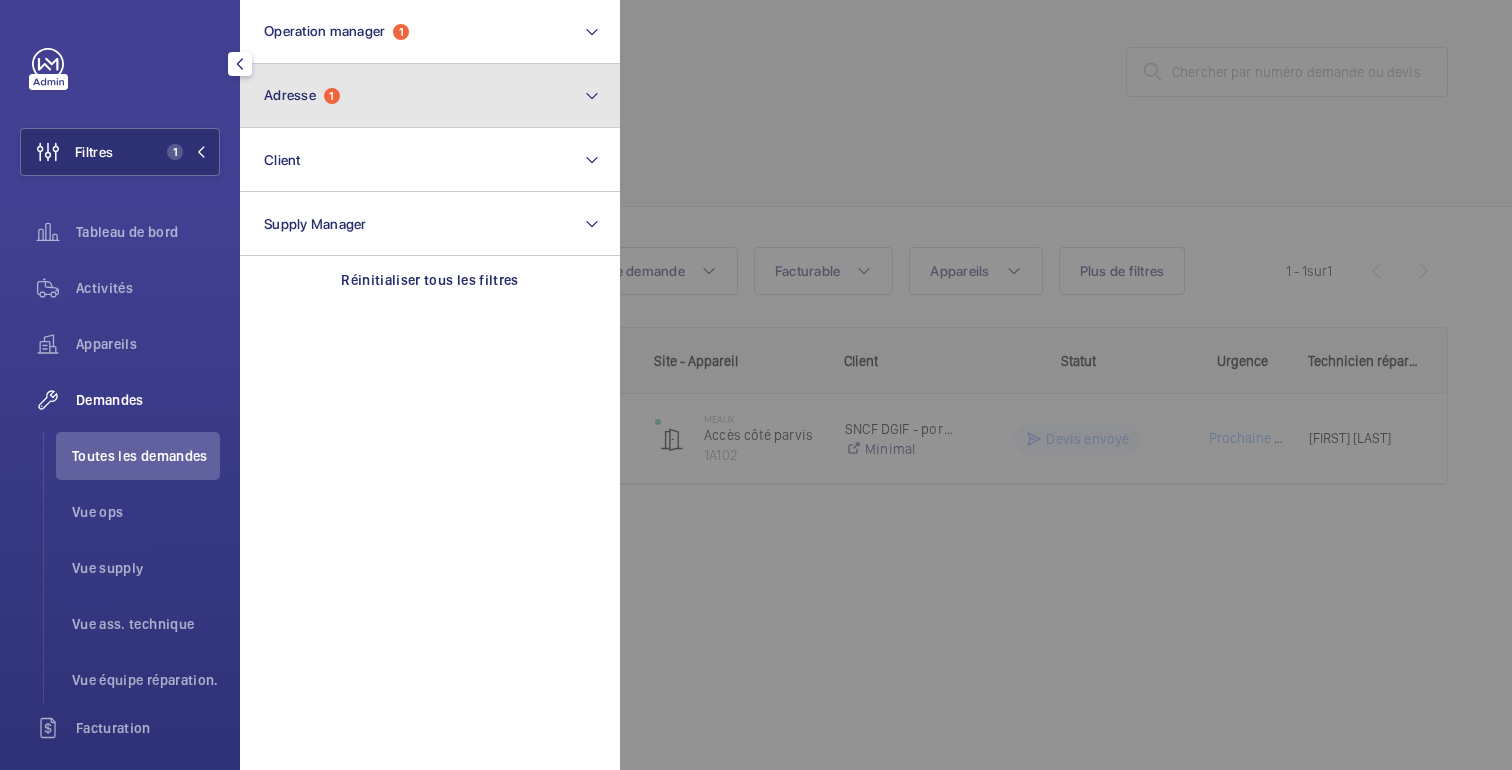click on "1" 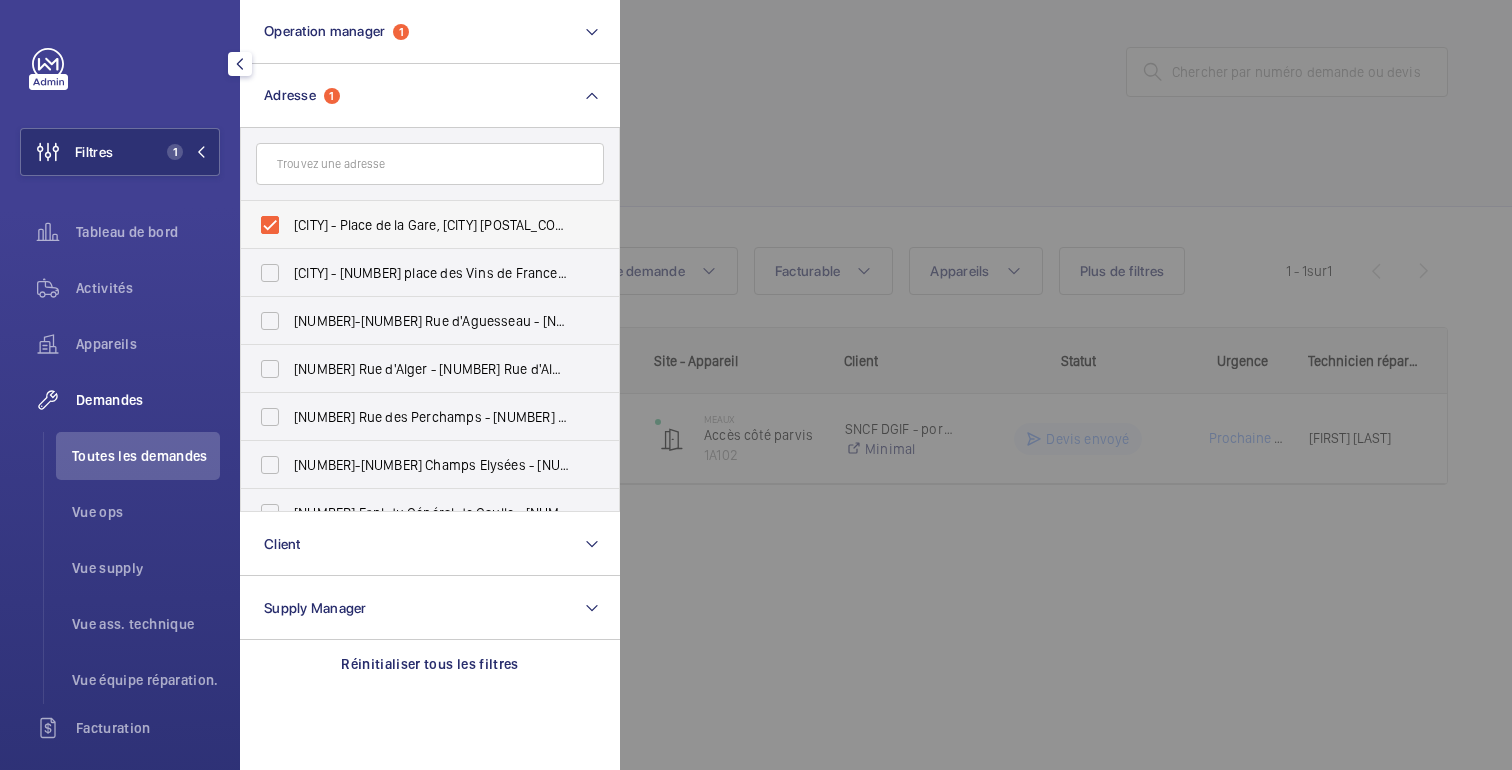 click on "MEAUX - Place de la Gare, MEAUX 77100" at bounding box center (431, 225) 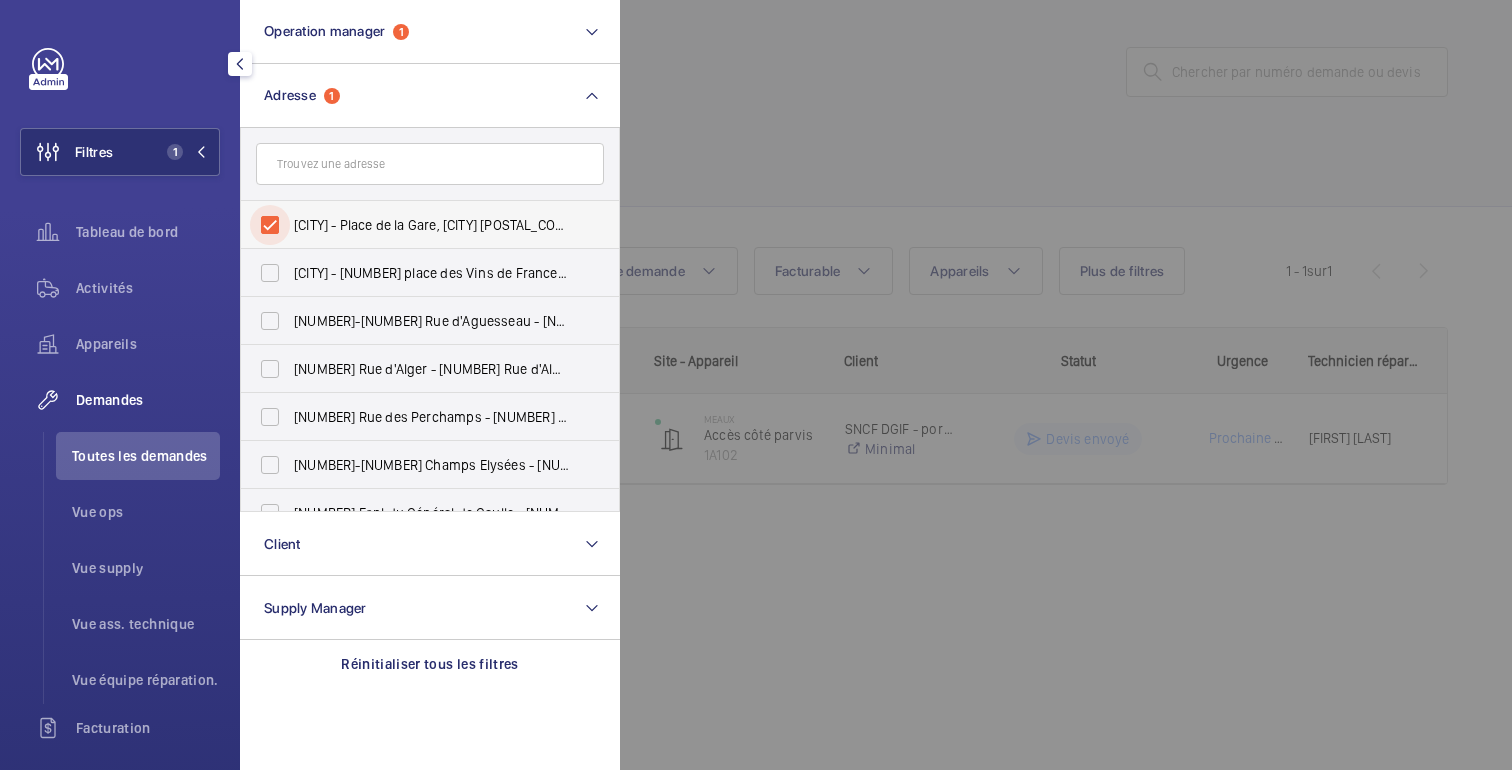 click on "MEAUX - Place de la Gare, MEAUX 77100" at bounding box center (270, 225) 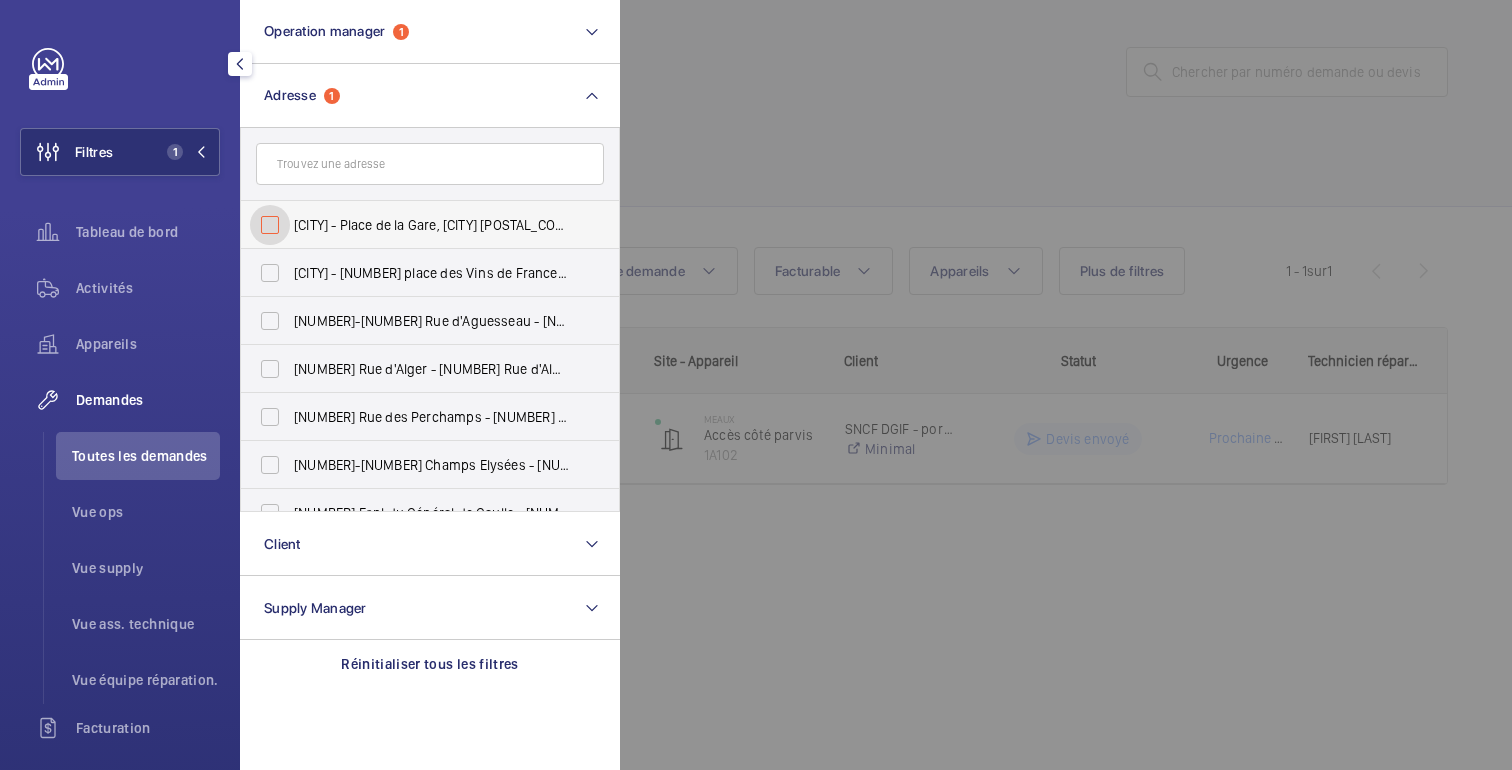 checkbox on "false" 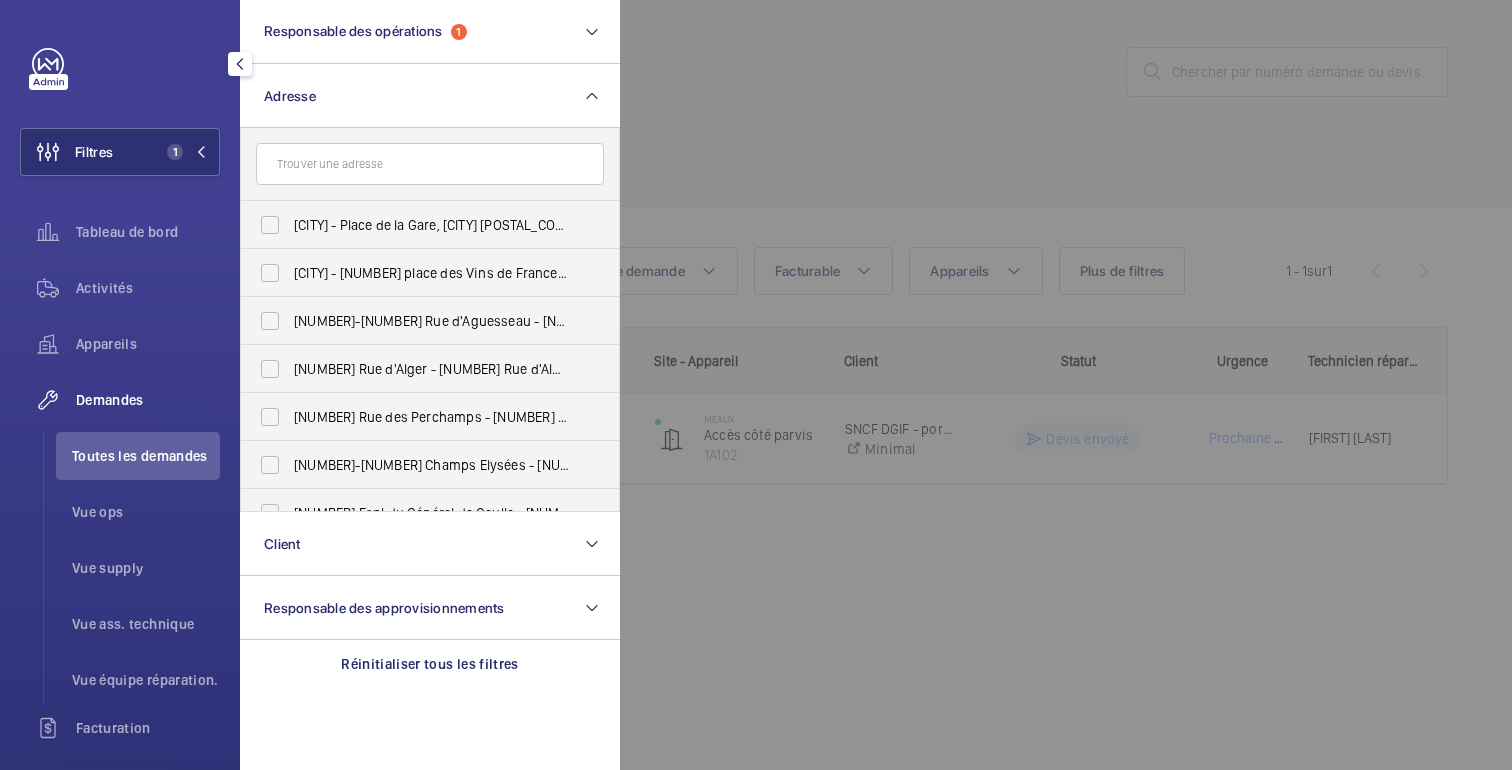 click 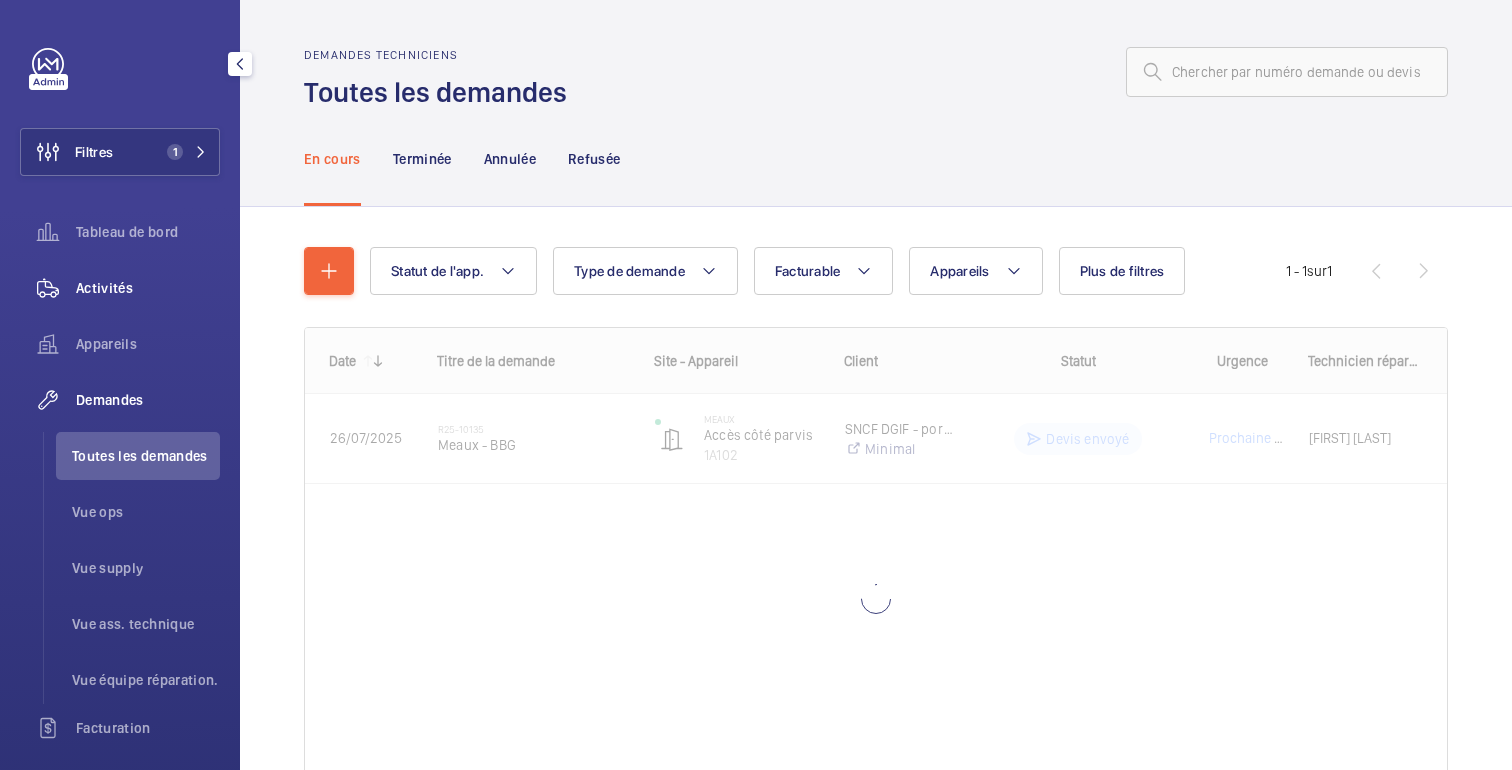 click on "Activités" 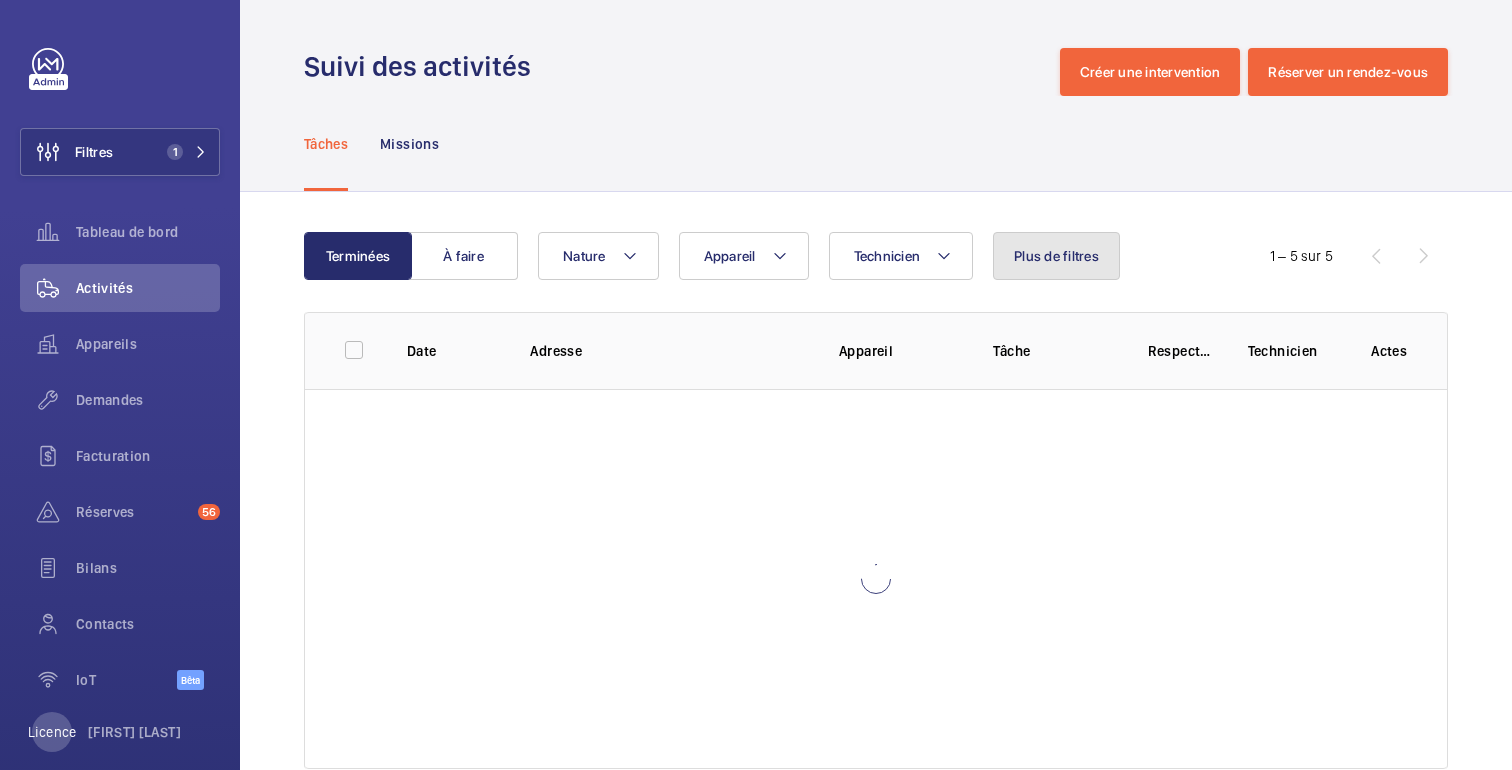 click on "Plus de filtres" 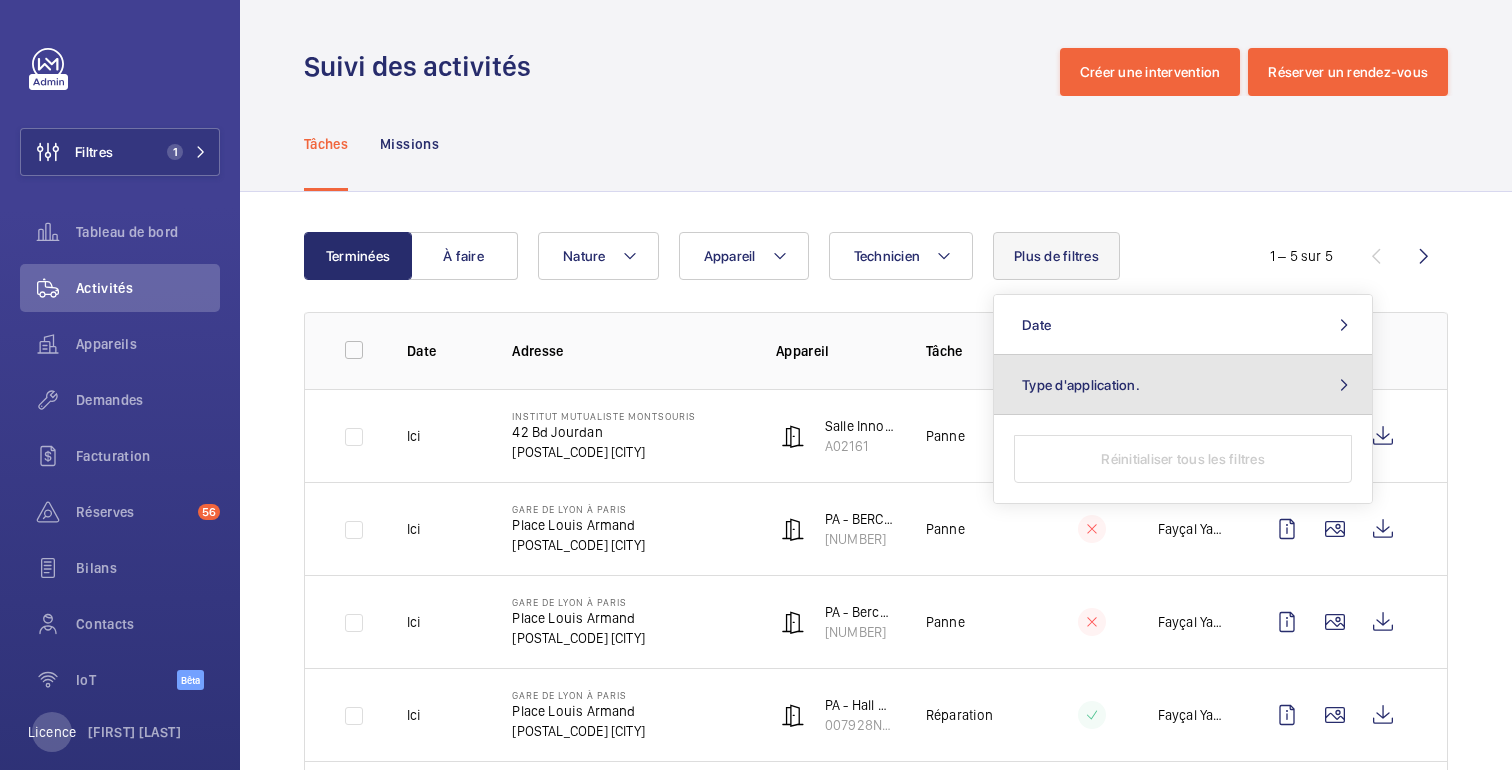 click on "Type d'application." 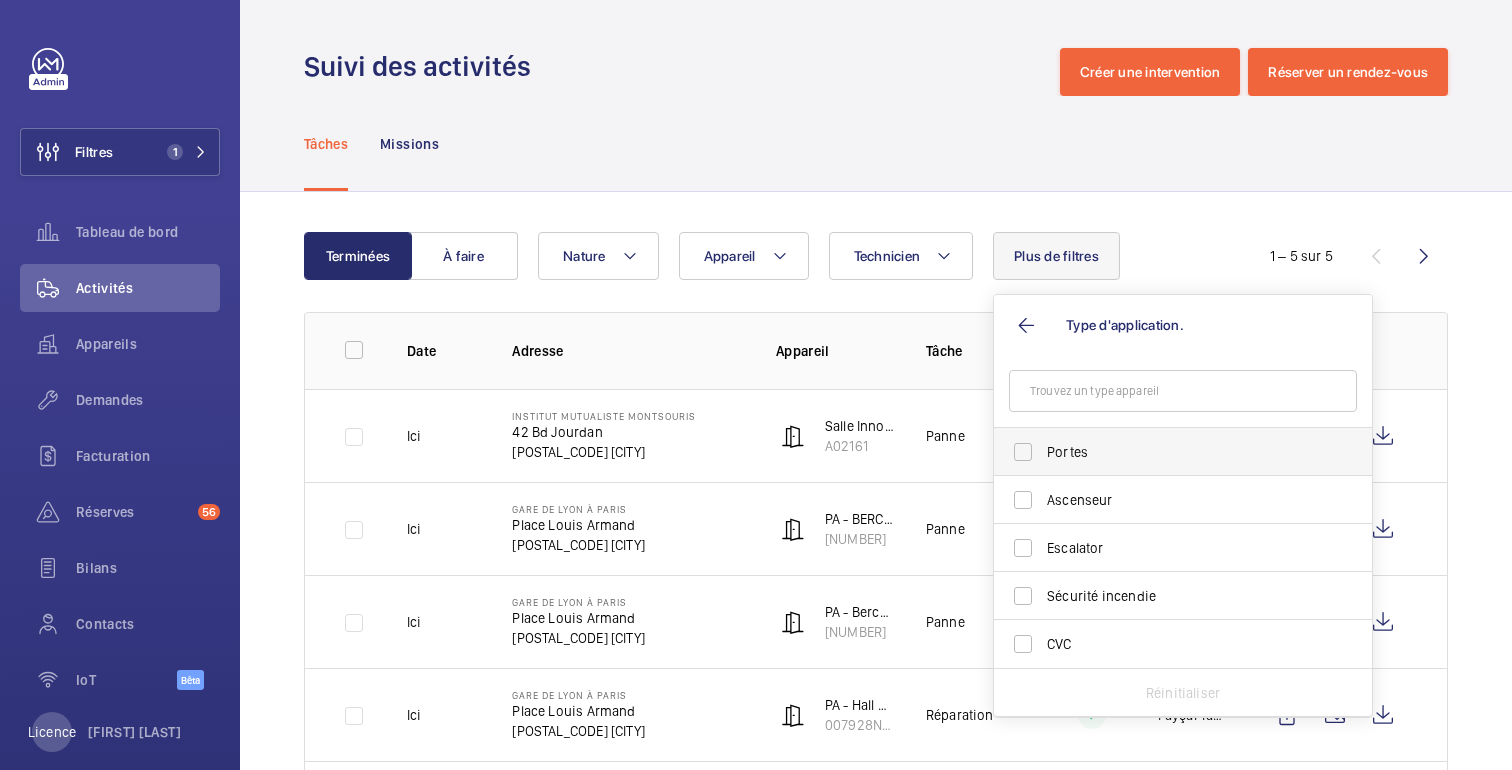 click on "Portes" at bounding box center [1168, 452] 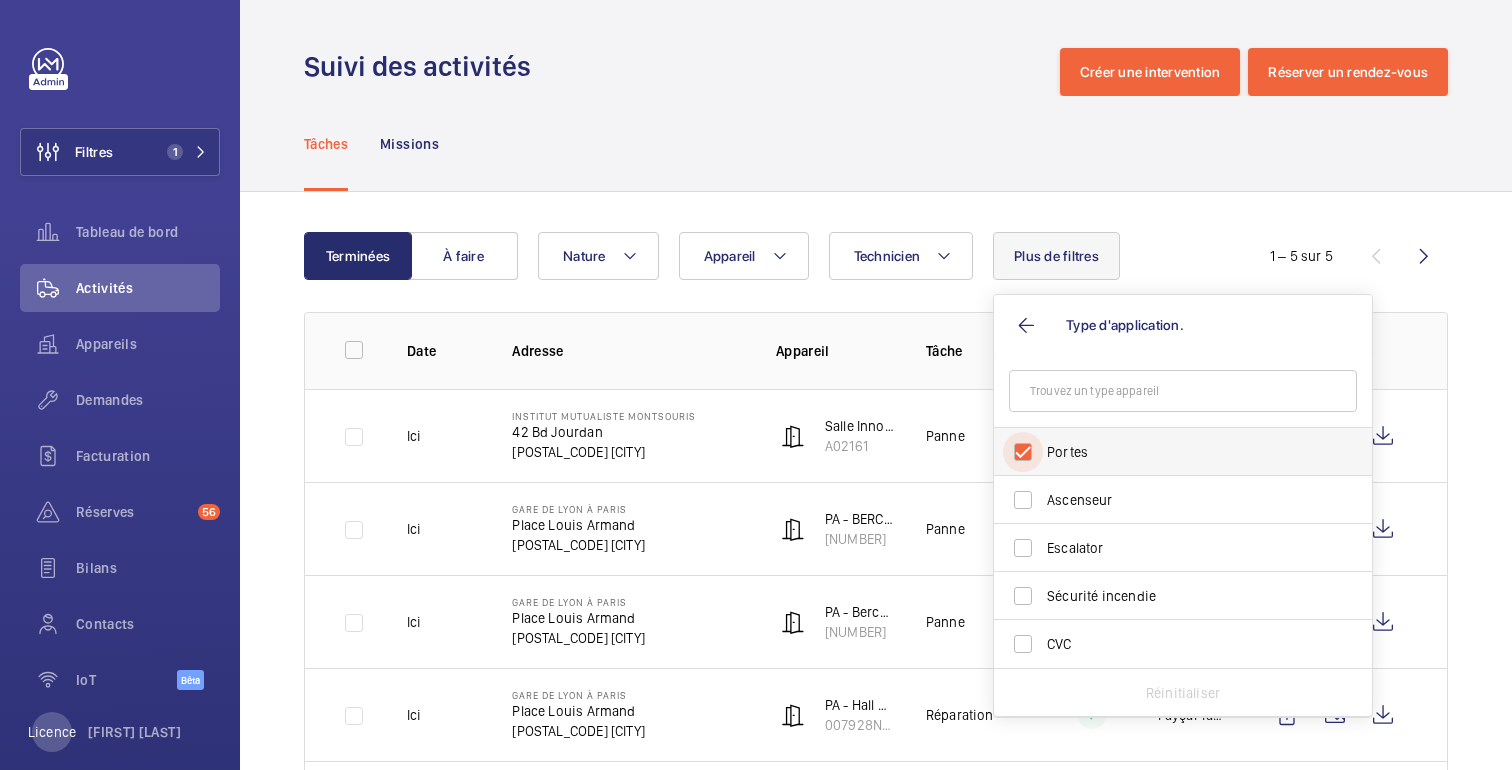 checkbox on "true" 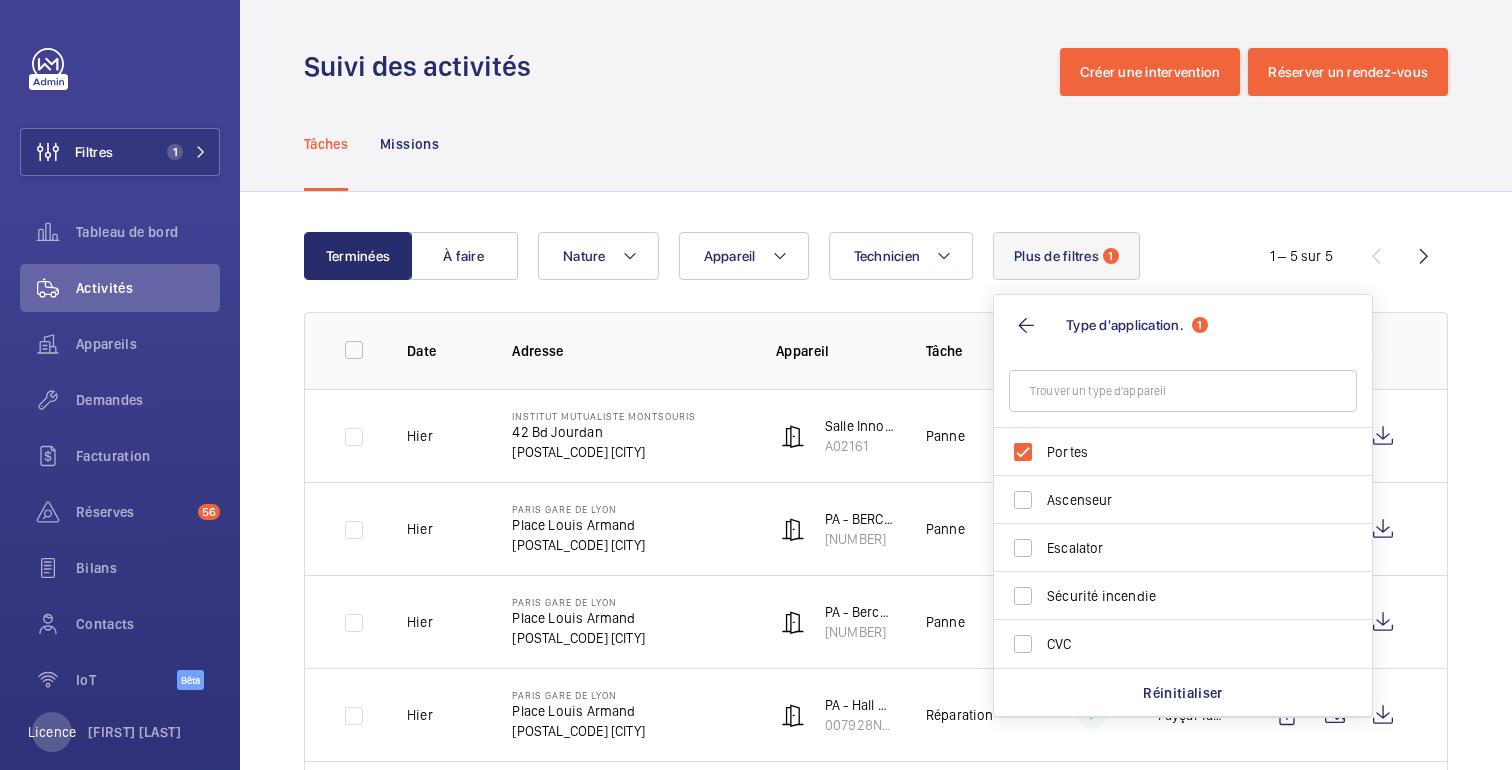 click on "Tâches Missions" 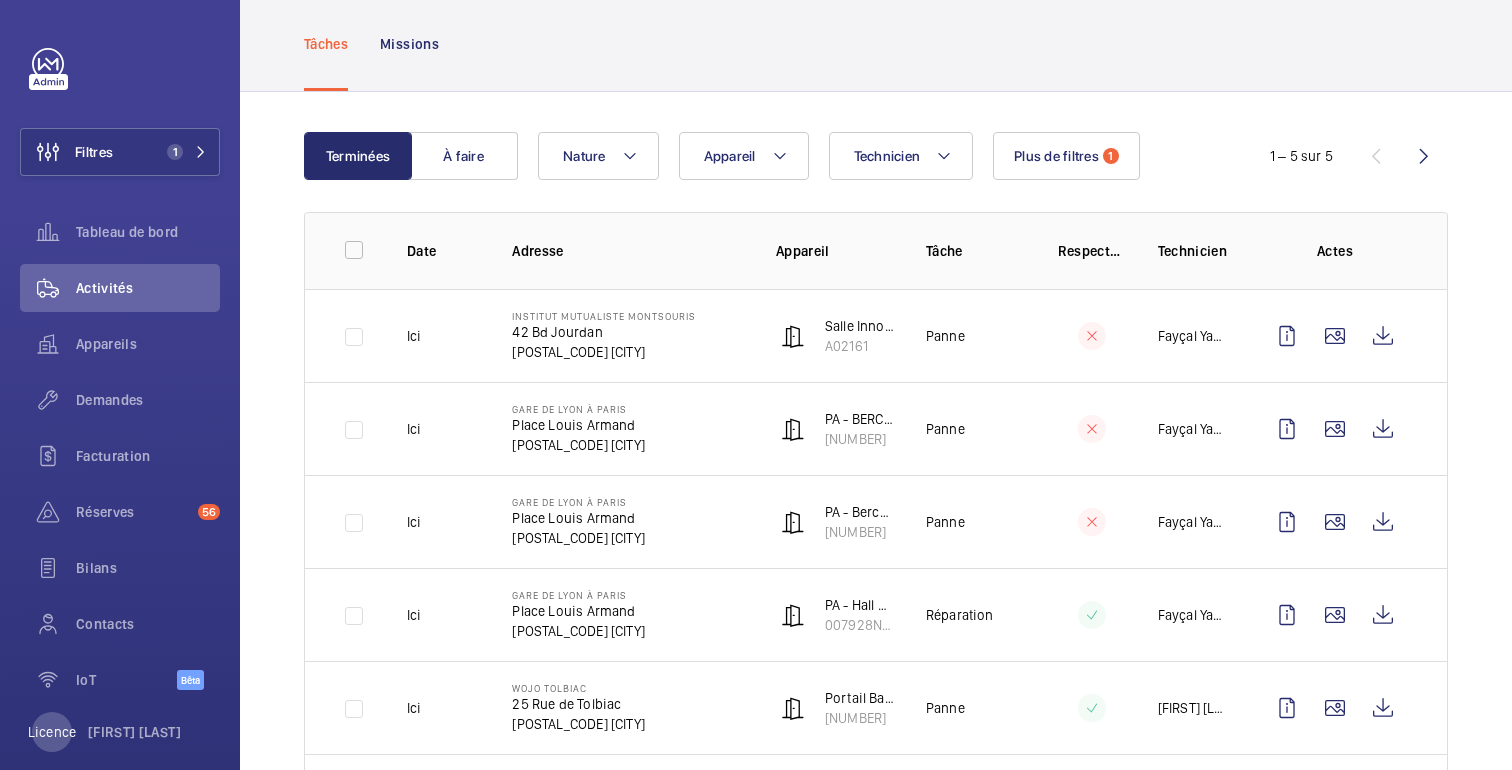 scroll, scrollTop: 0, scrollLeft: 0, axis: both 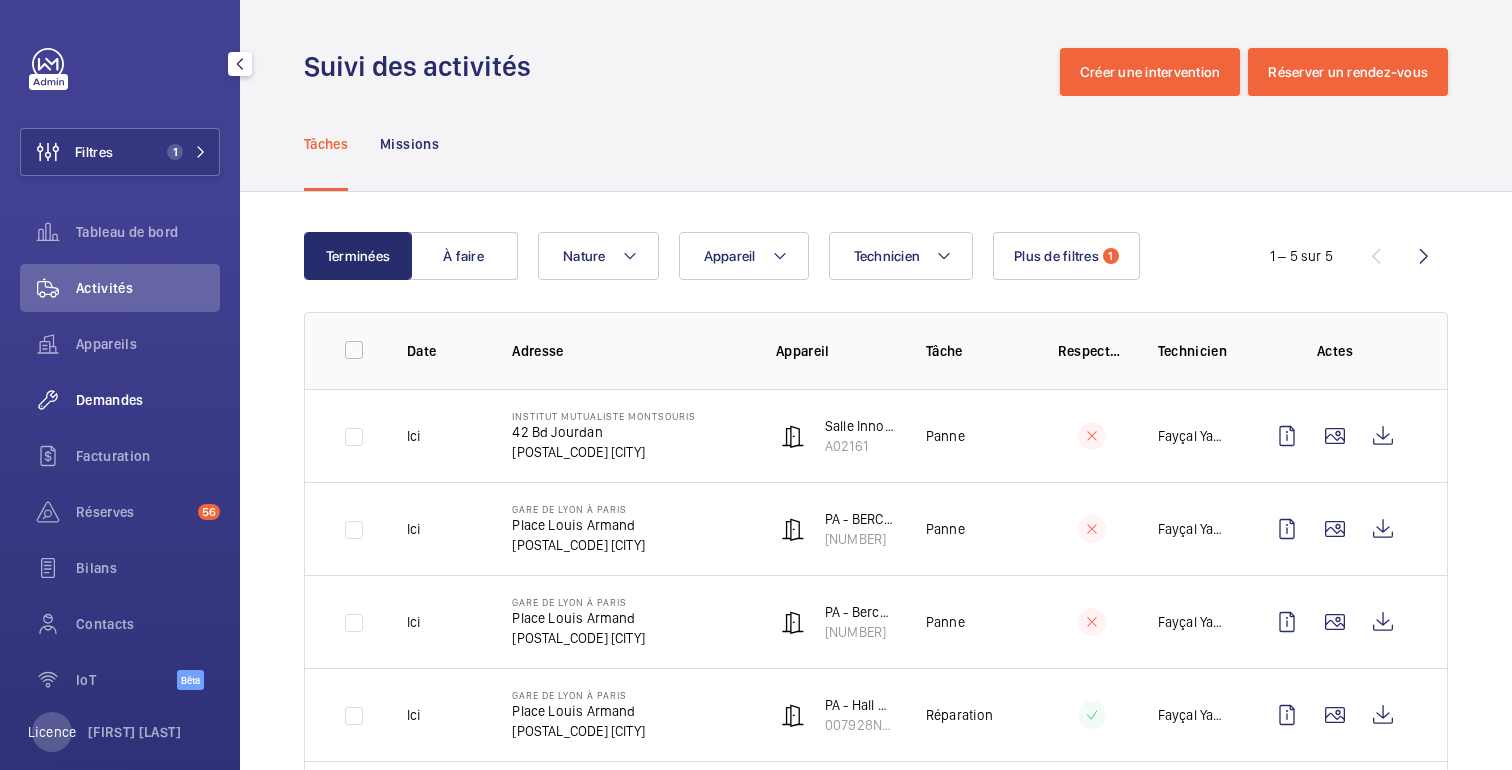click on "Demandes" 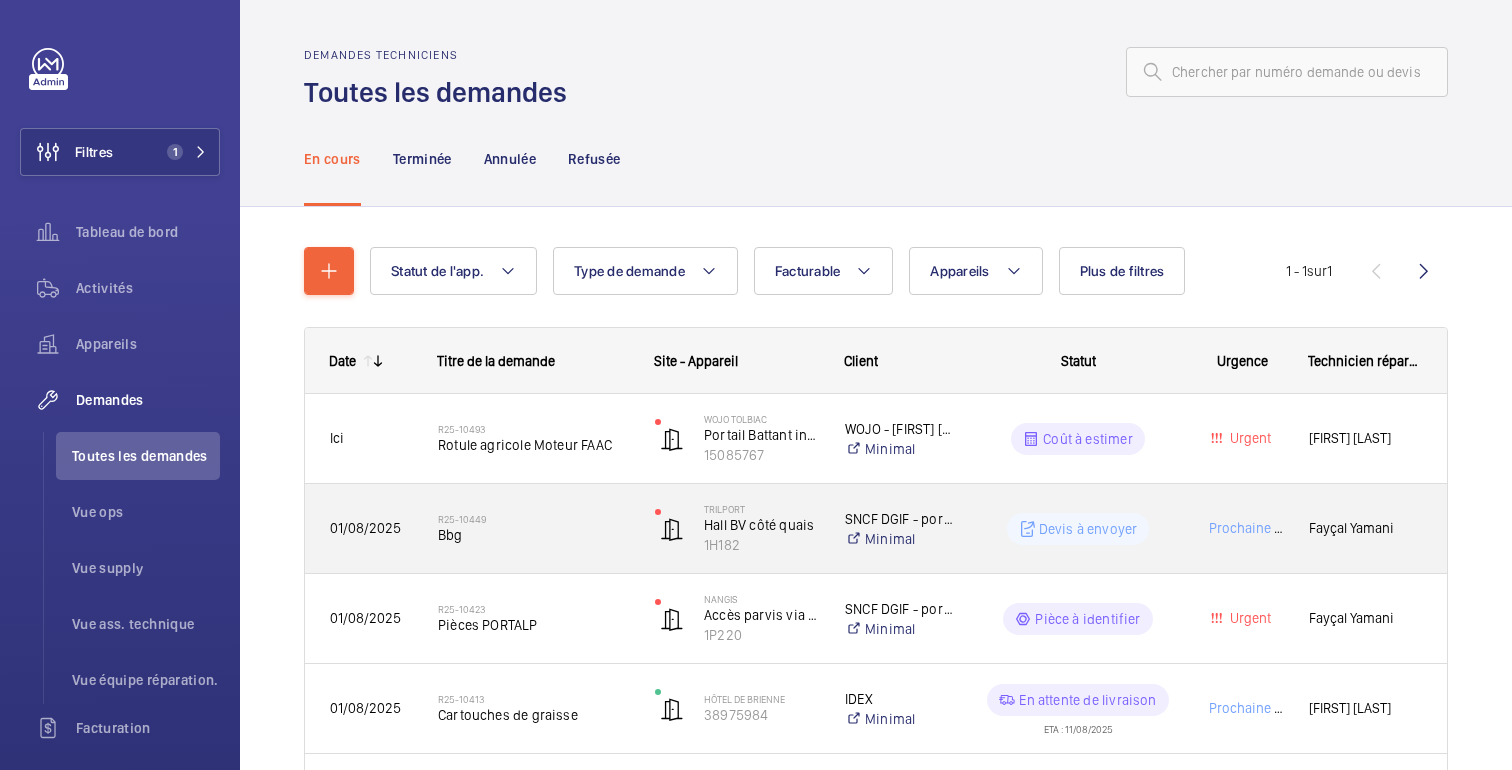 click on "Devis à envoyer" 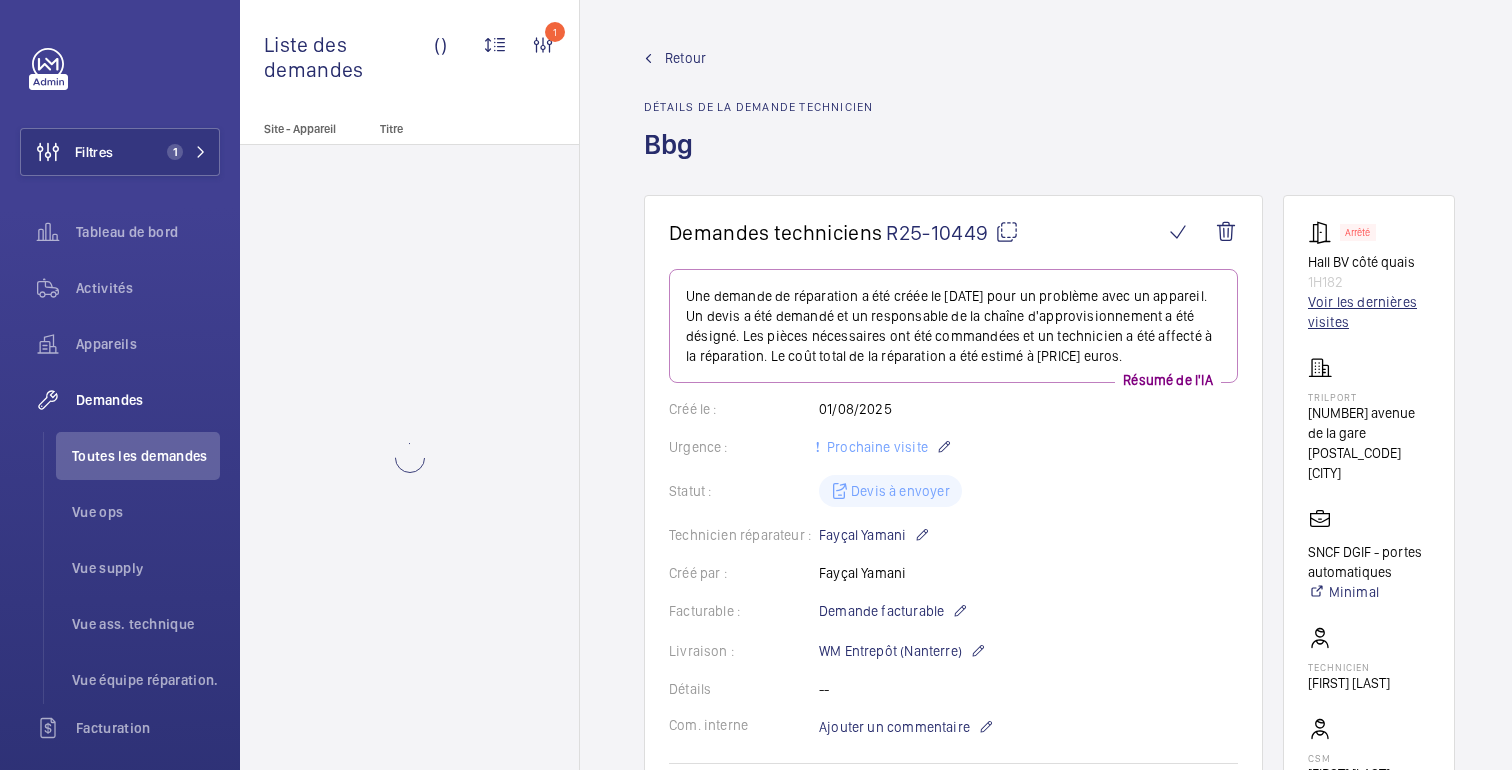 click on "Voir les dernières visites" 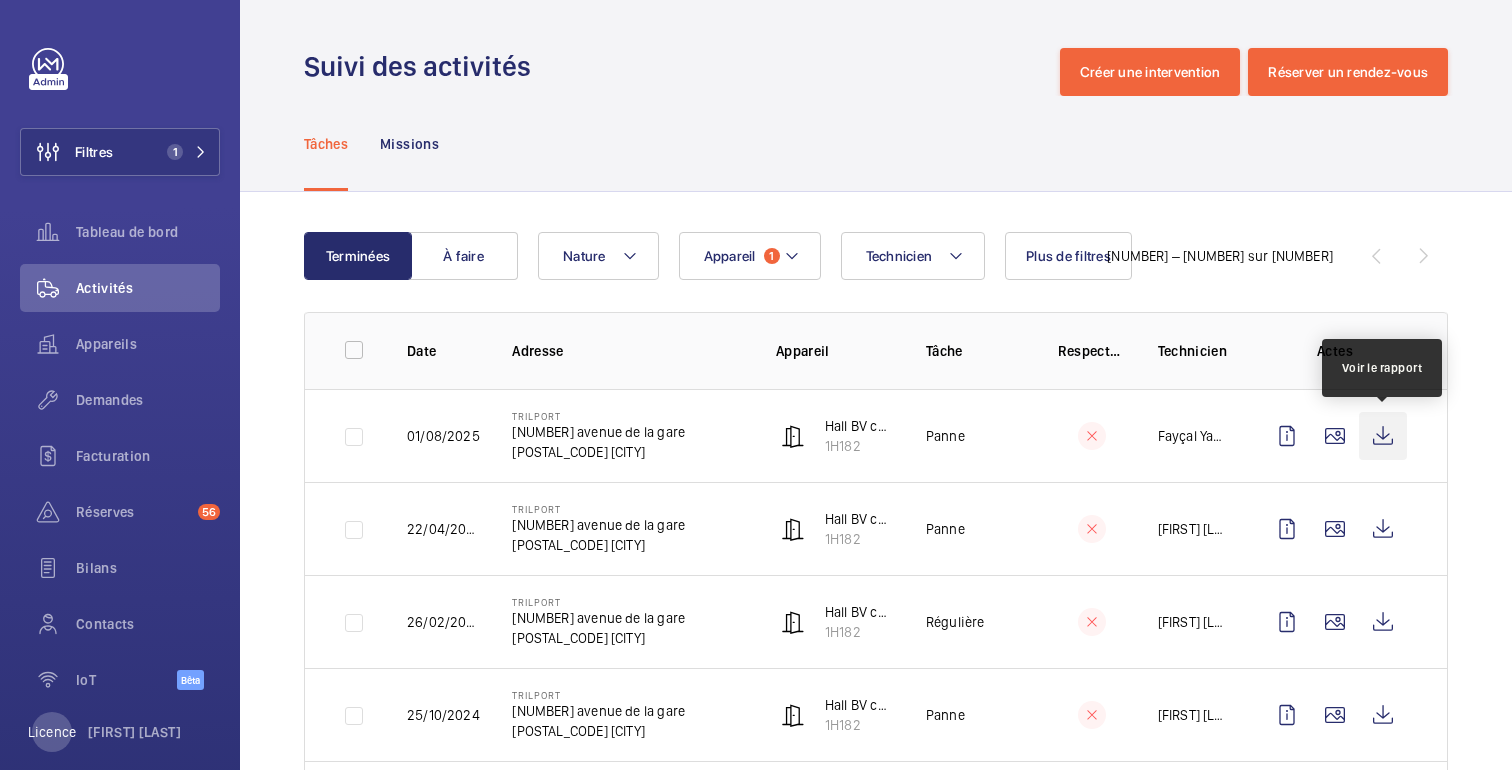 click 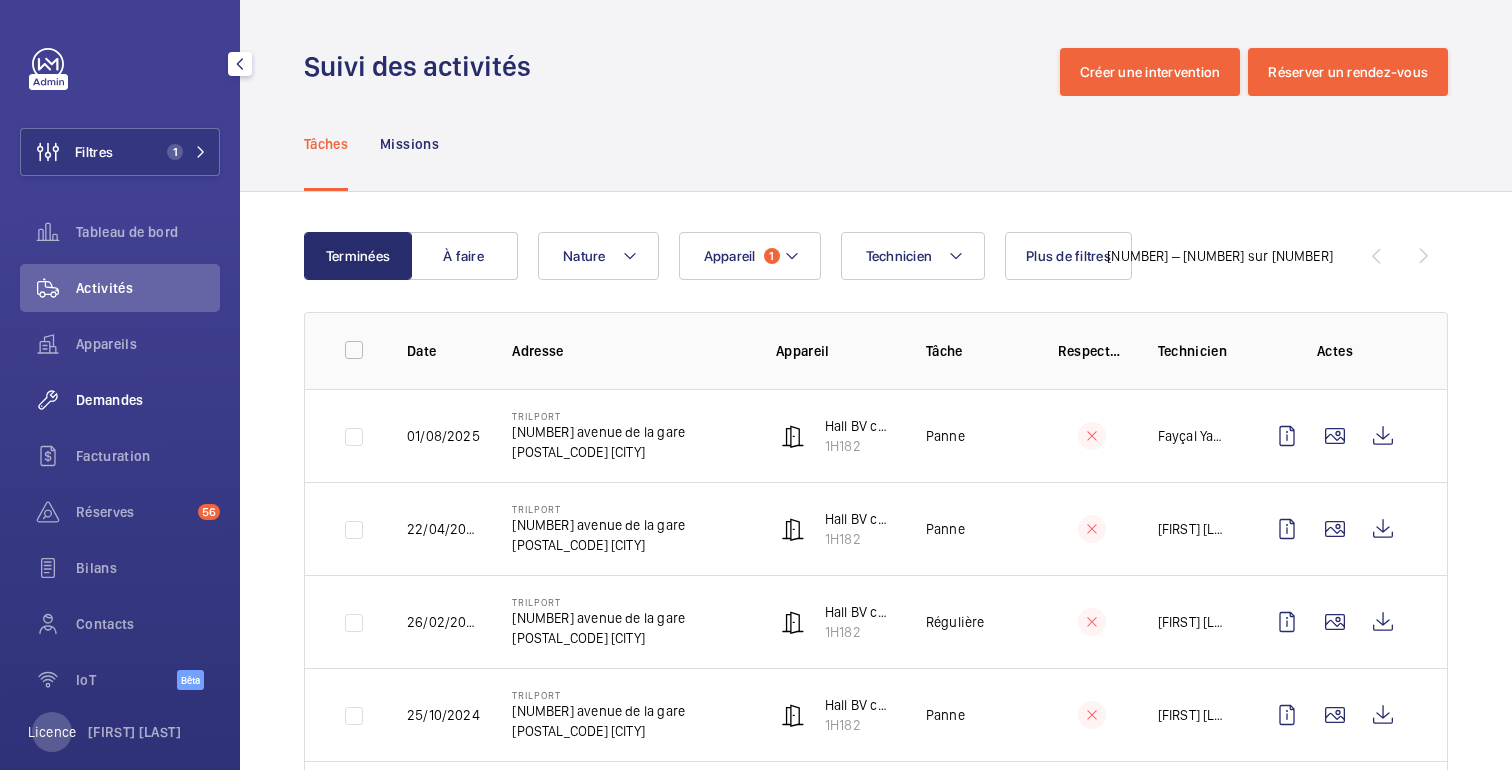 click on "Demandes" 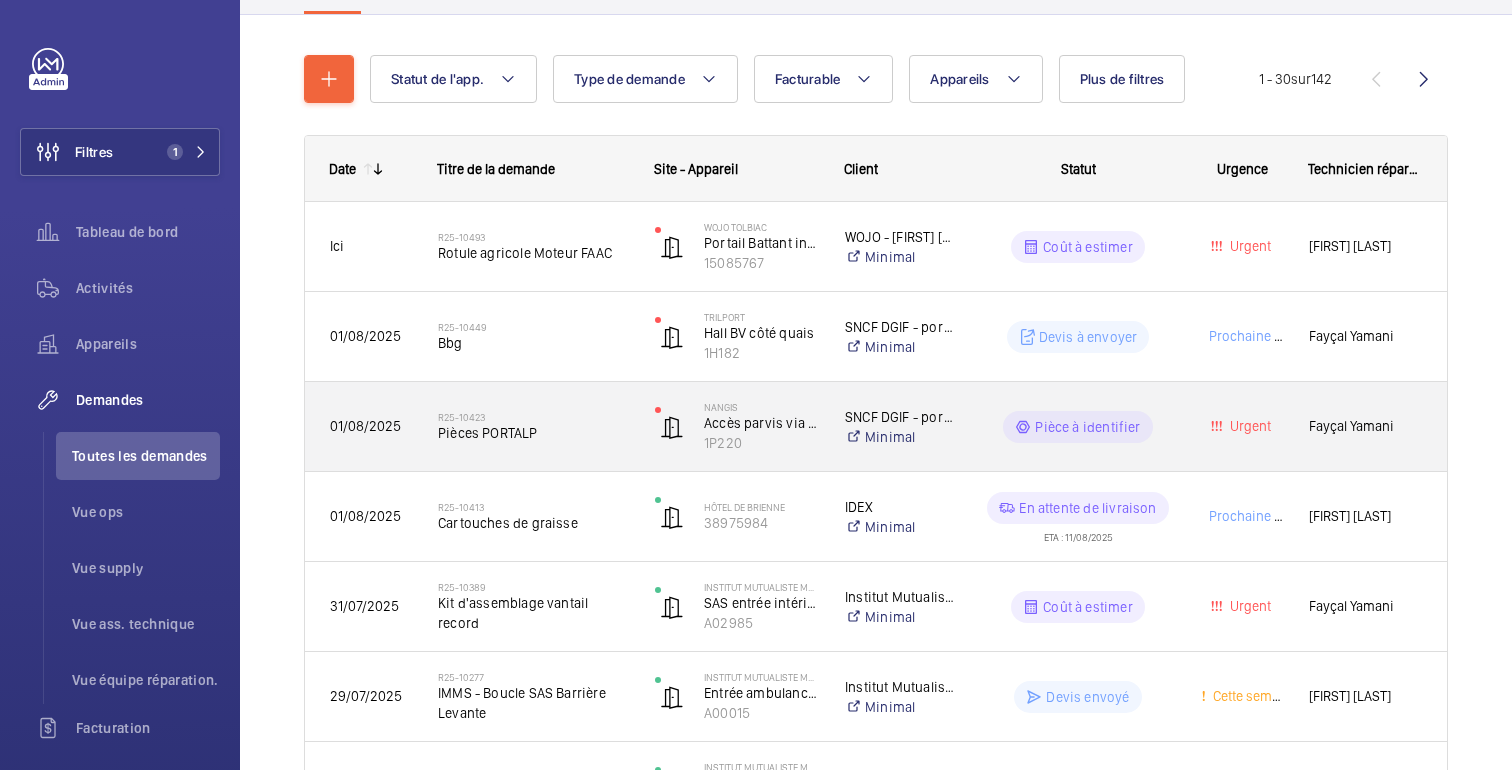 scroll, scrollTop: 189, scrollLeft: 0, axis: vertical 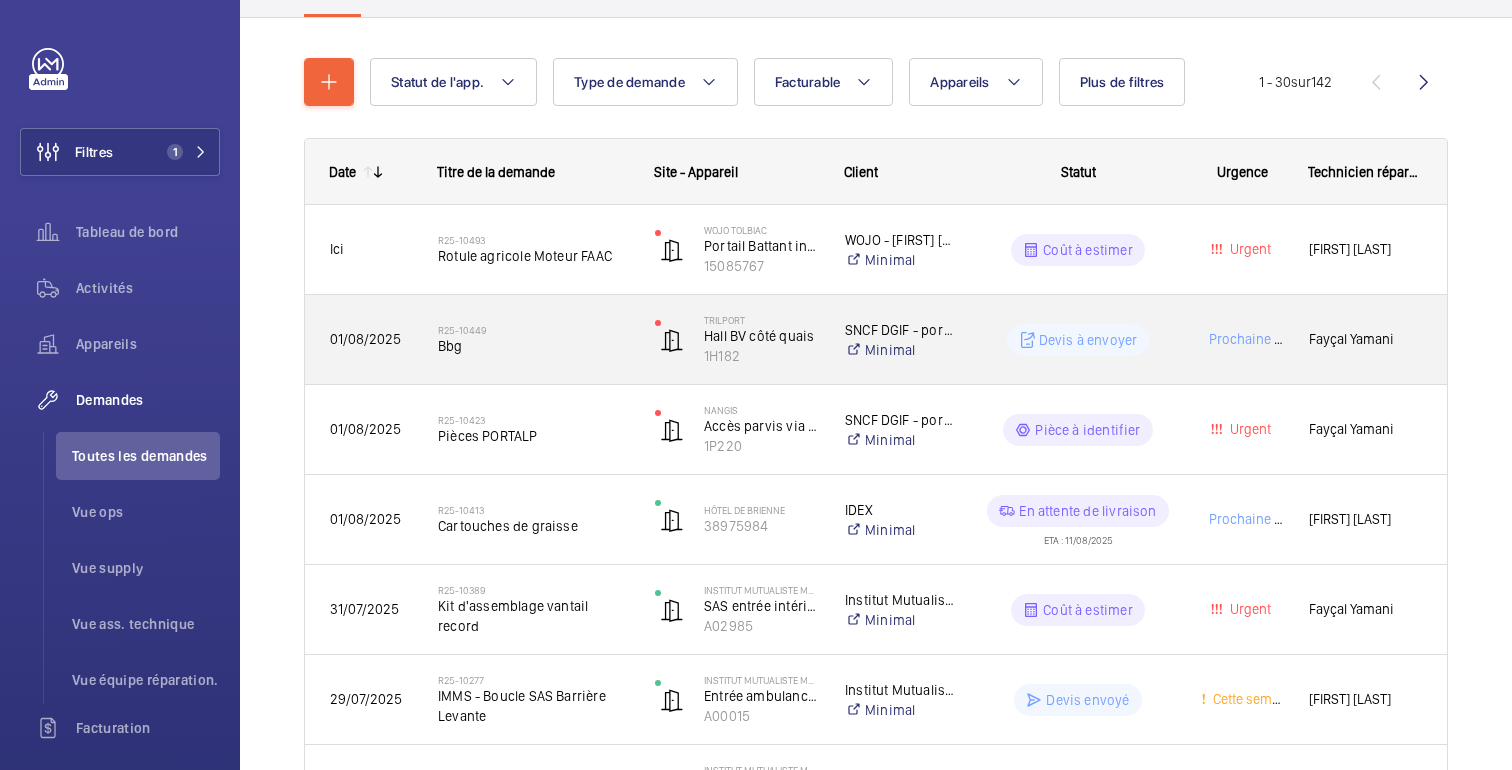 click on "Devis à envoyer" 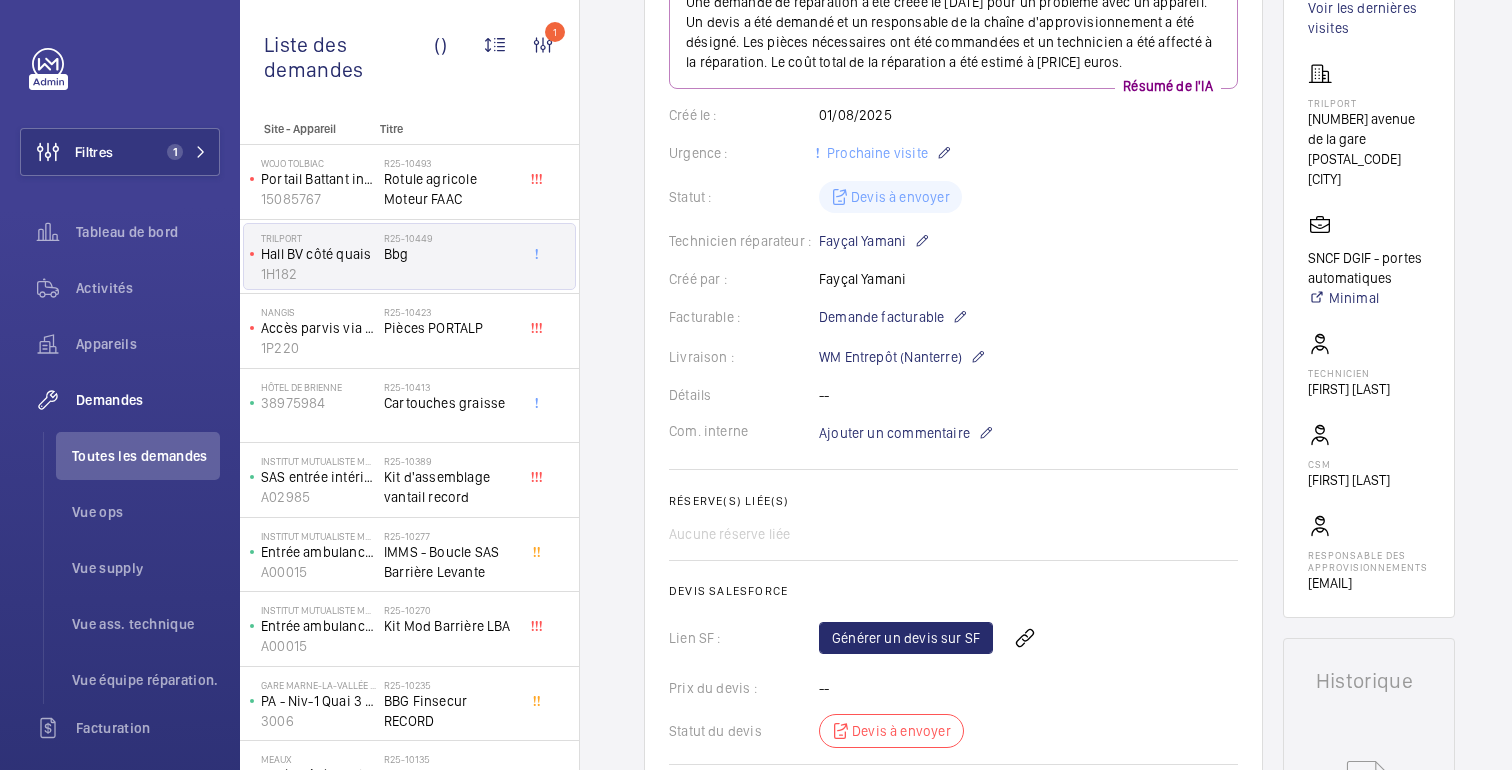 scroll, scrollTop: 299, scrollLeft: 0, axis: vertical 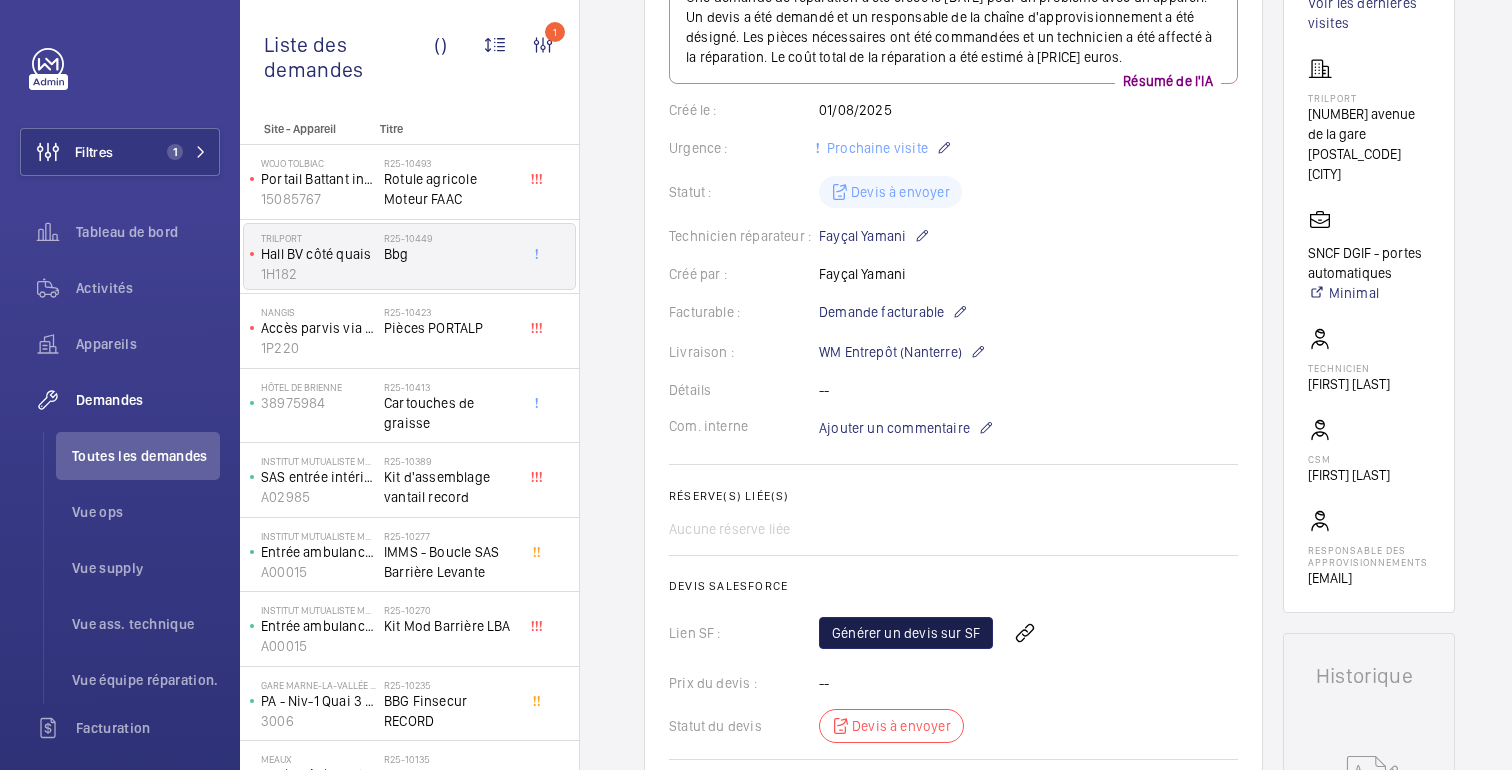 click on "Générer un devis sur SF" 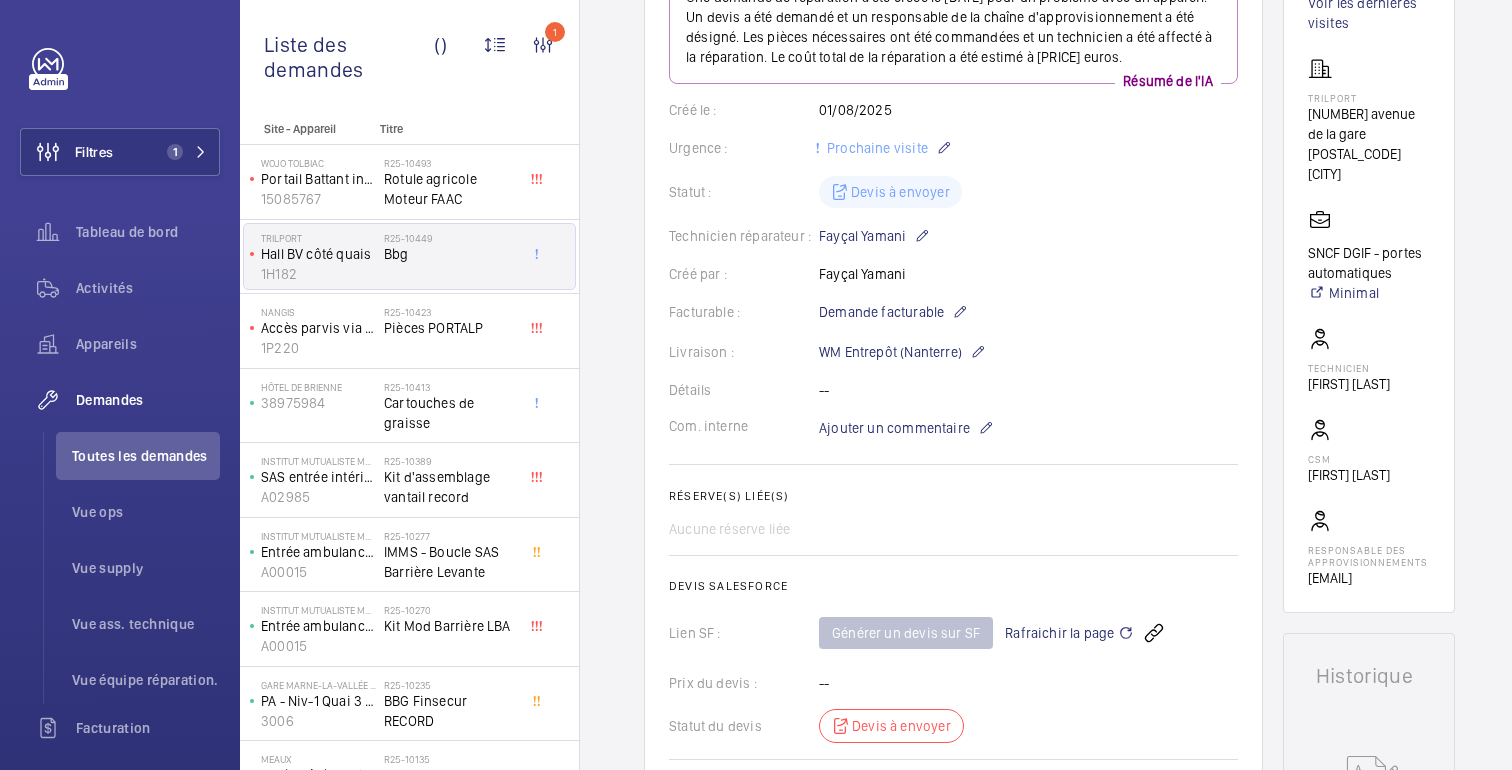 click on "Rafraichir la page" 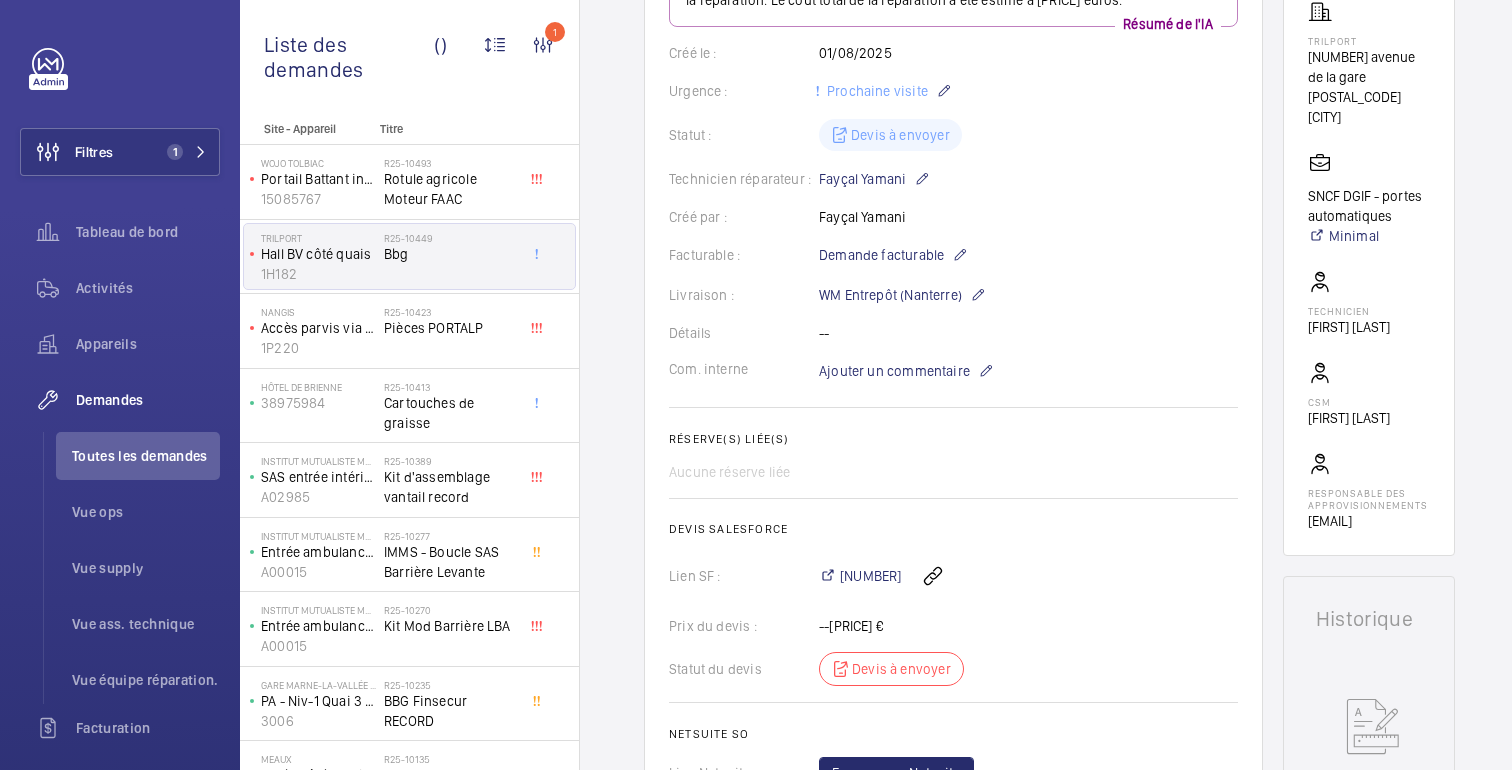 scroll, scrollTop: 103, scrollLeft: 0, axis: vertical 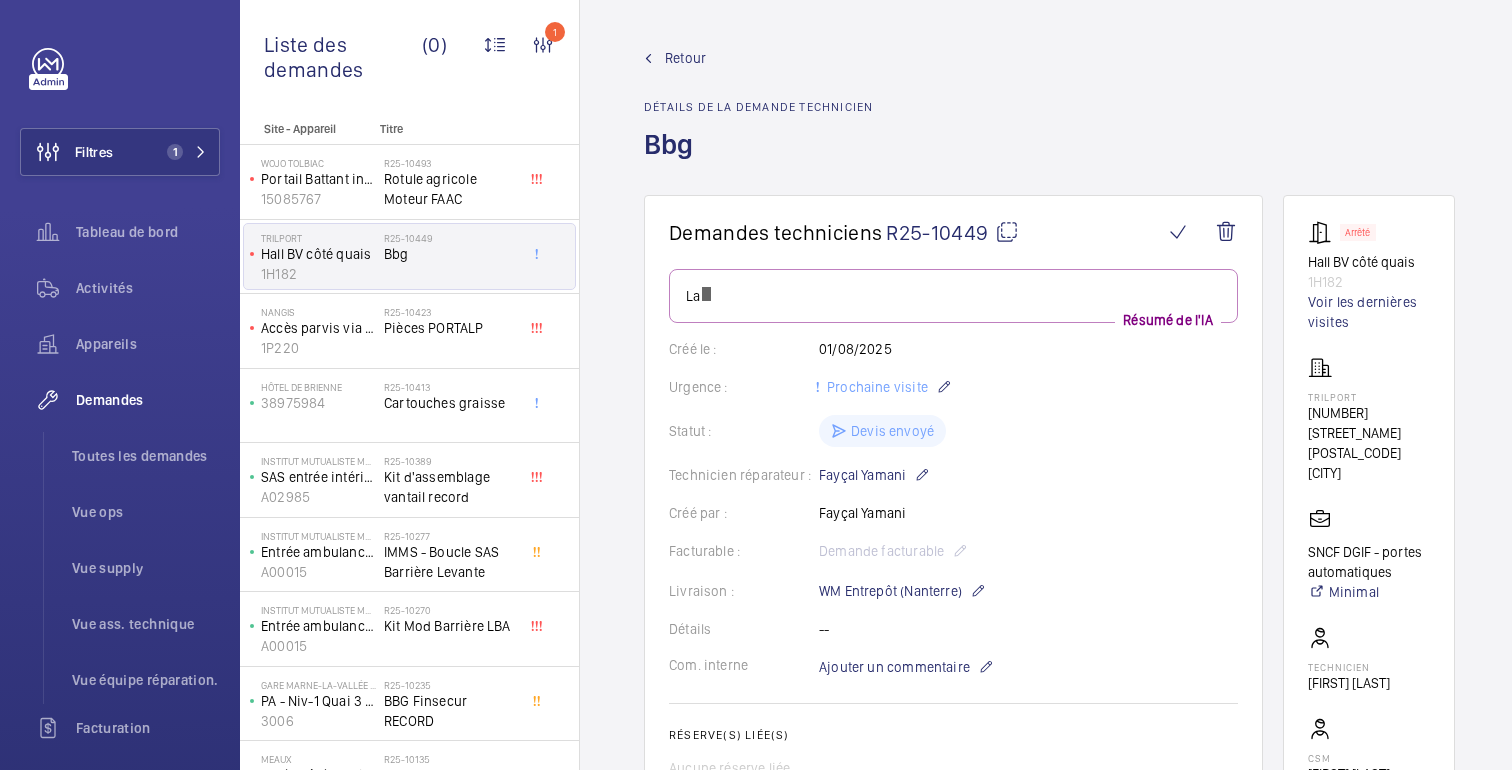 click on "Retour" 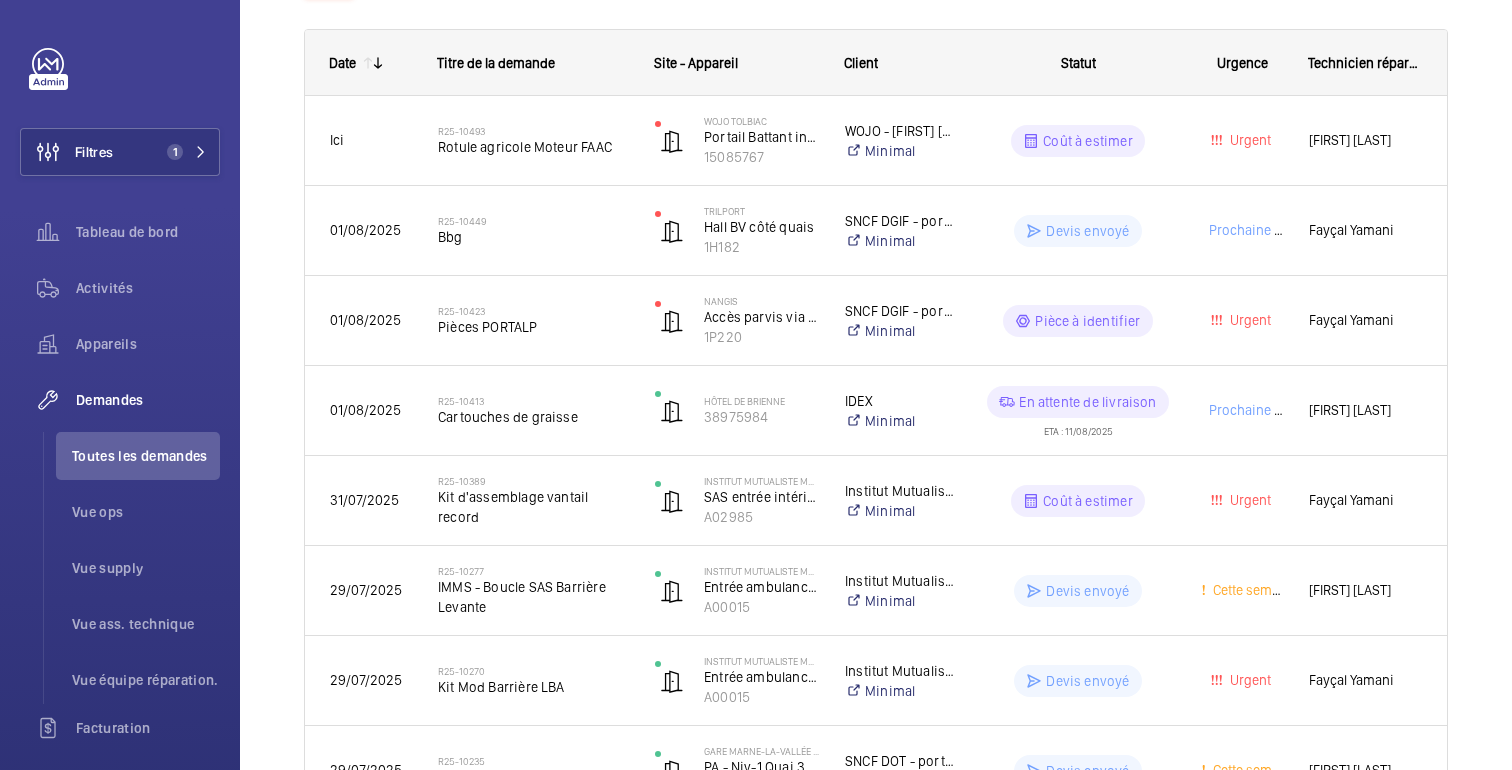 scroll, scrollTop: 0, scrollLeft: 0, axis: both 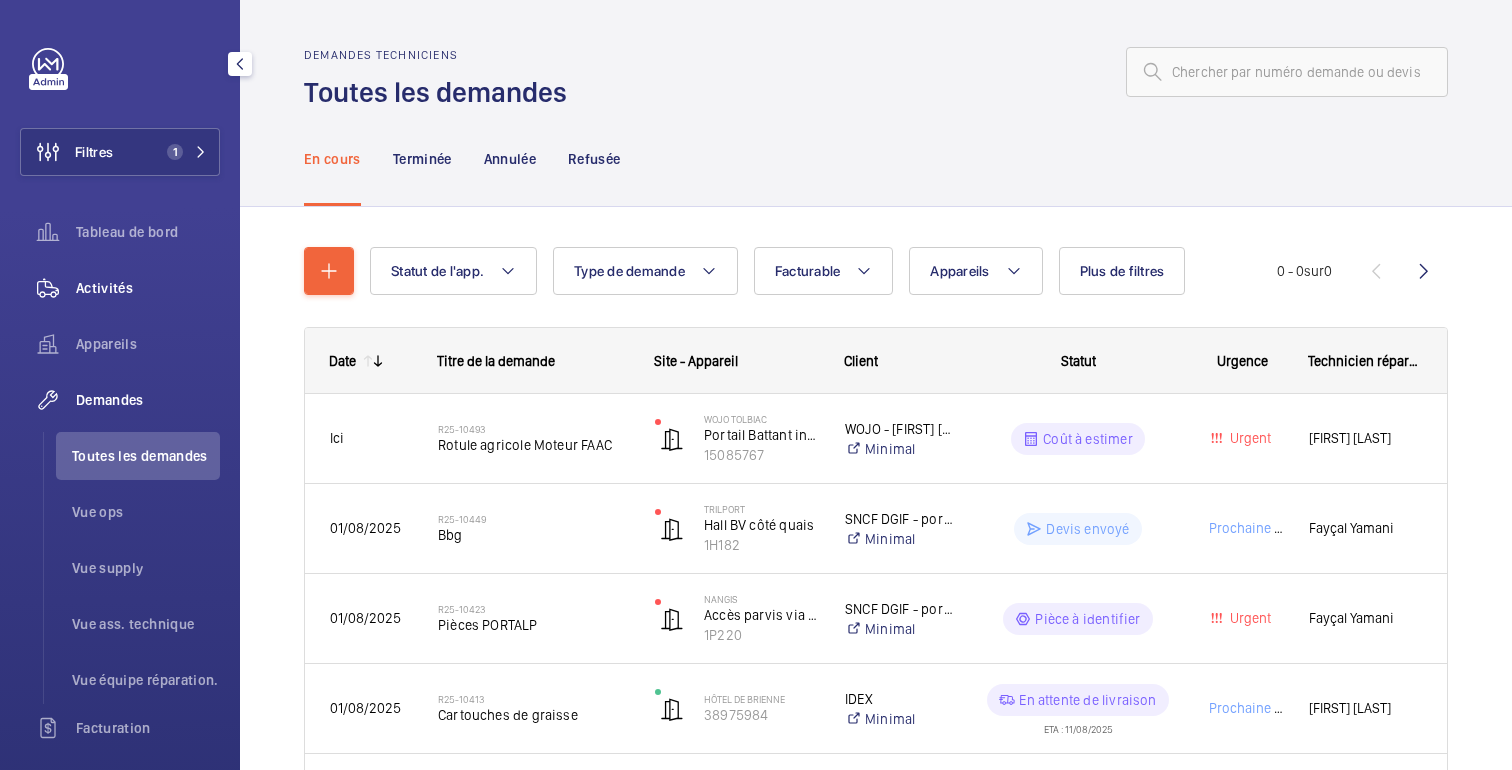 click on "Activités" 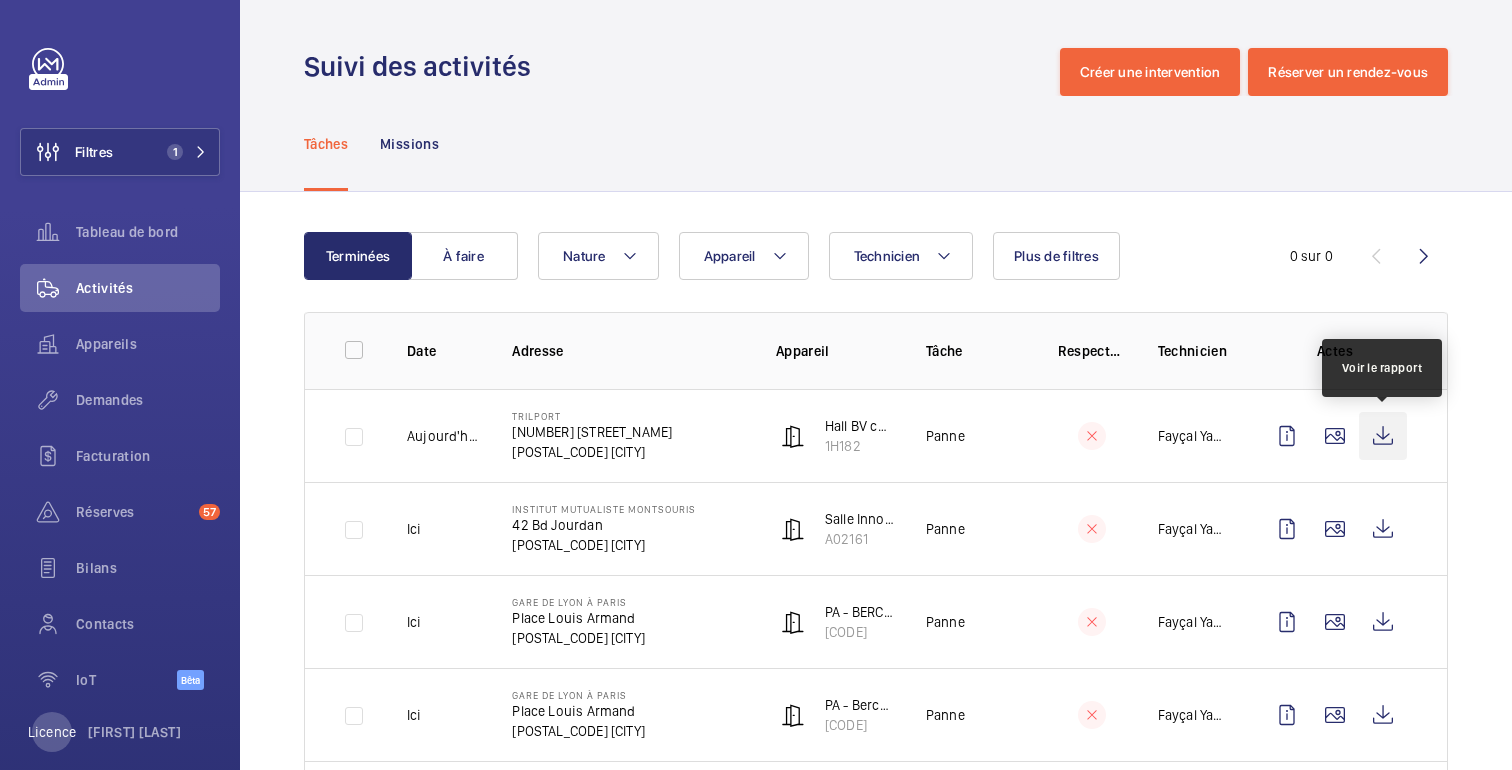 click 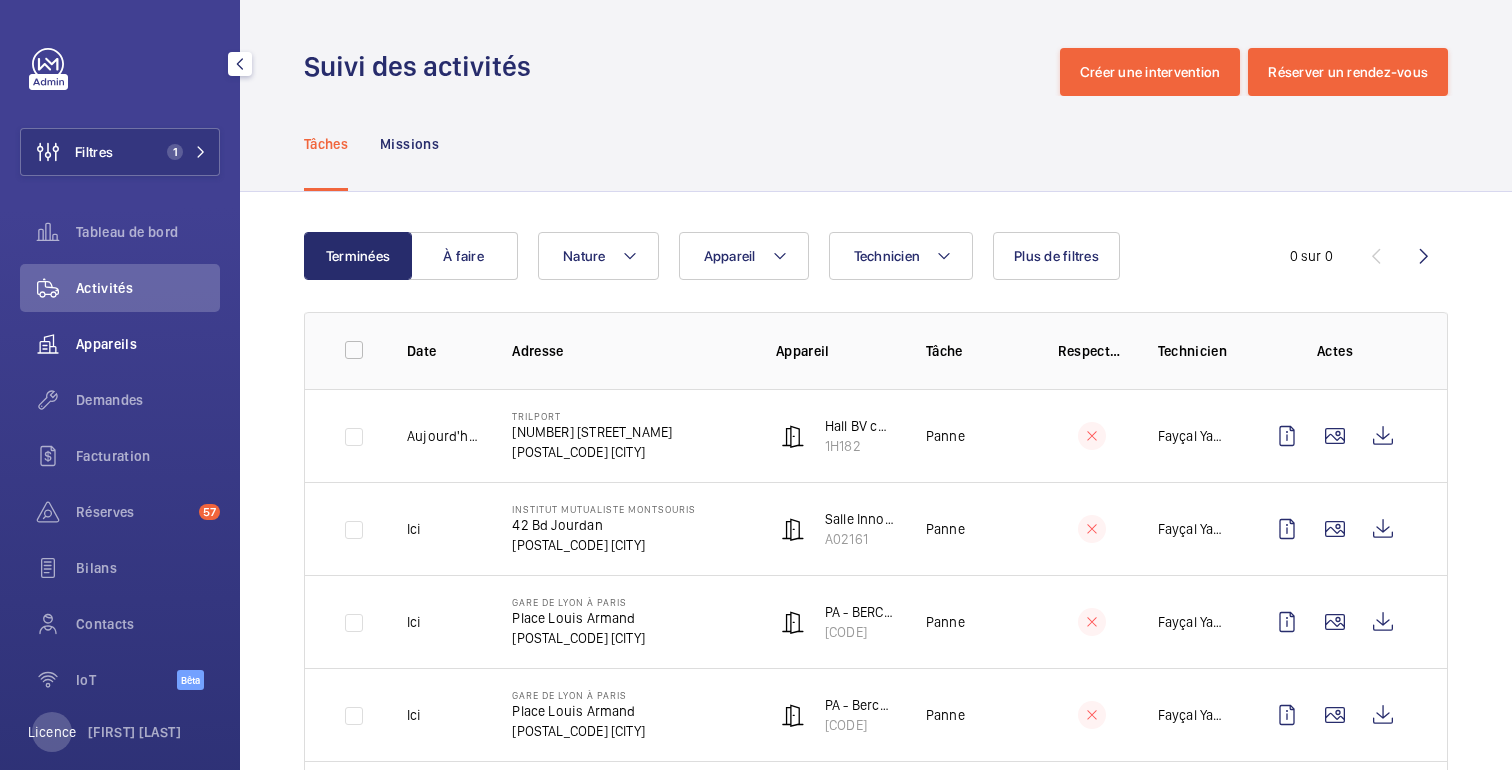 click on "Appareils" 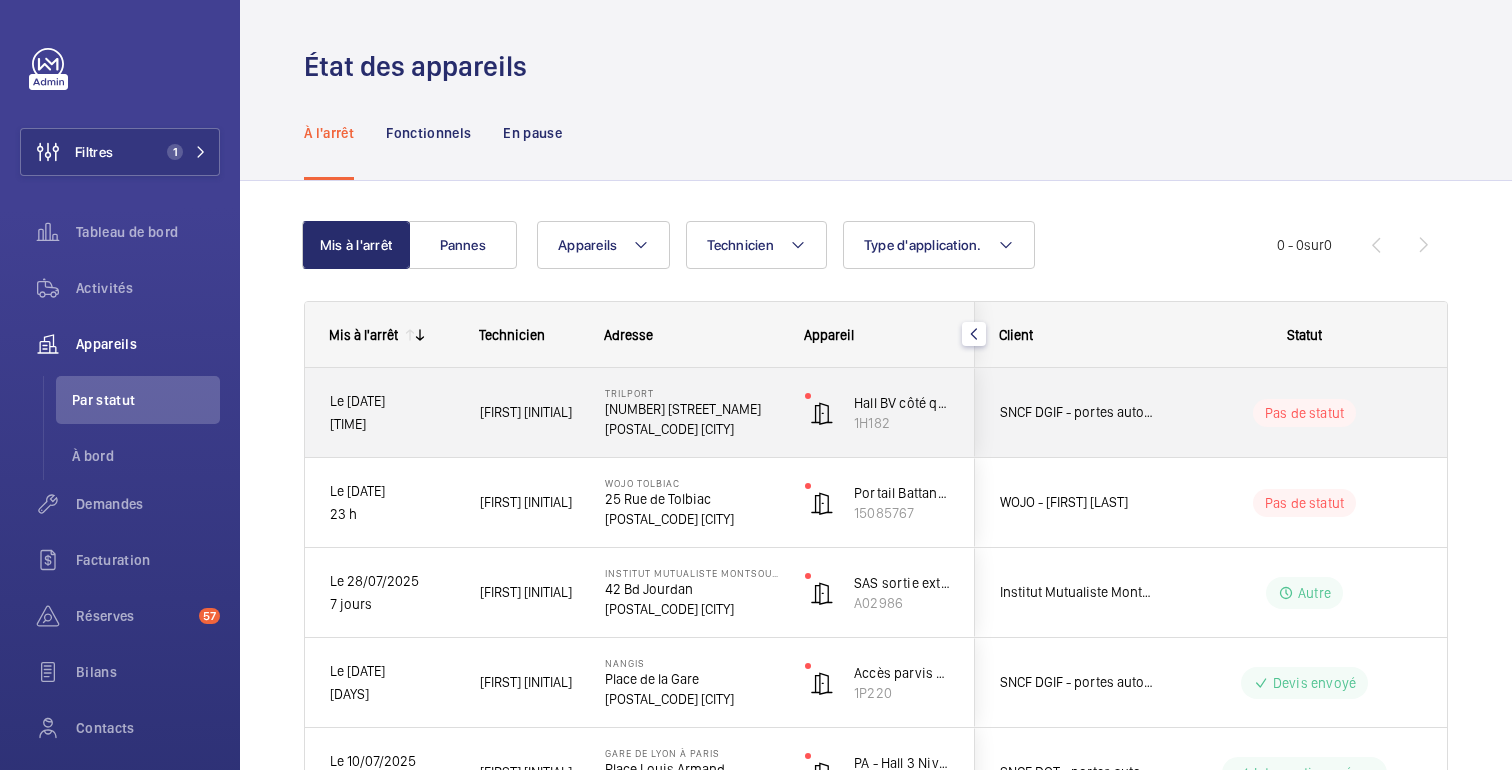 click on "Pas de statut" 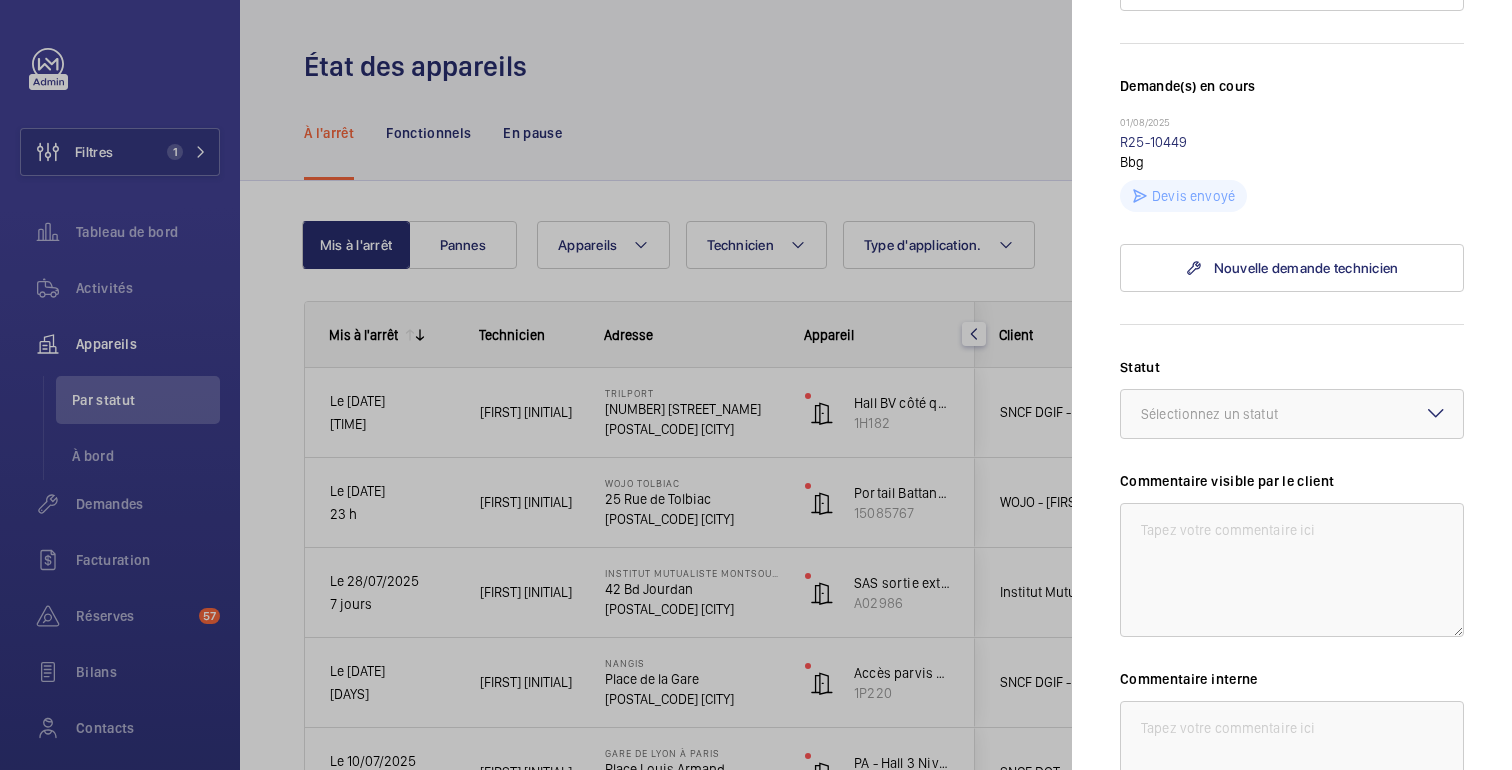 scroll, scrollTop: 504, scrollLeft: 0, axis: vertical 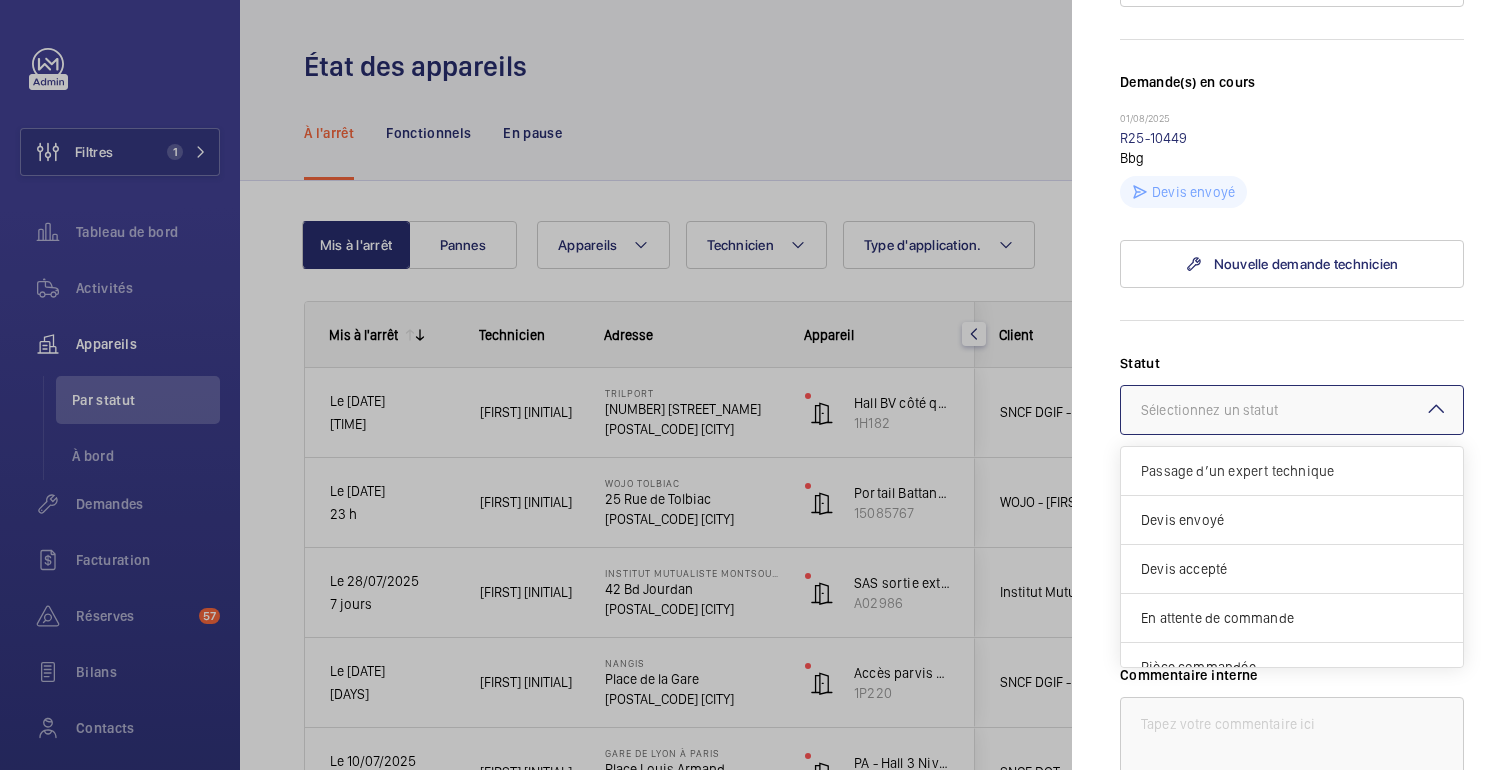 click on "Sélectionnez un statut" 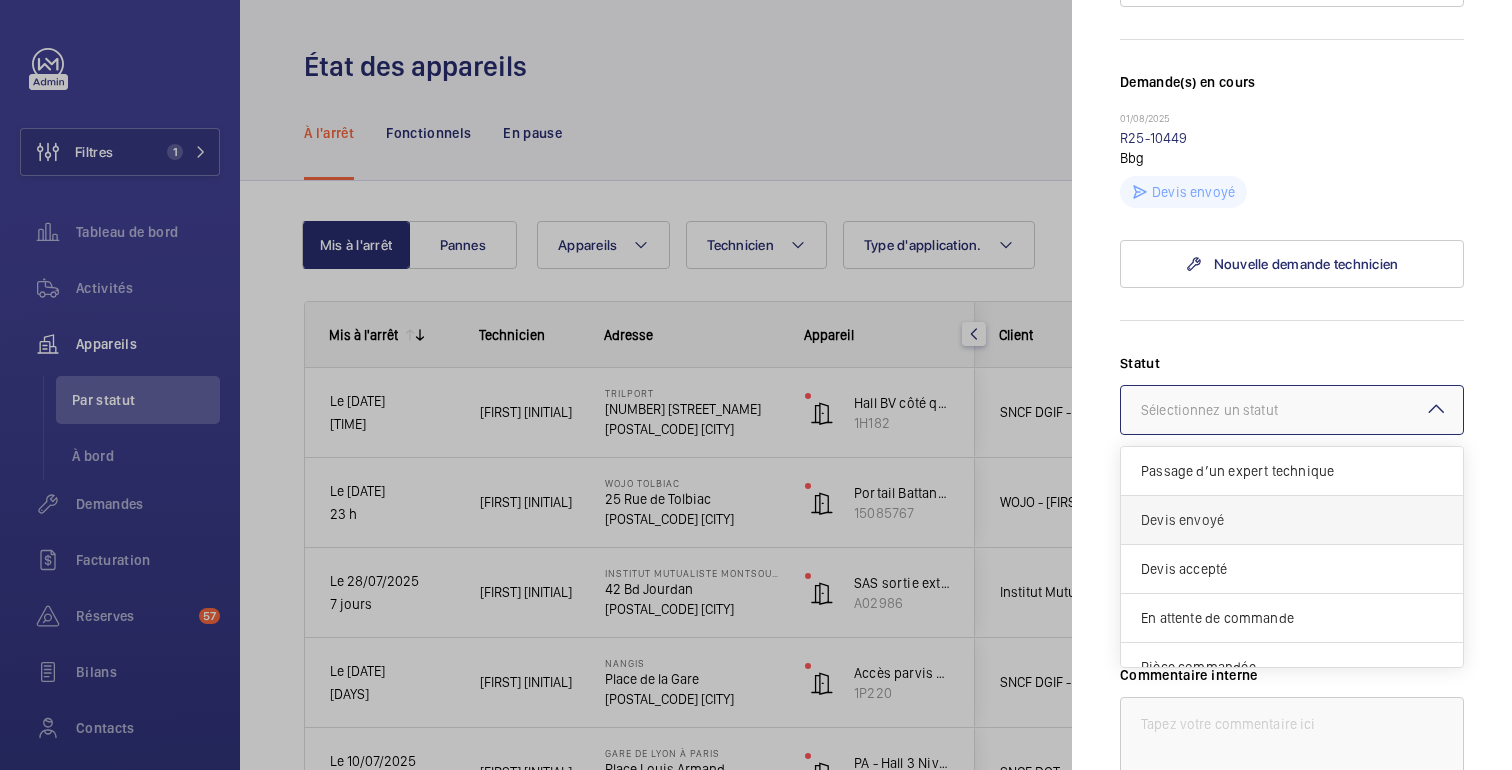 click on "Devis envoyé" at bounding box center (1292, 520) 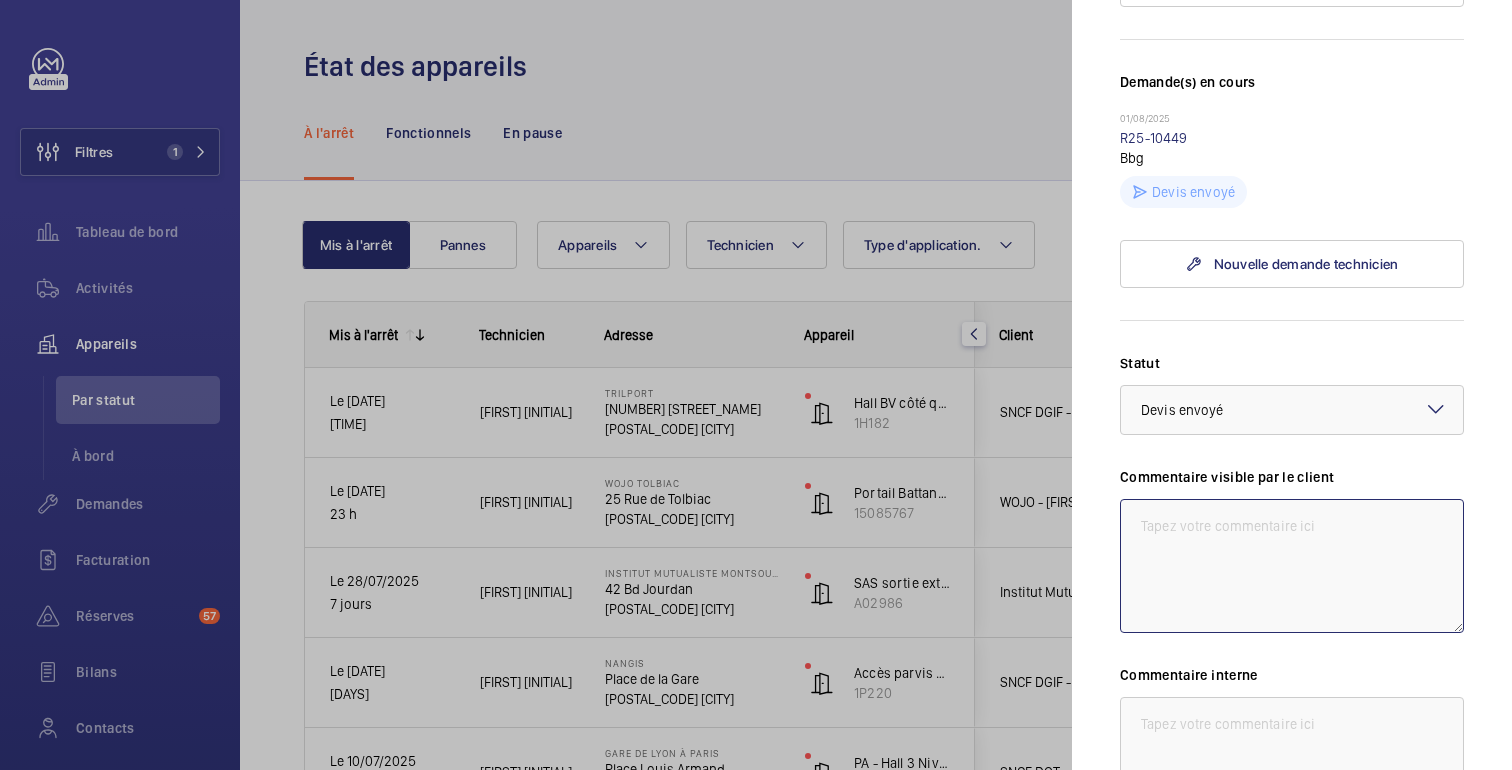 click 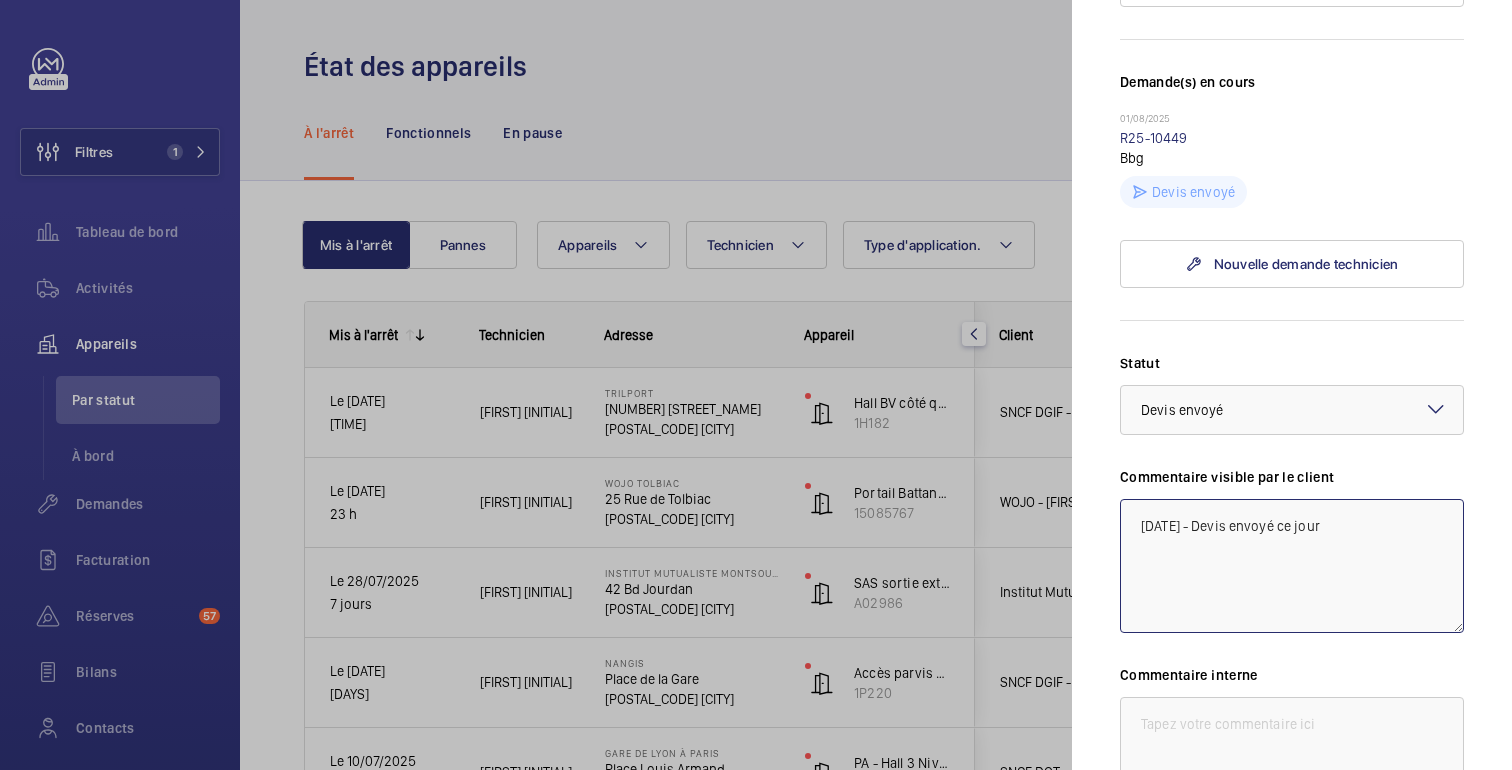 drag, startPoint x: 1325, startPoint y: 532, endPoint x: 1121, endPoint y: 533, distance: 204.00246 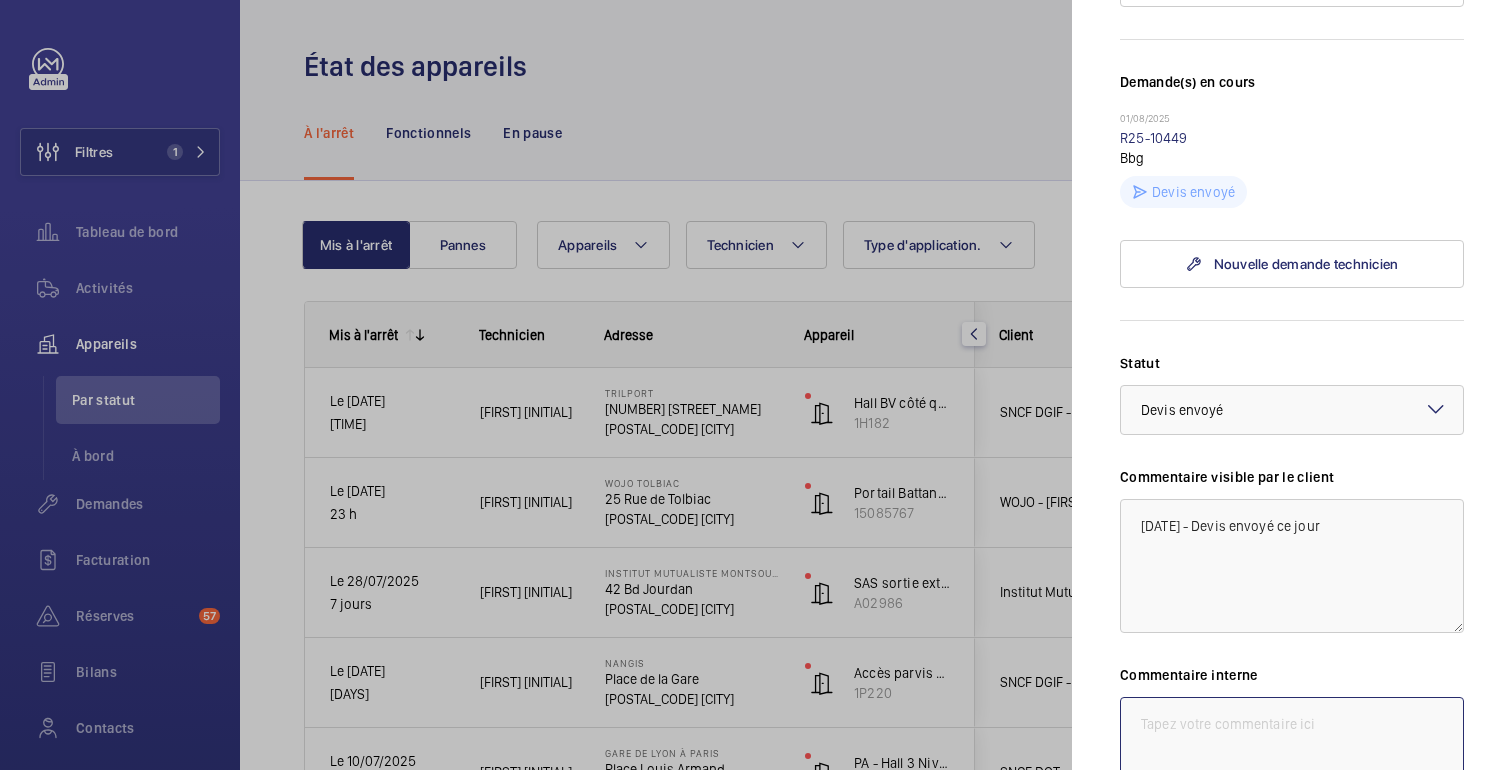 click 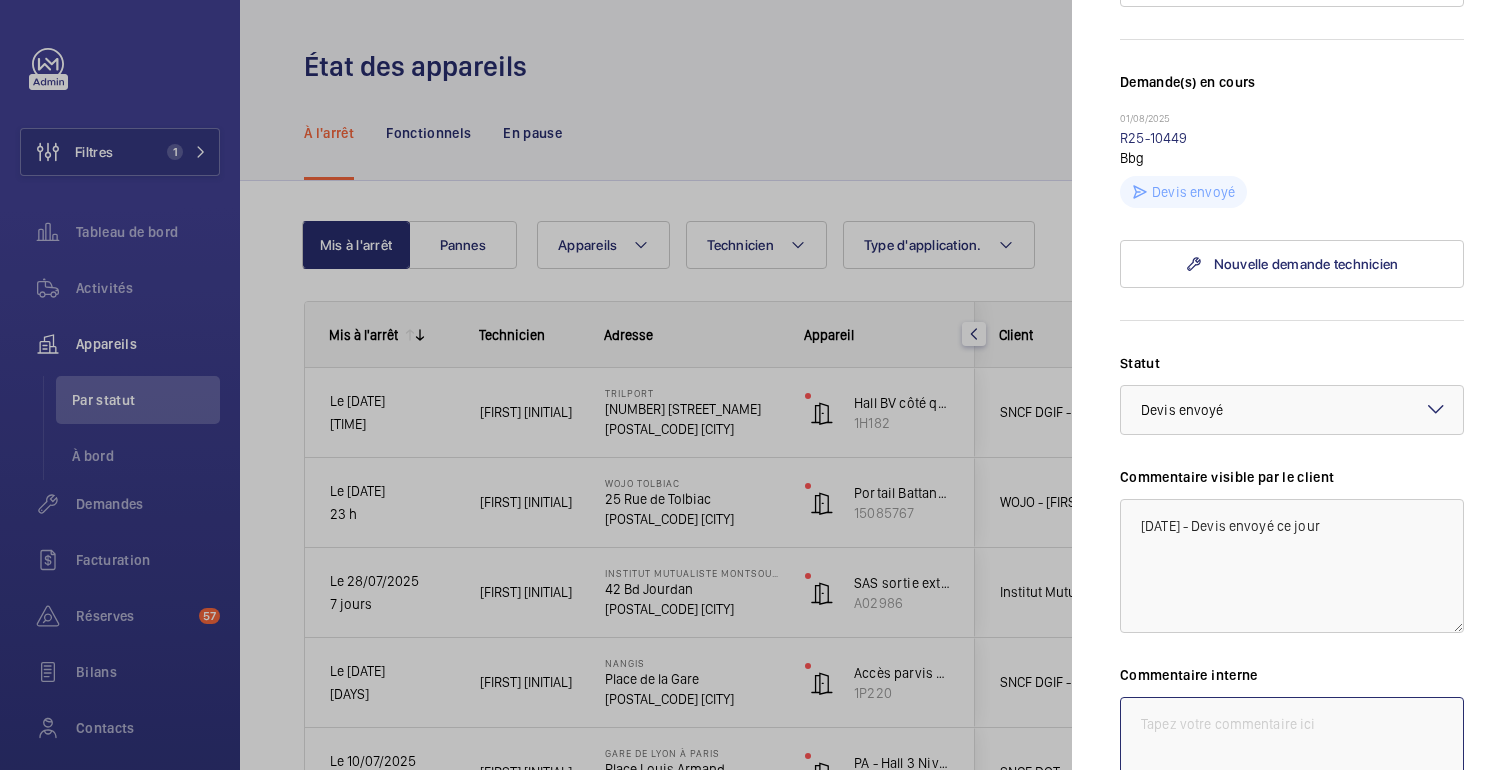 paste on "[DATE] - Devis envoyé ce jour" 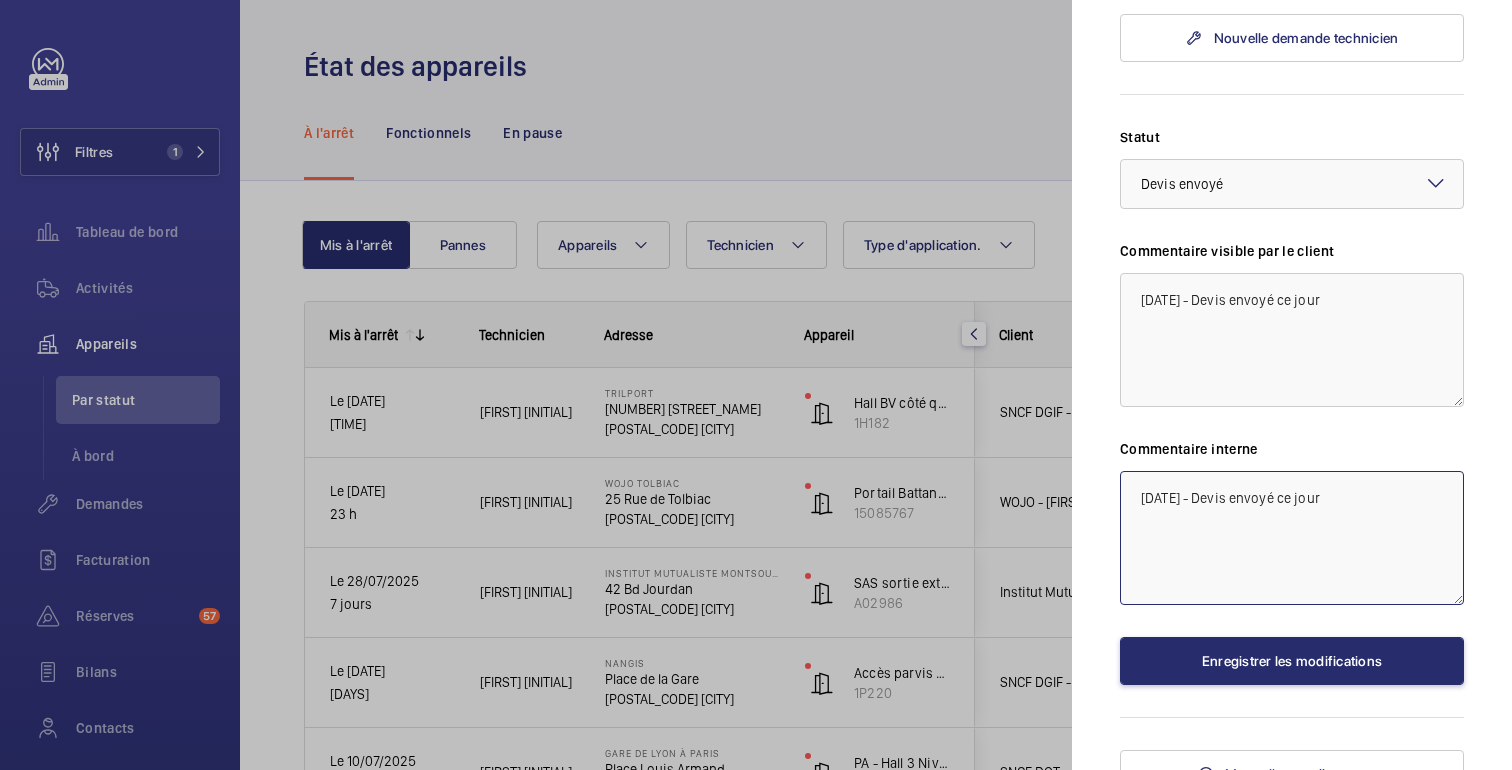 scroll, scrollTop: 738, scrollLeft: 0, axis: vertical 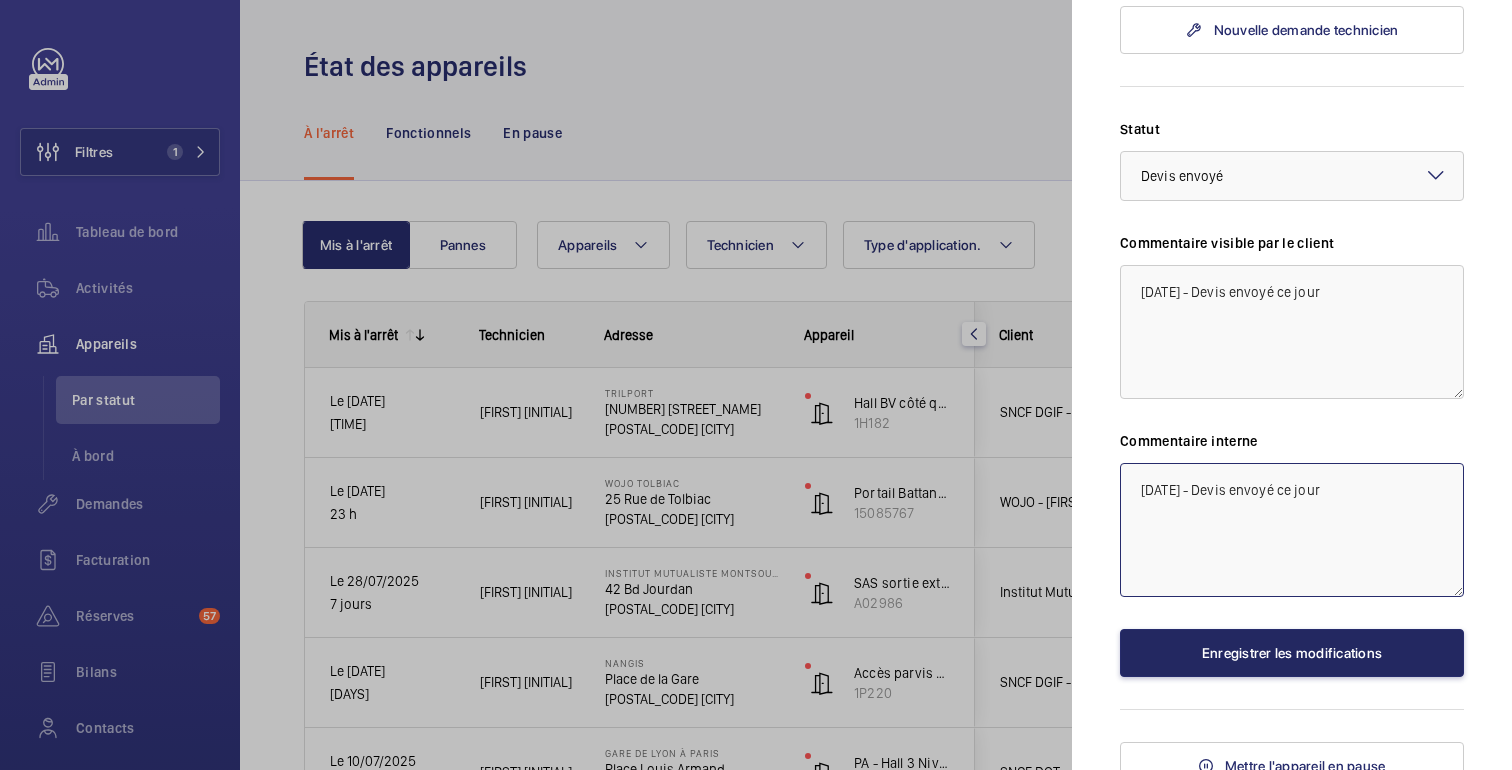 type on "[DATE] - Devis envoyé ce jour" 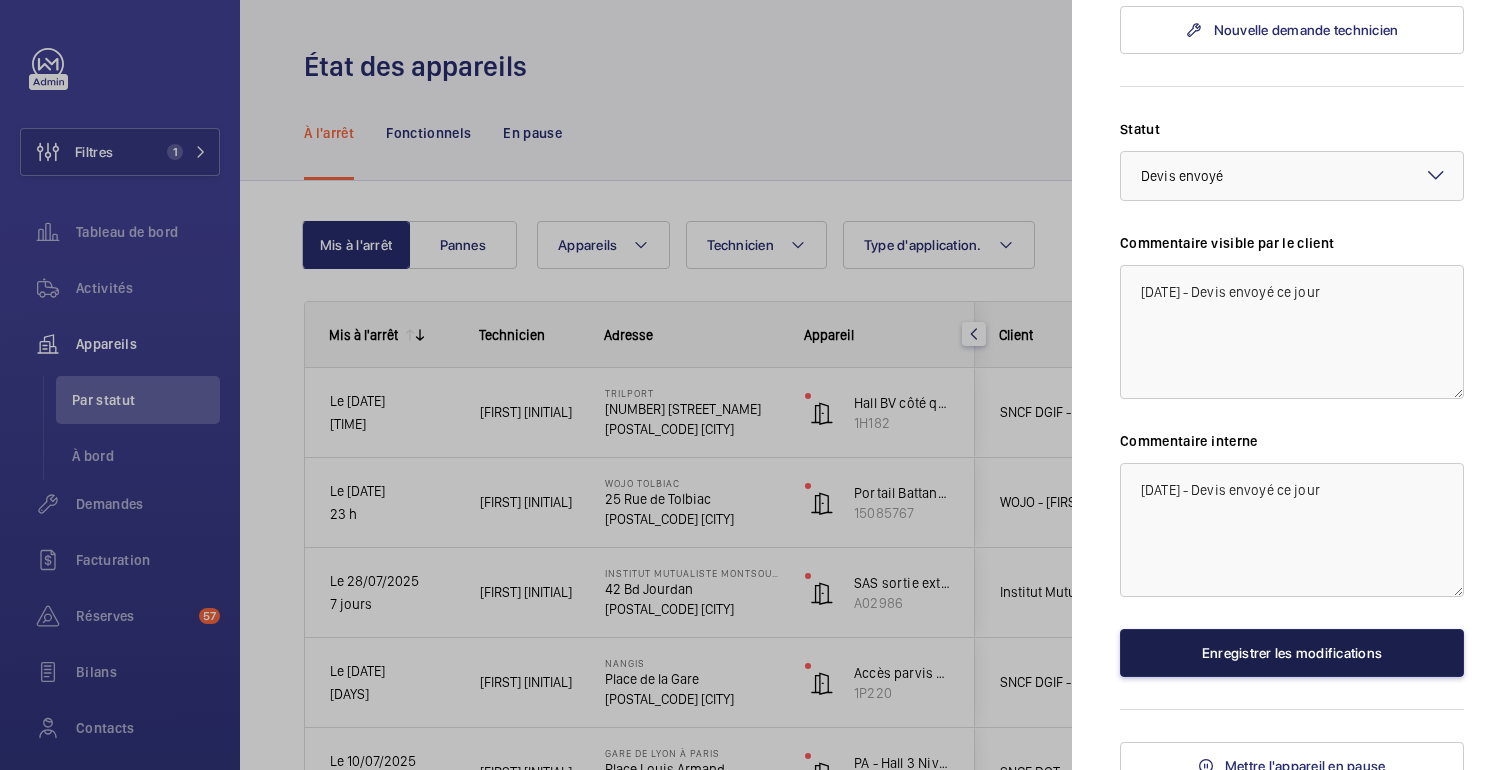 click on "Enregistrer les modifications" 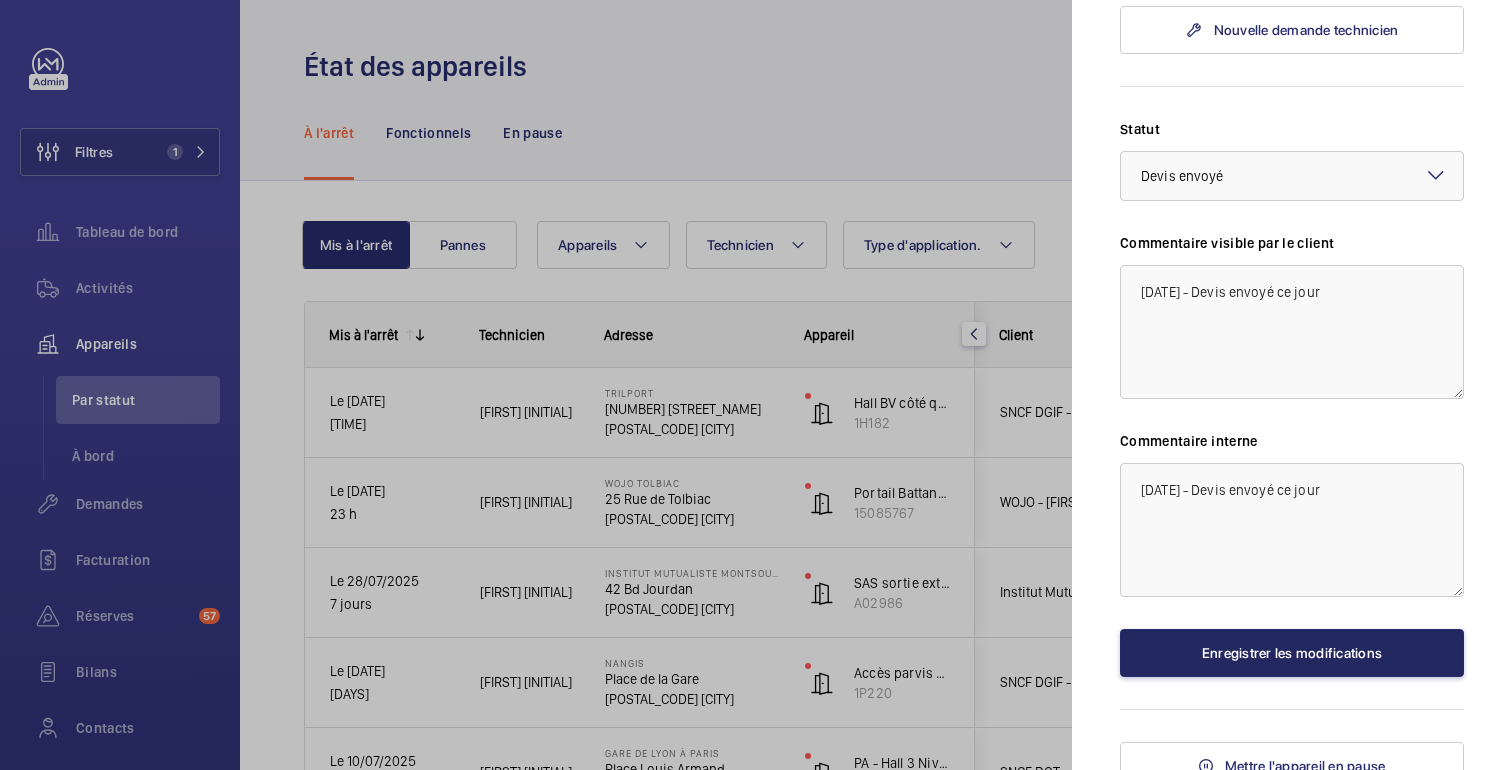 scroll, scrollTop: 0, scrollLeft: 0, axis: both 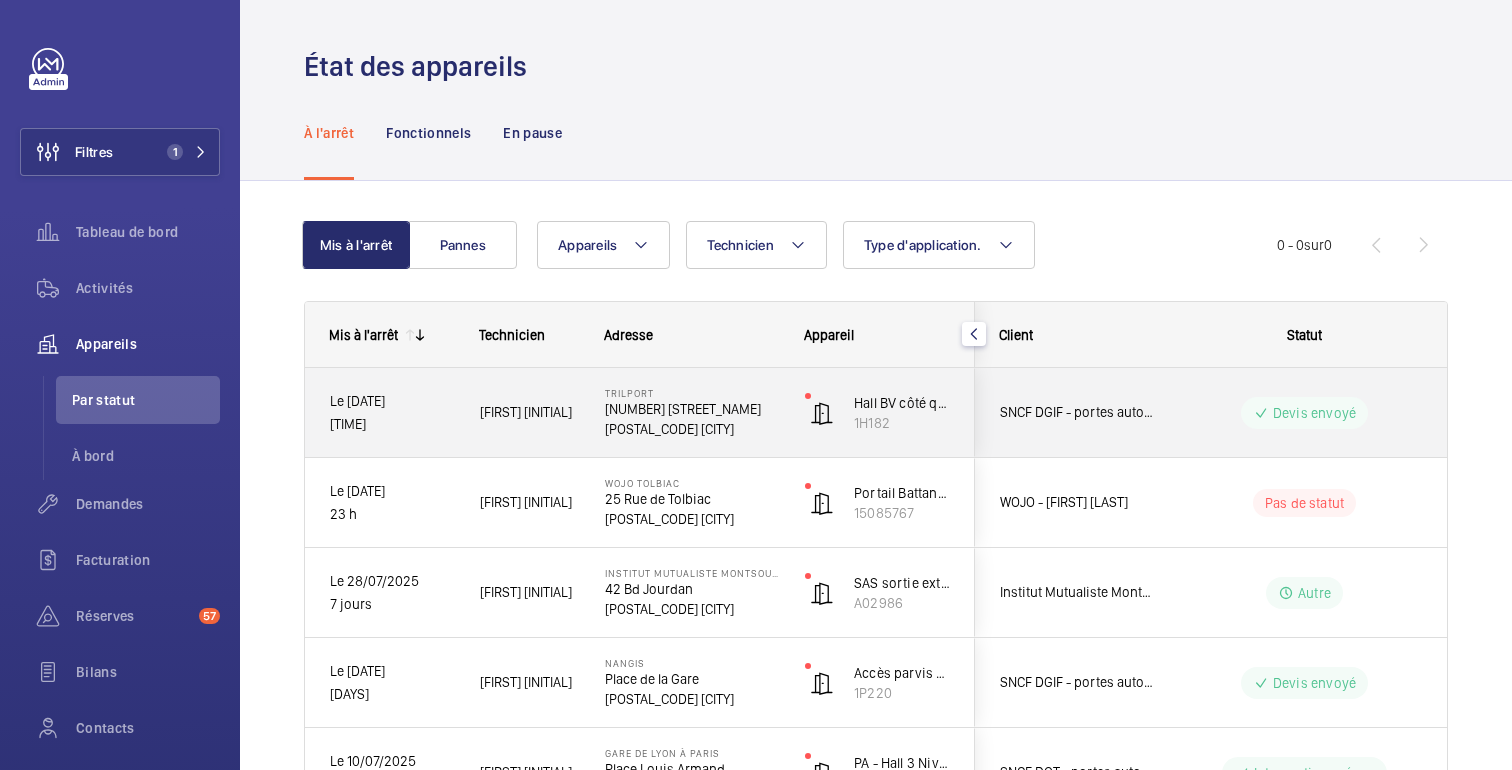 click on "Devis envoyé" 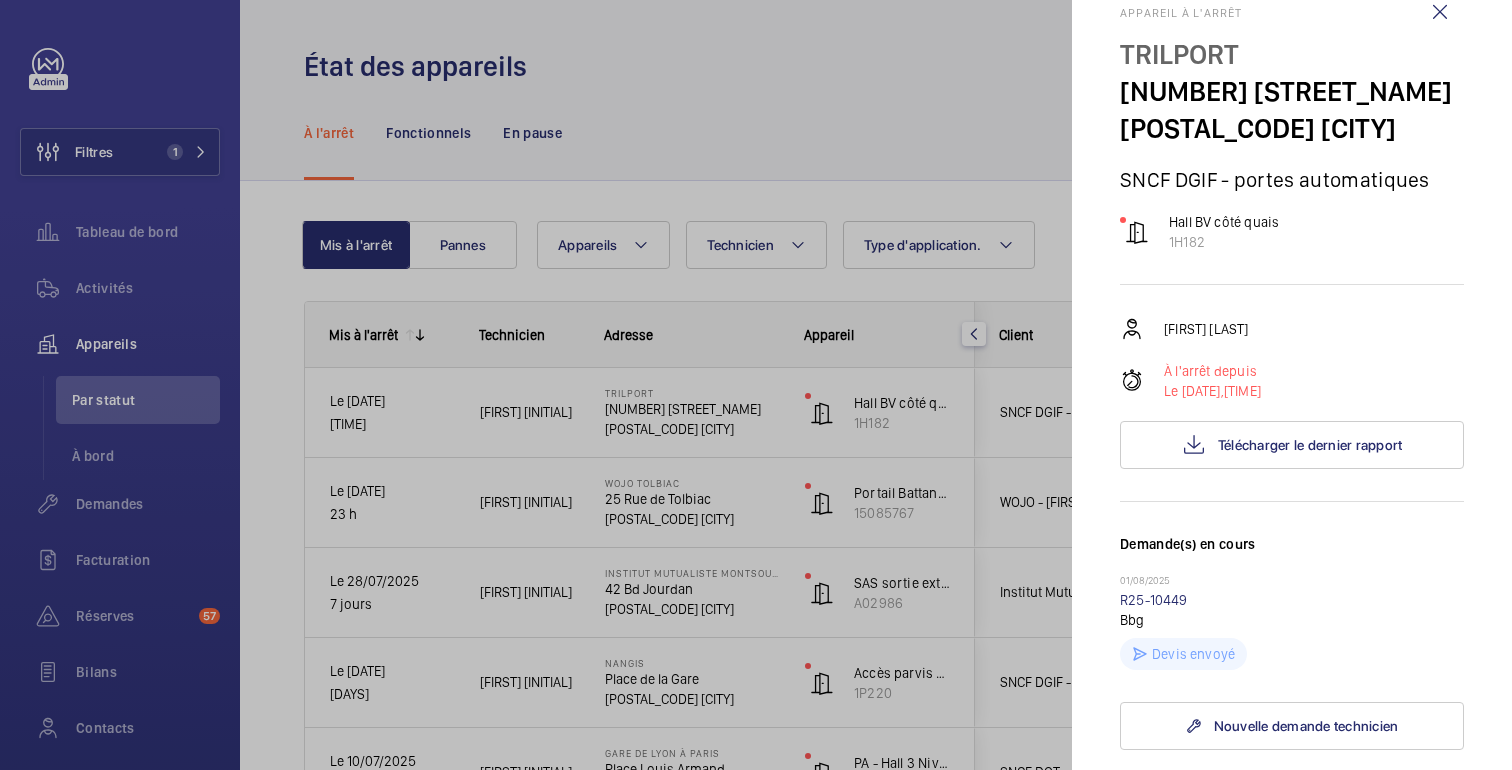 scroll, scrollTop: 23, scrollLeft: 0, axis: vertical 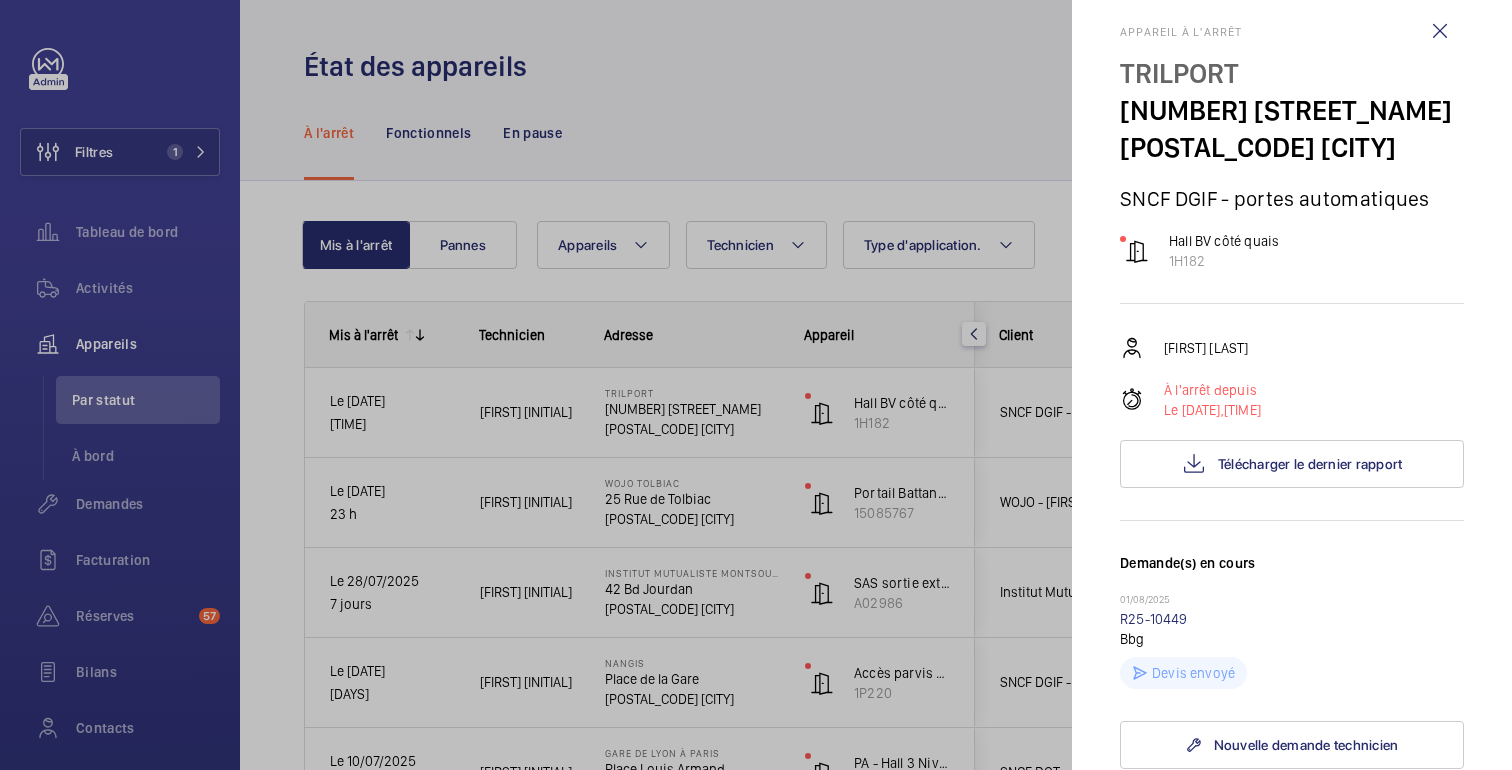 click 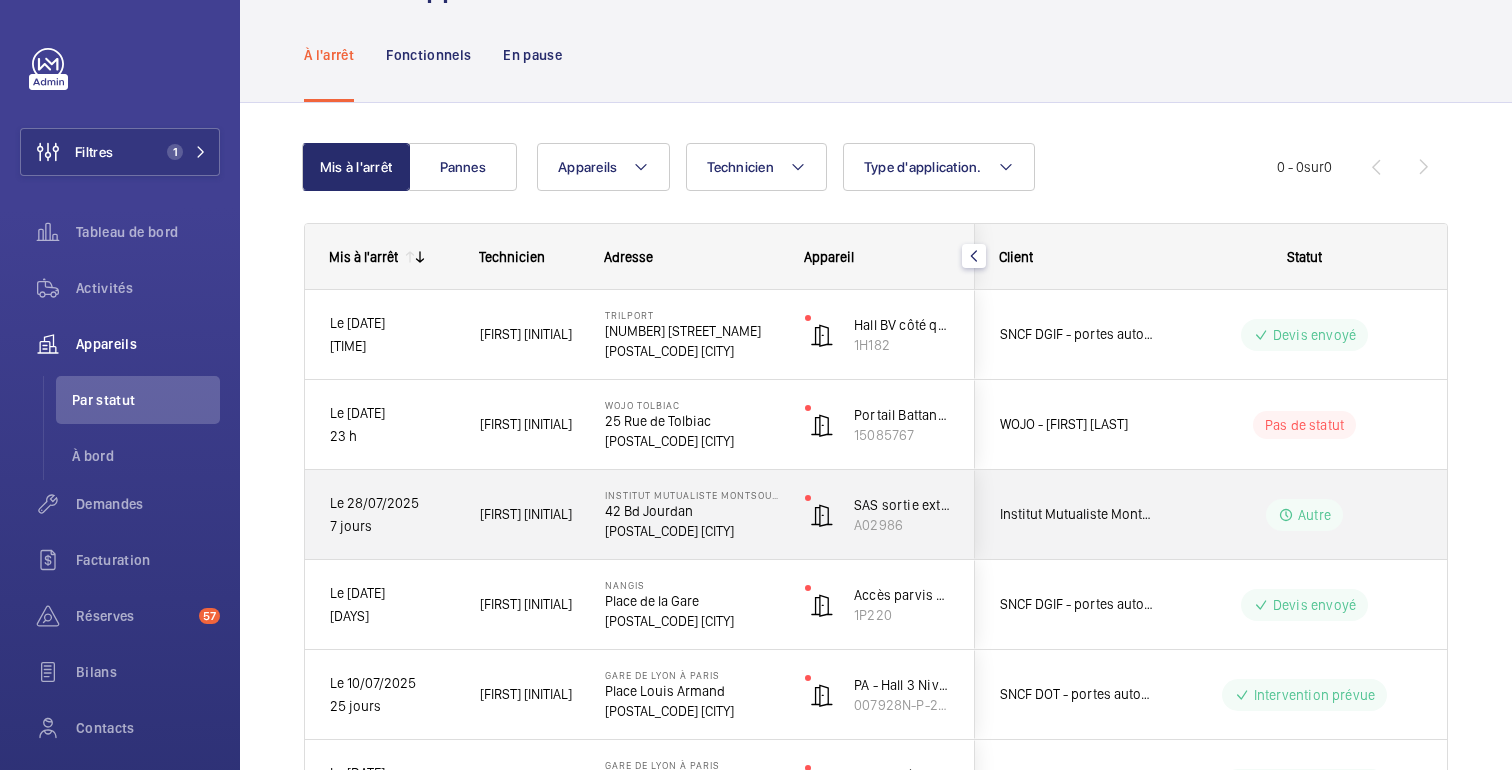 scroll, scrollTop: 72, scrollLeft: 0, axis: vertical 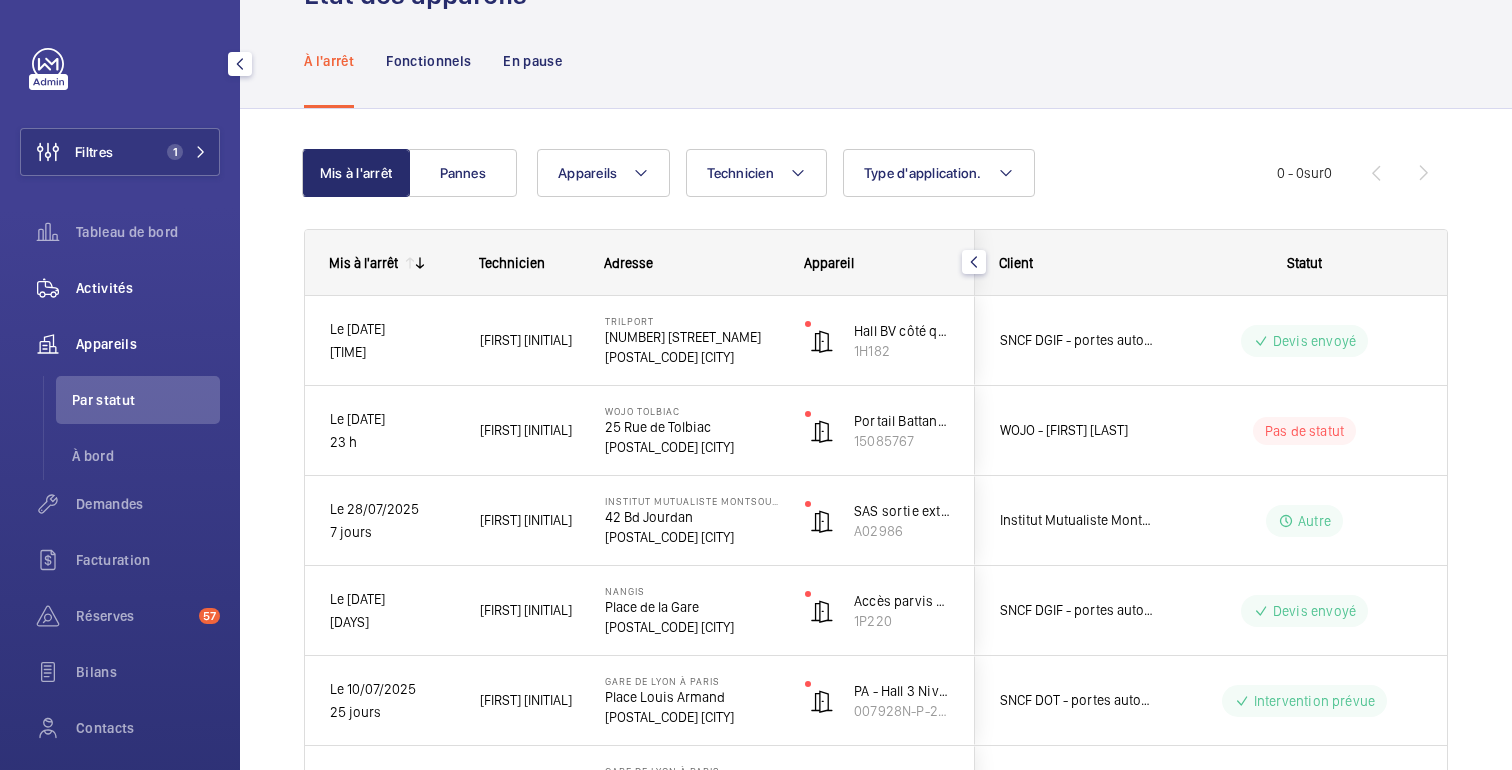 click on "Activités" 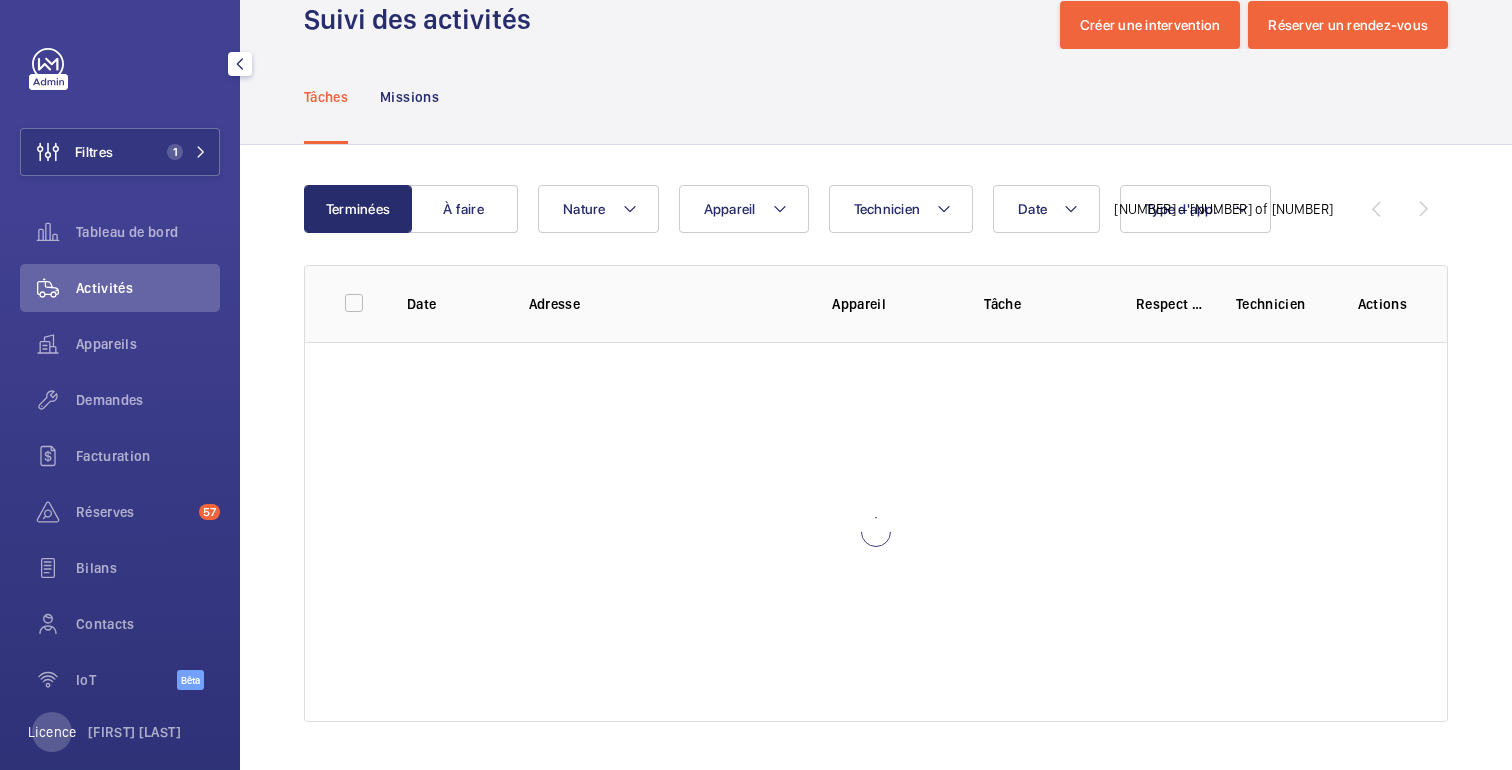 scroll, scrollTop: 0, scrollLeft: 0, axis: both 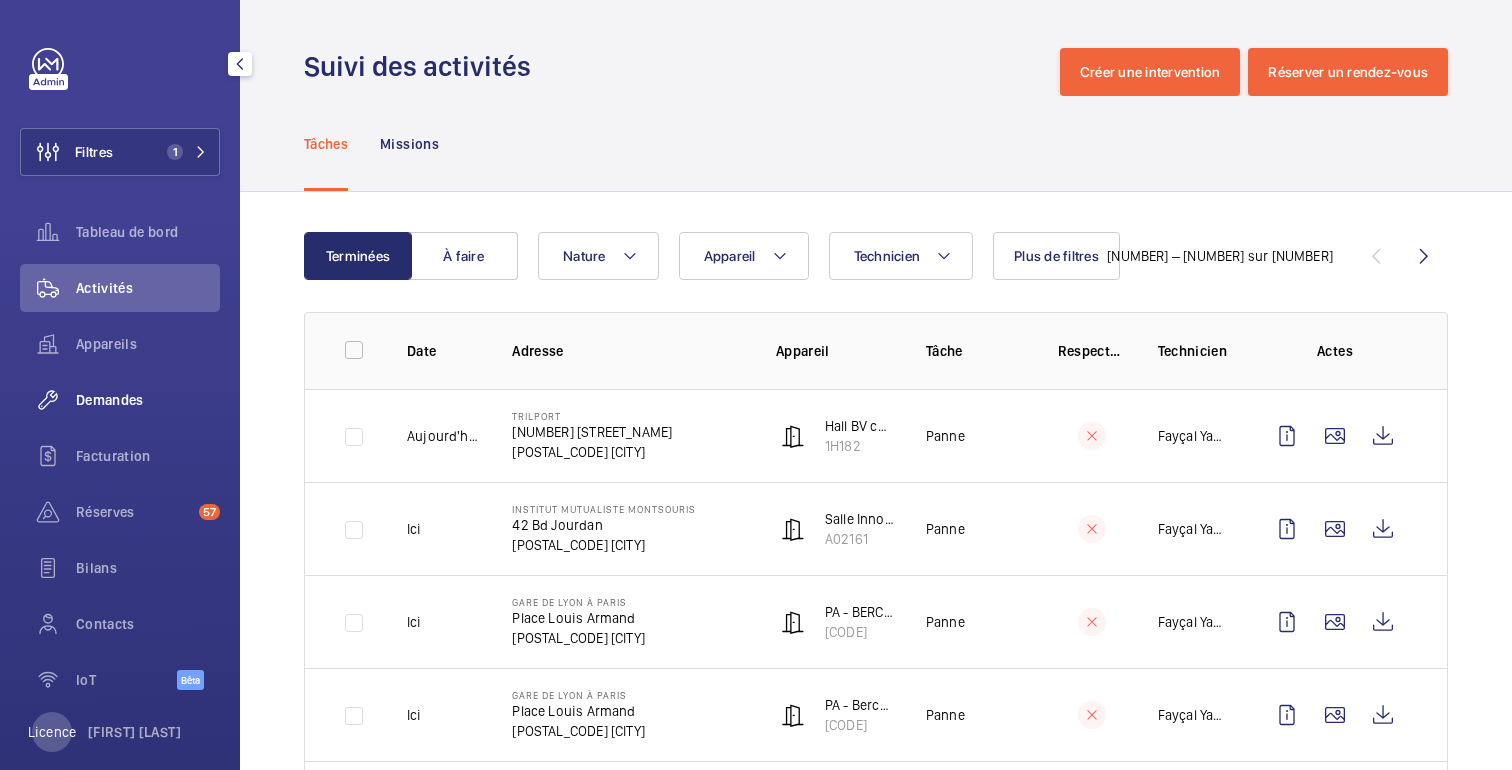 click on "Demandes" 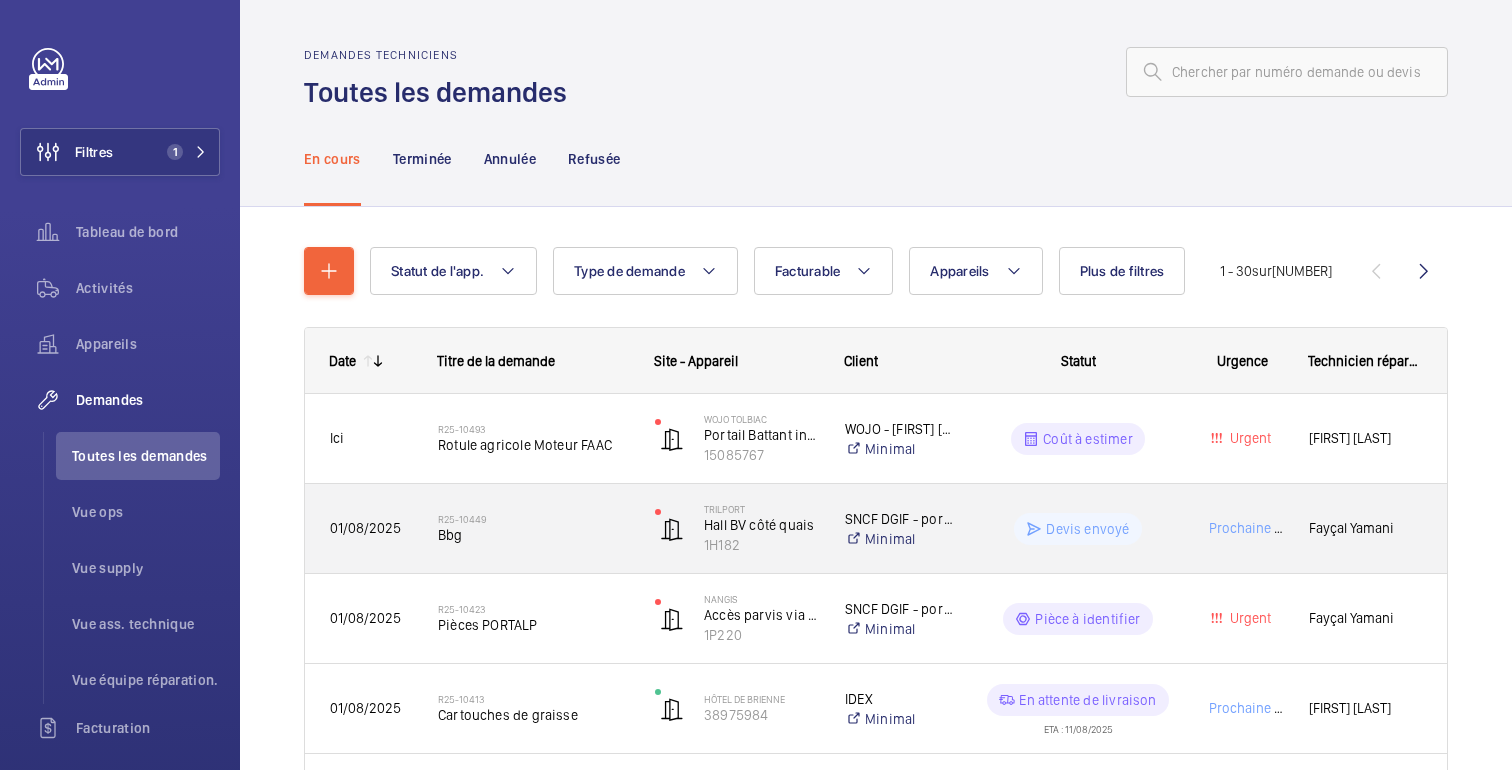 click on "Devis envoyé" 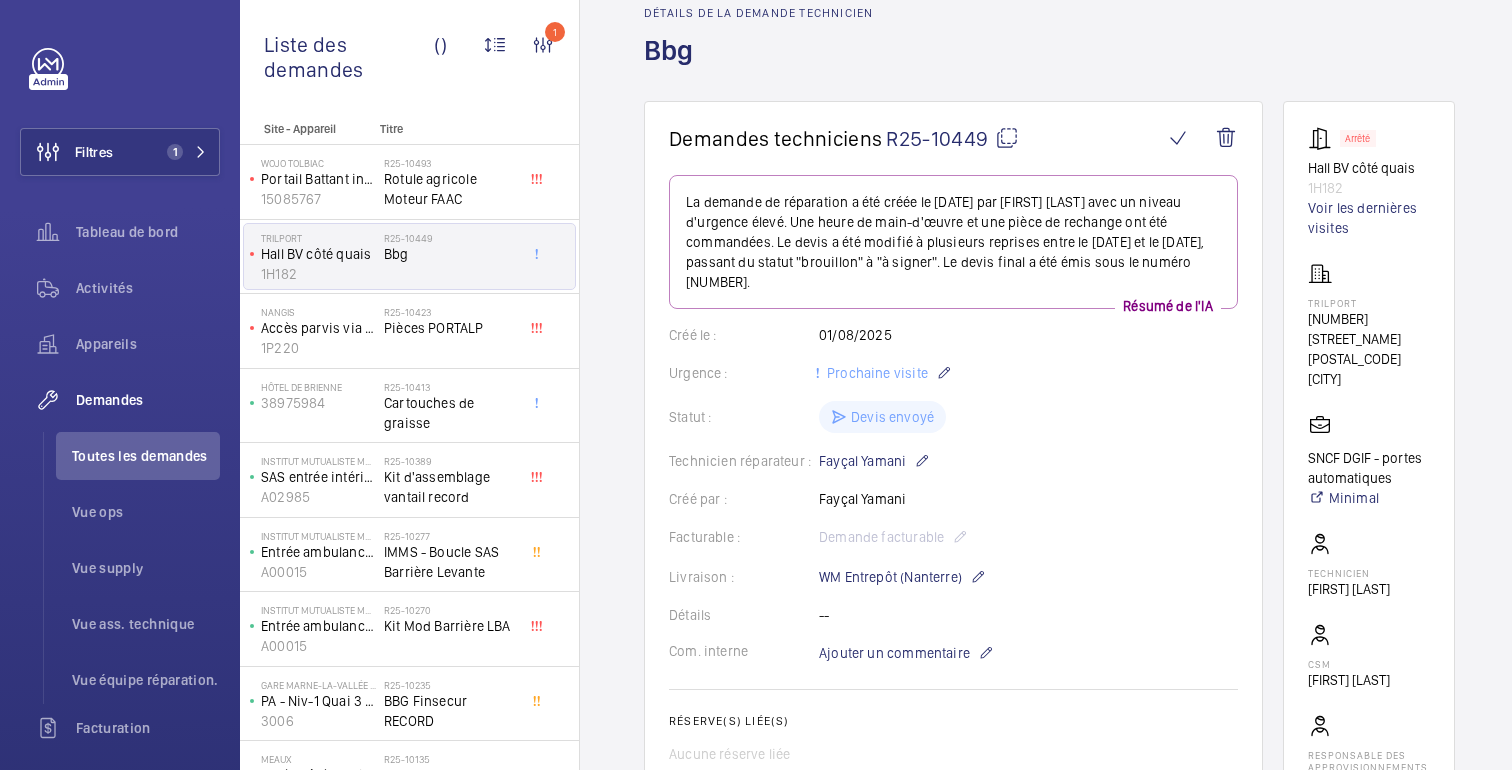 scroll, scrollTop: 0, scrollLeft: 0, axis: both 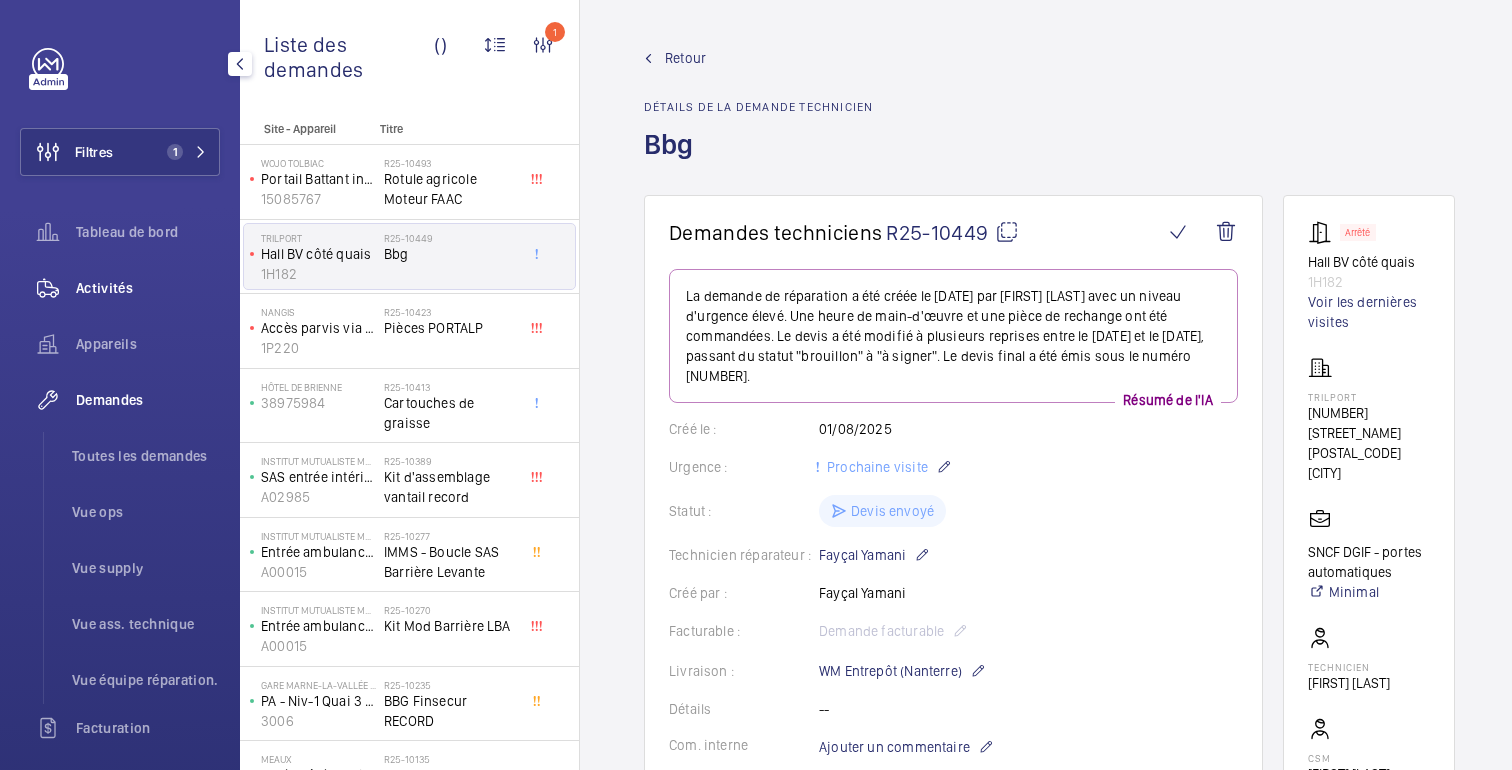 click on "Activités" 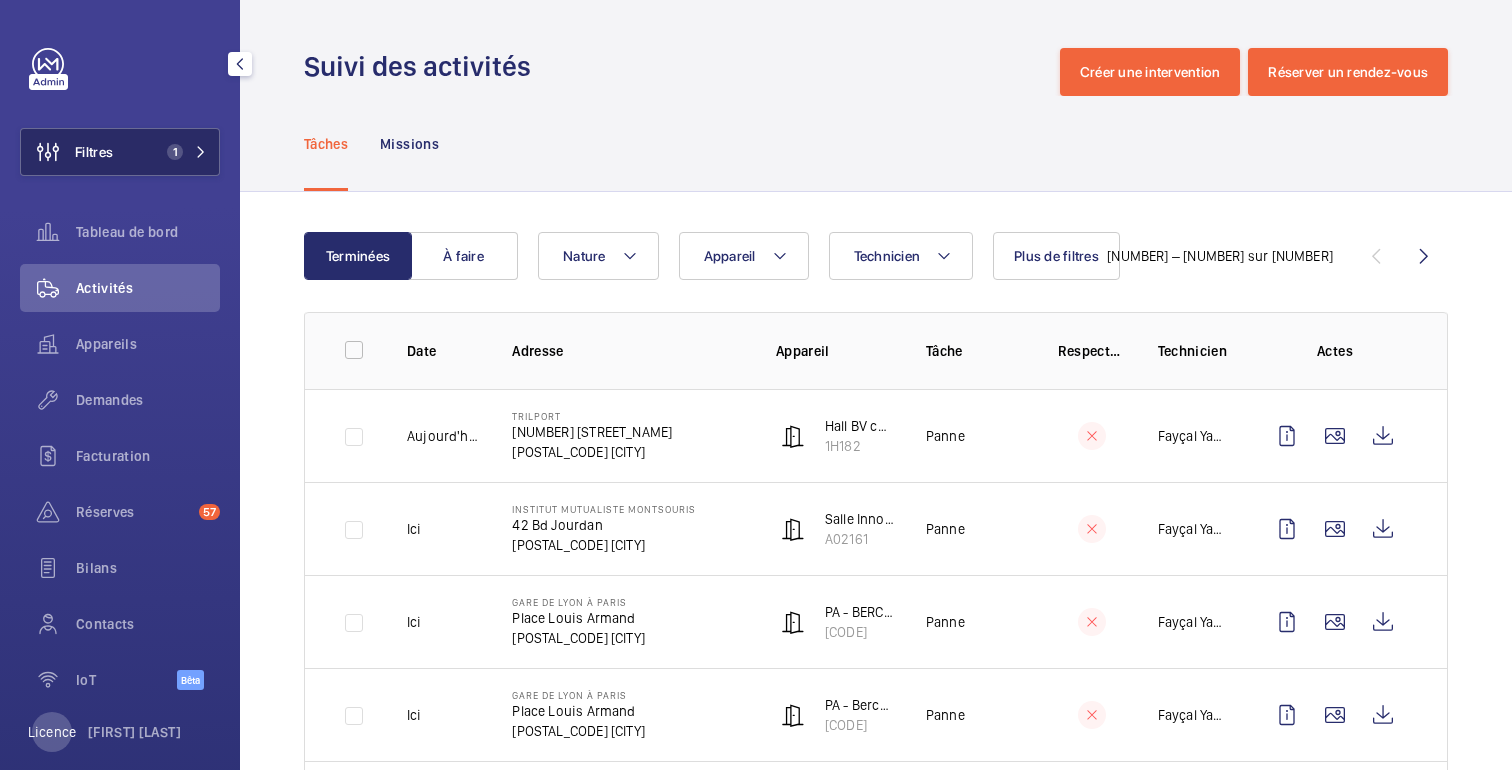 click on "Filtres 1" 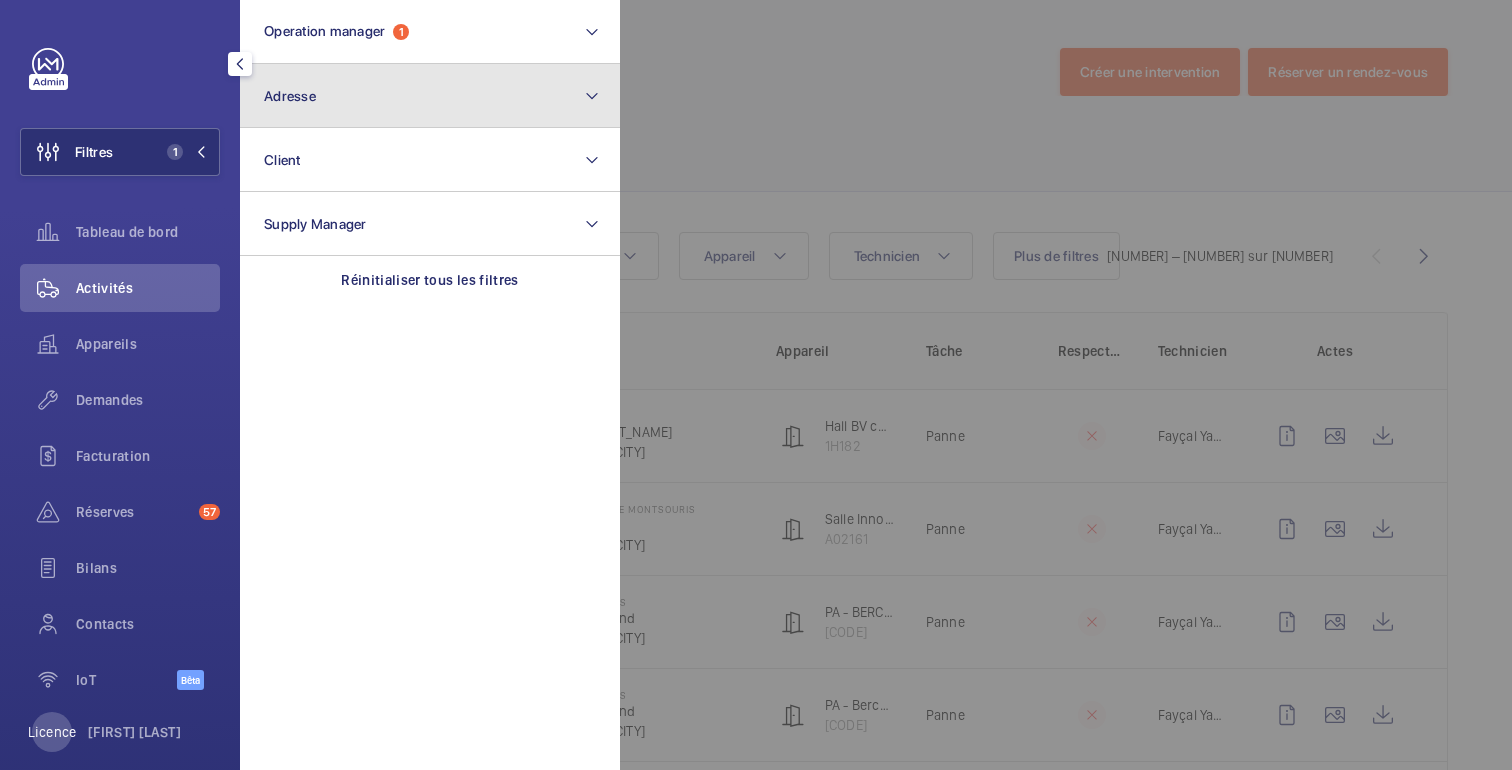 click on "Adresse" 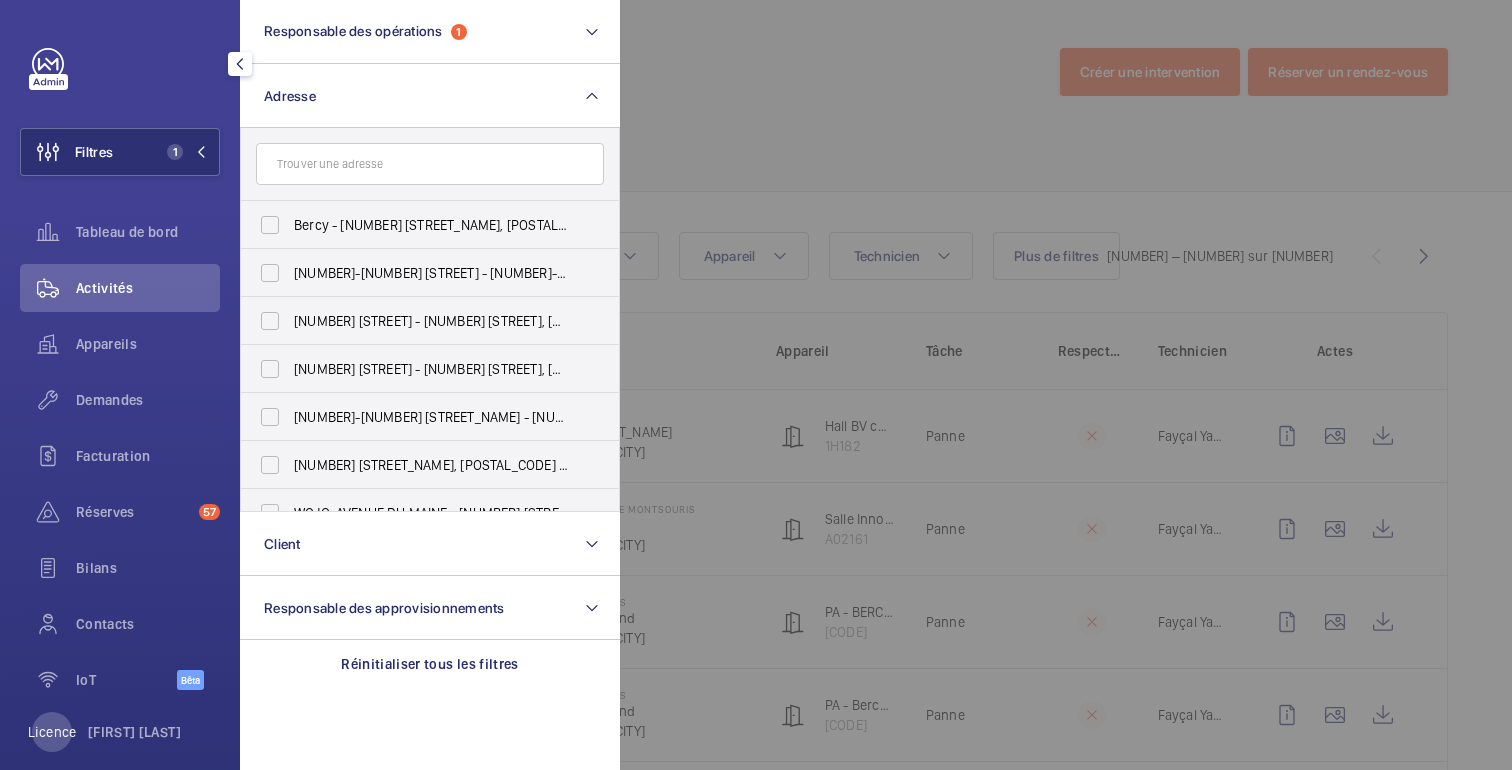 click 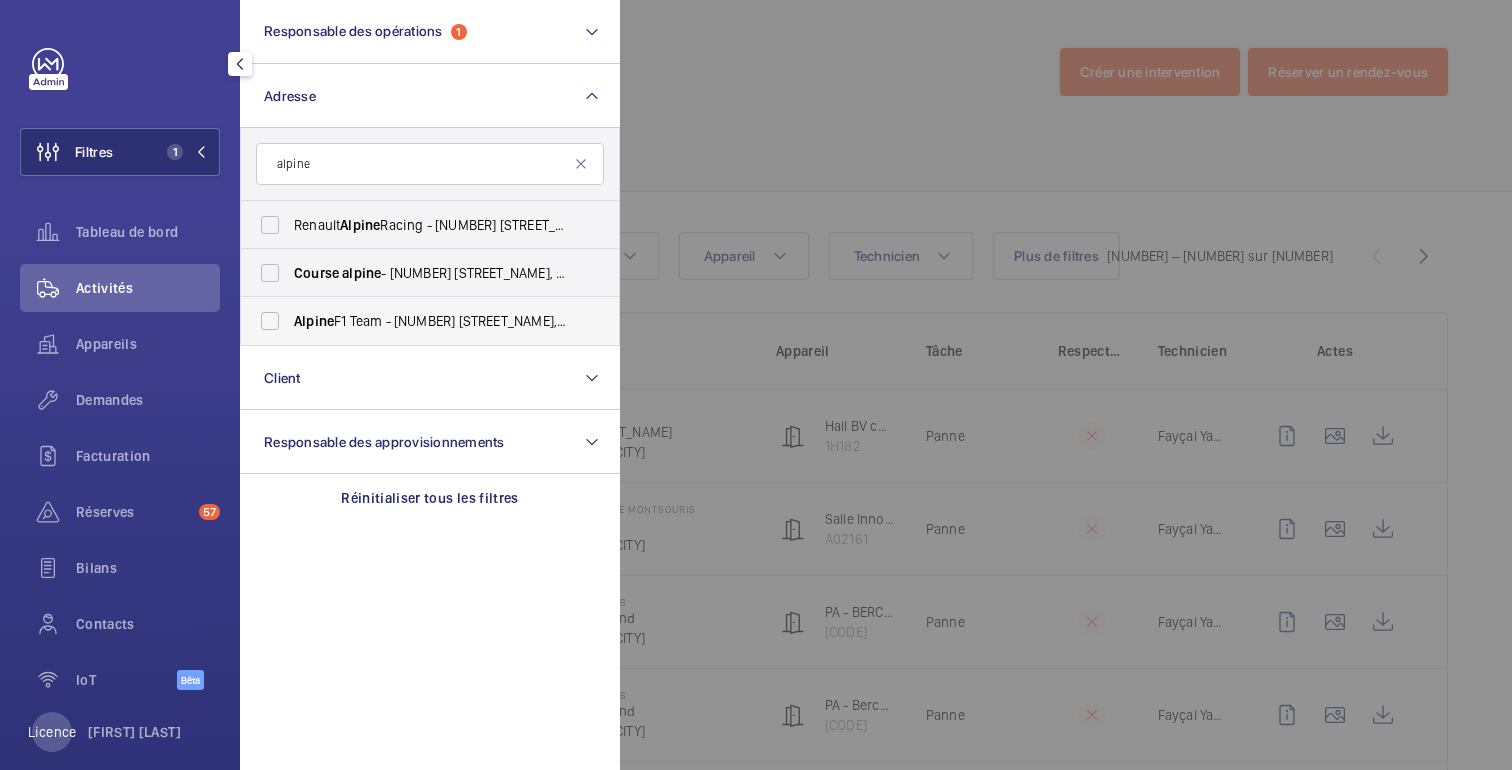 type on "alpine" 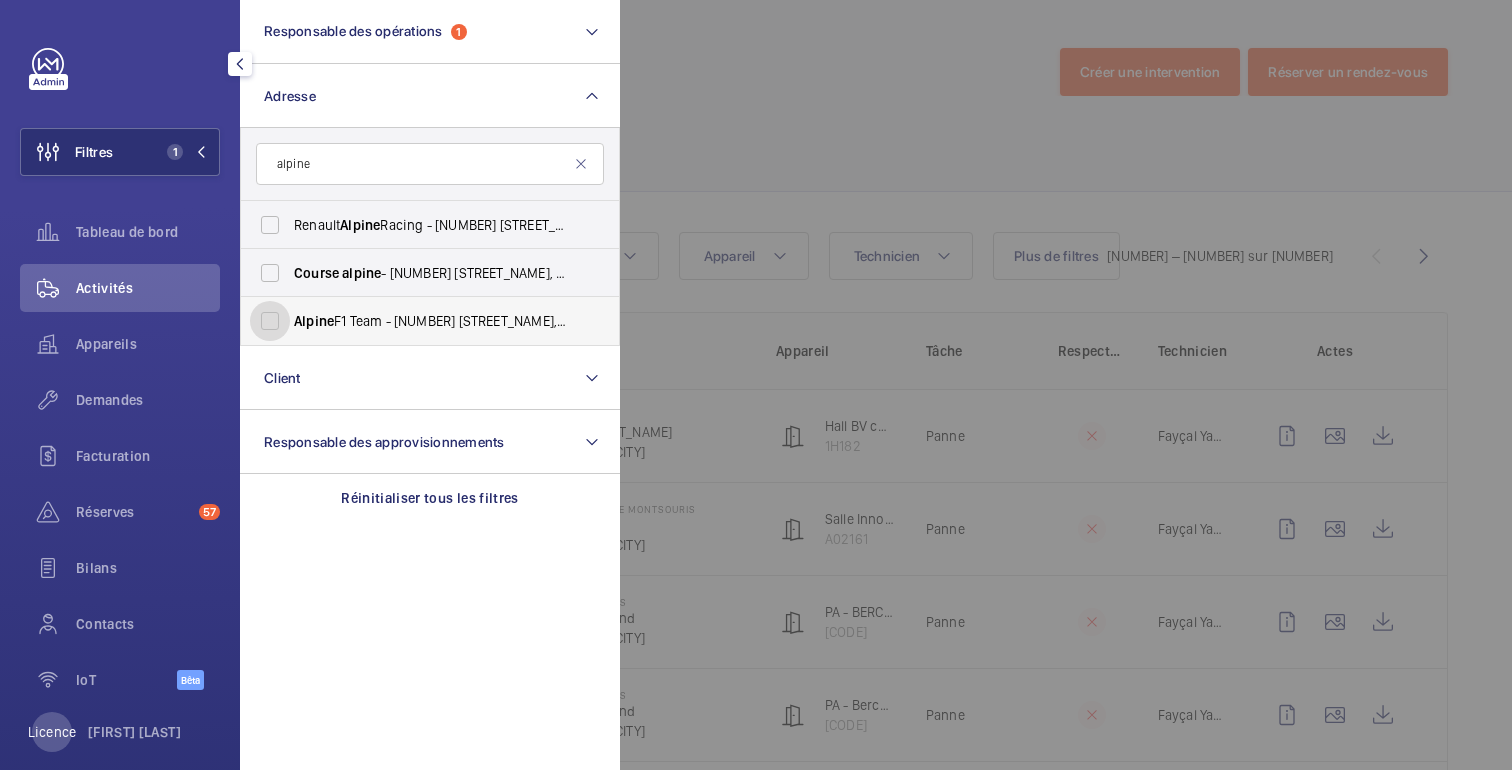 click on "Alpine F1 Team - [NUMBER] [STREET_NAME], [CITY] [POSTAL_CODE]" at bounding box center (270, 321) 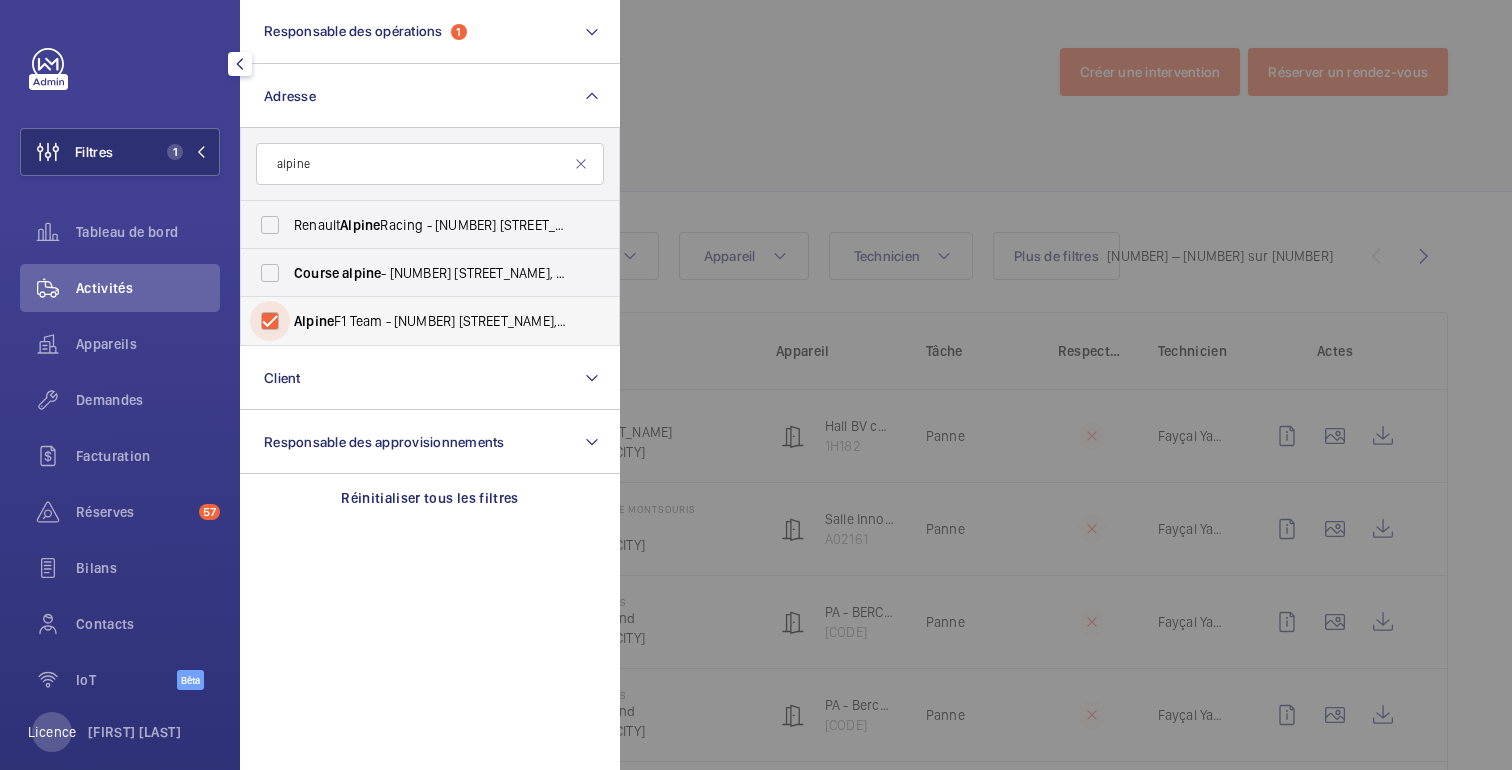checkbox on "true" 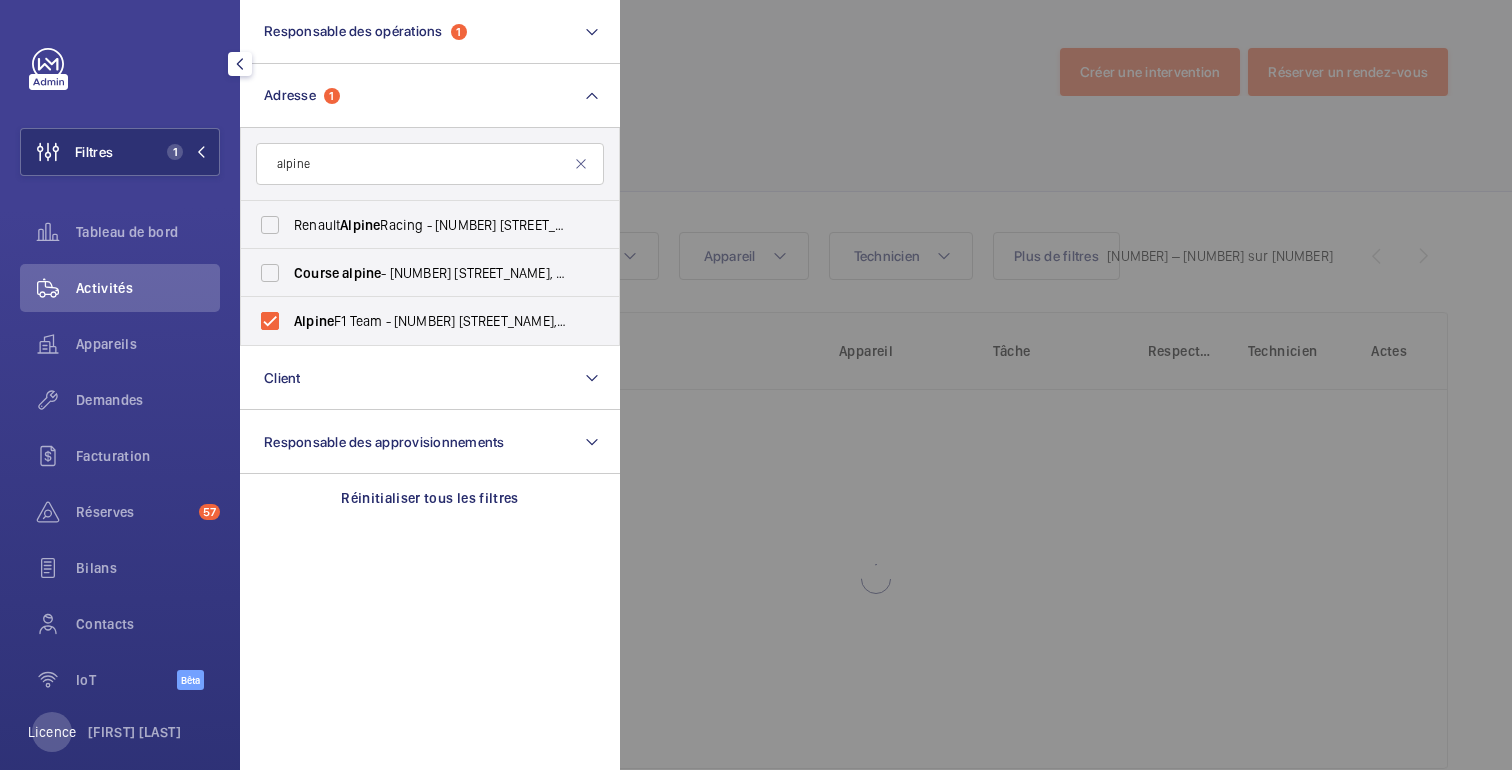 click 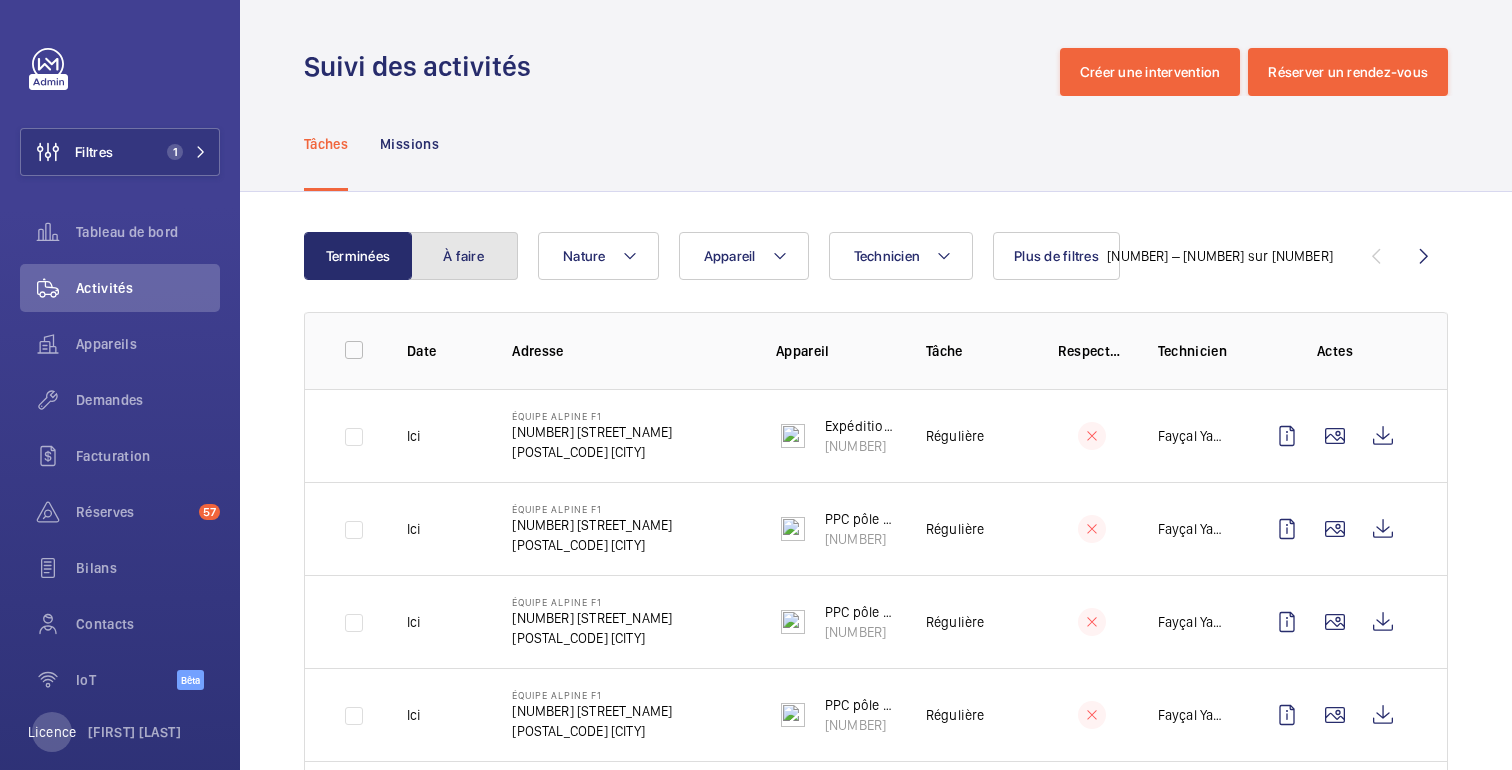 click on "À faire" 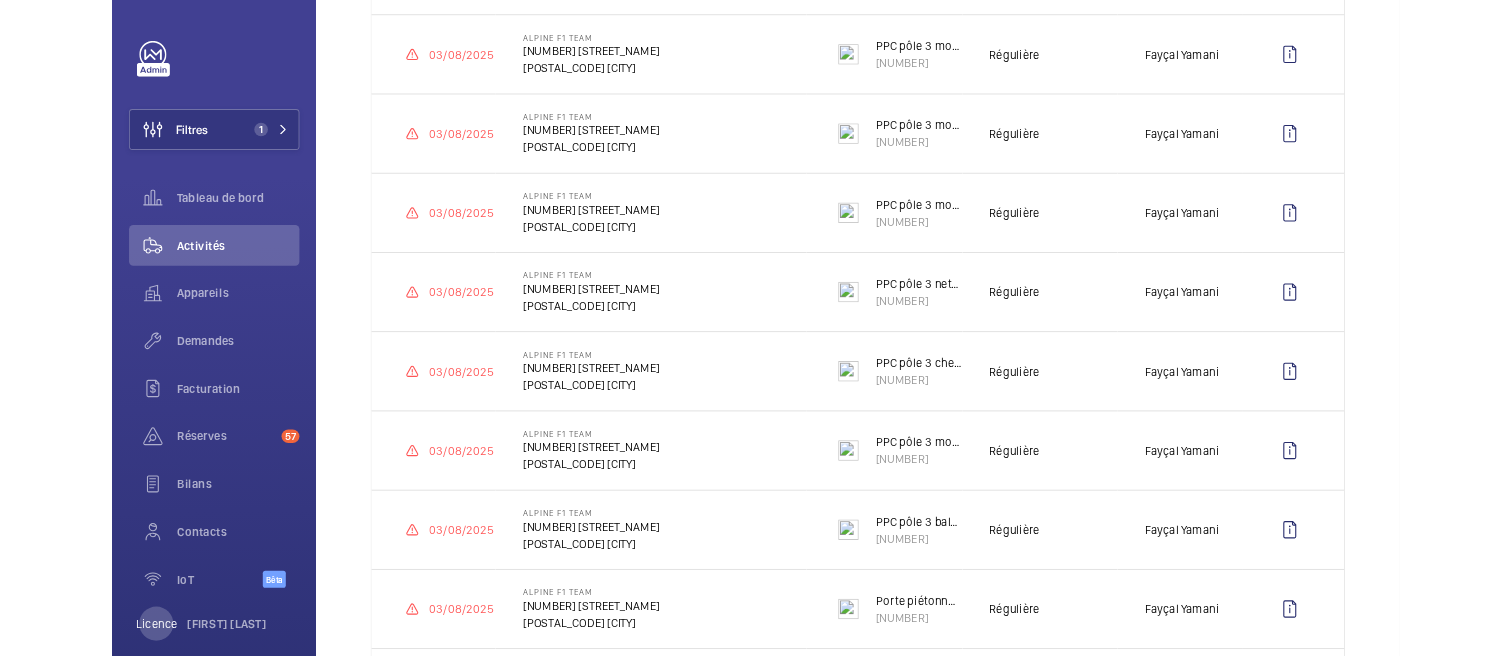 scroll, scrollTop: 0, scrollLeft: 0, axis: both 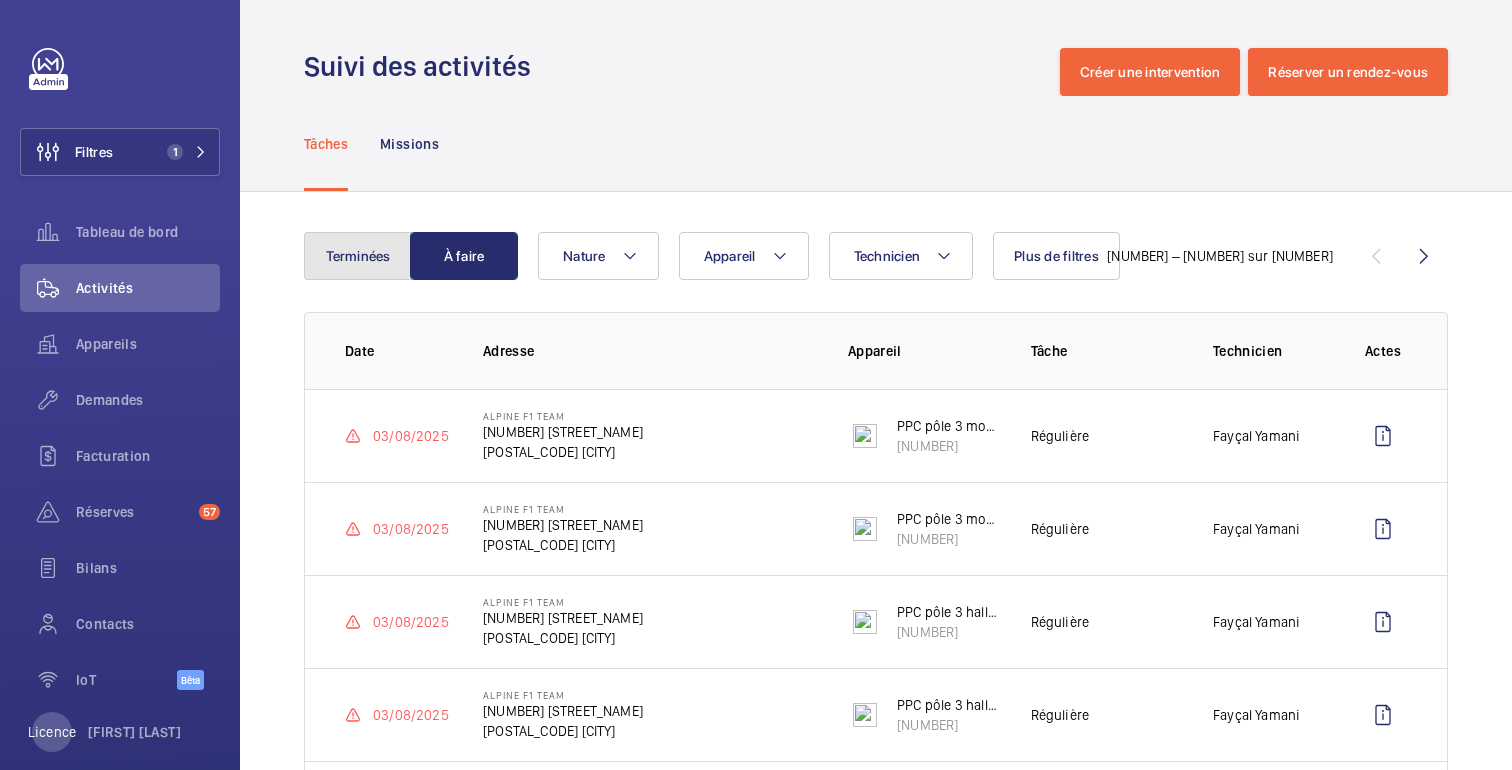 click on "Terminées" 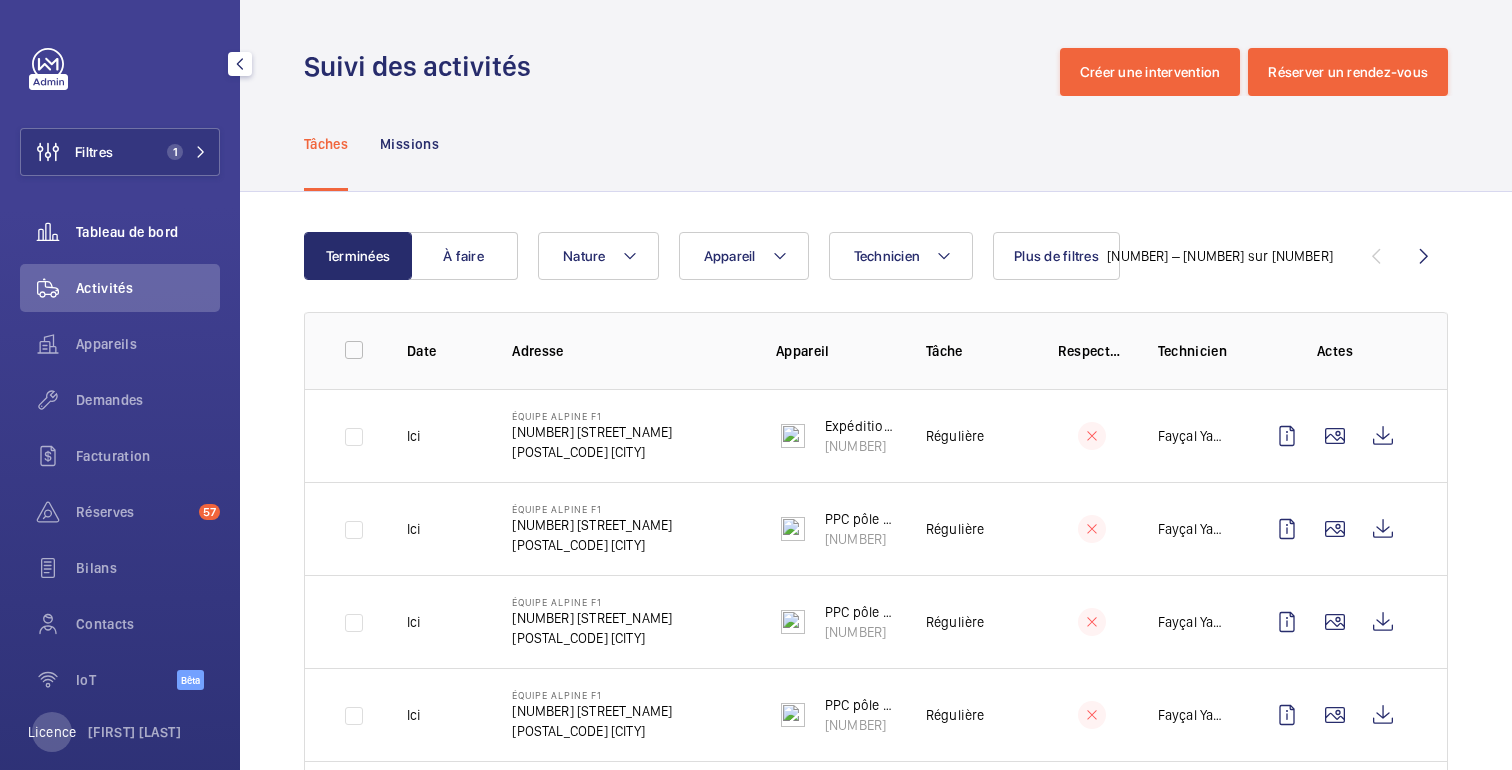 click on "Tableau de bord" 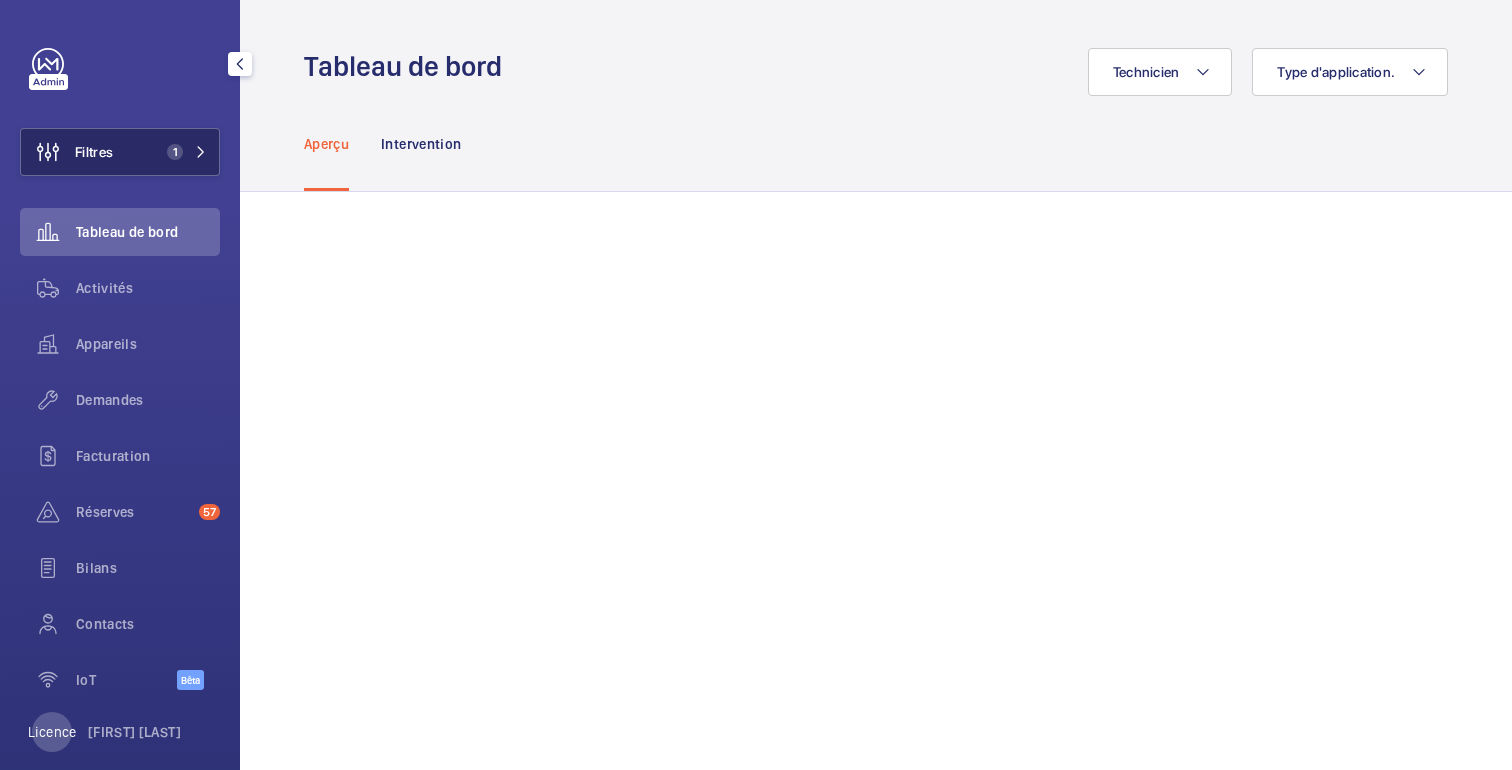 click on "Filtres 1" 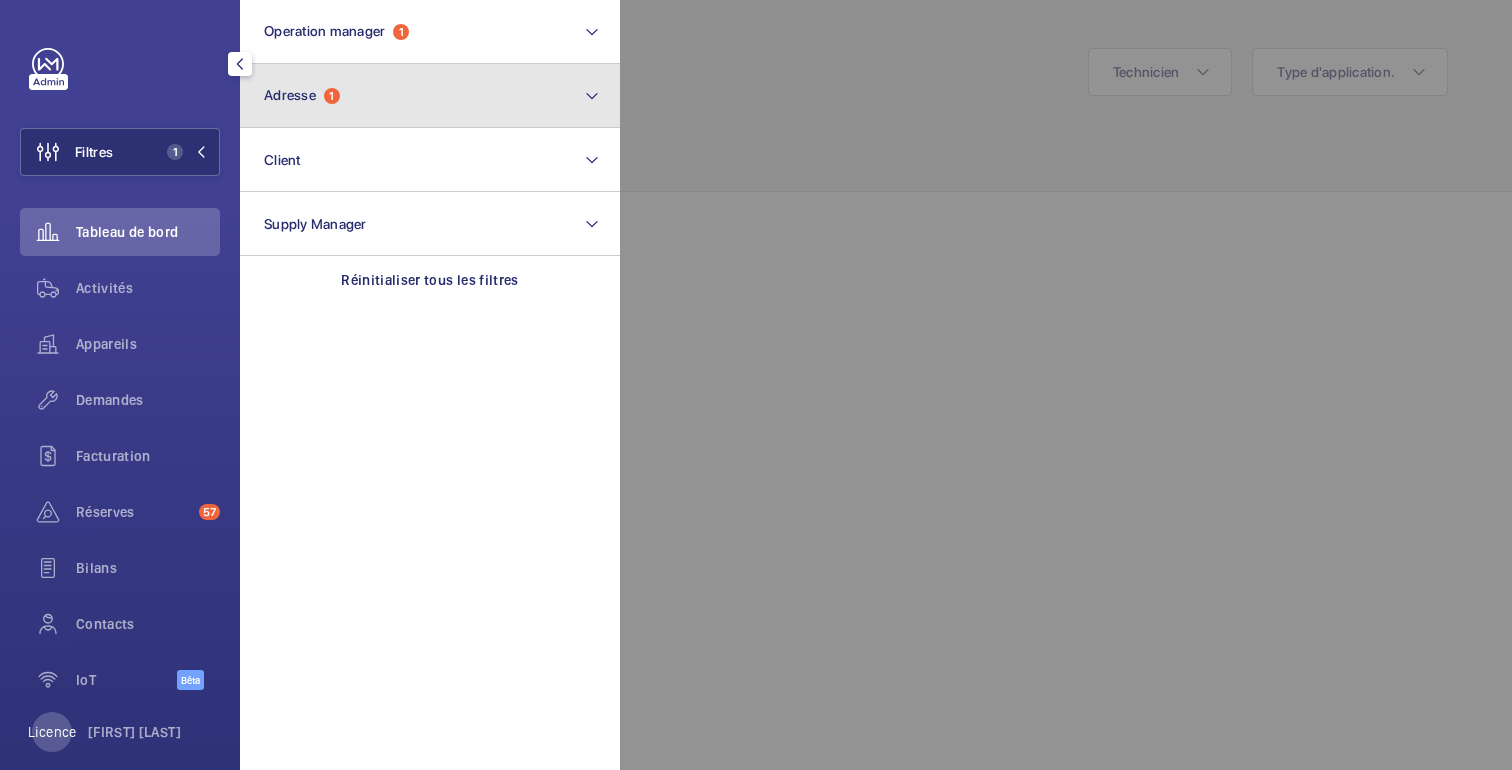 click on "1" 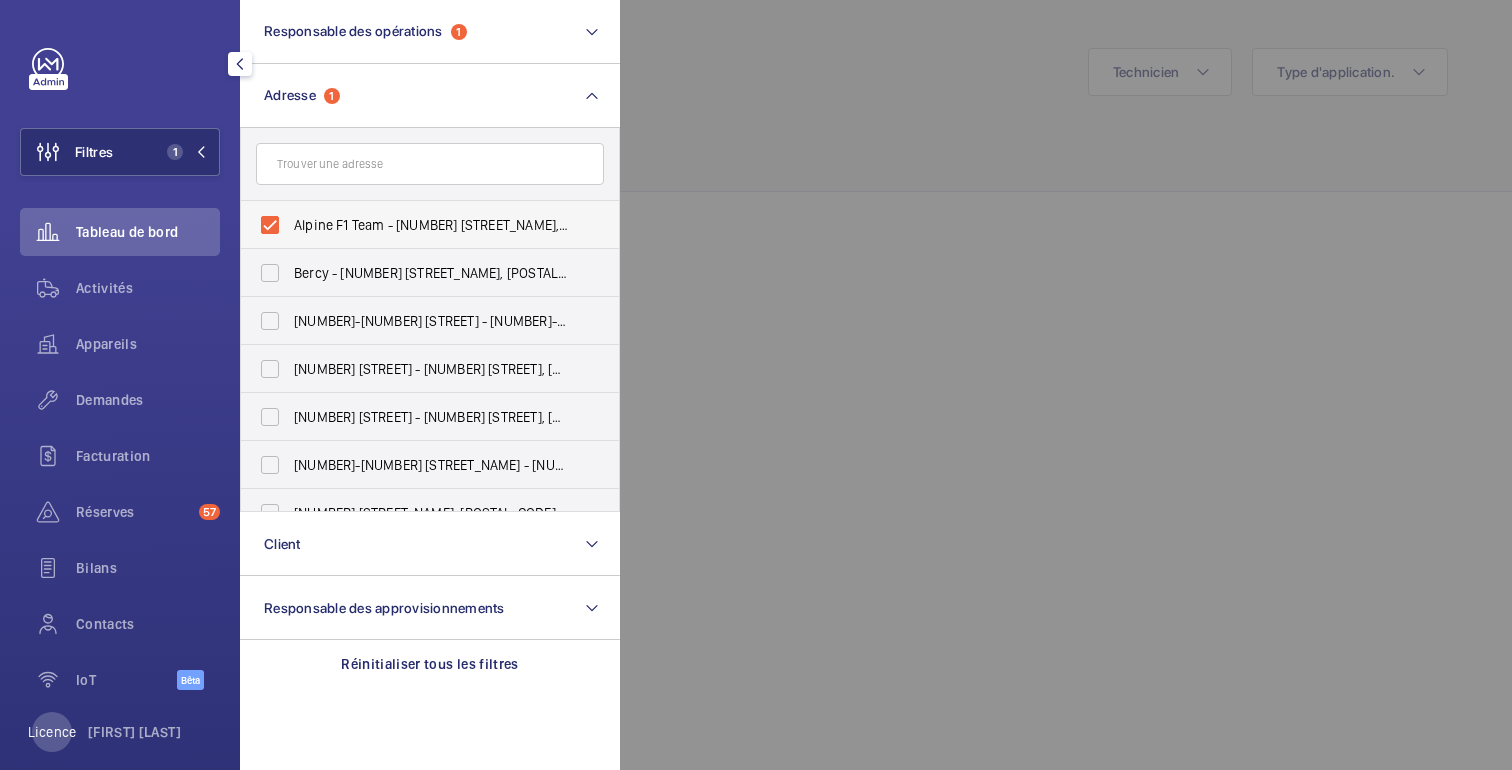 click on "Alpine F1 Team - [NUMBER] [STREET_NAME], [CITY] [POSTAL_CODE]" at bounding box center (415, 225) 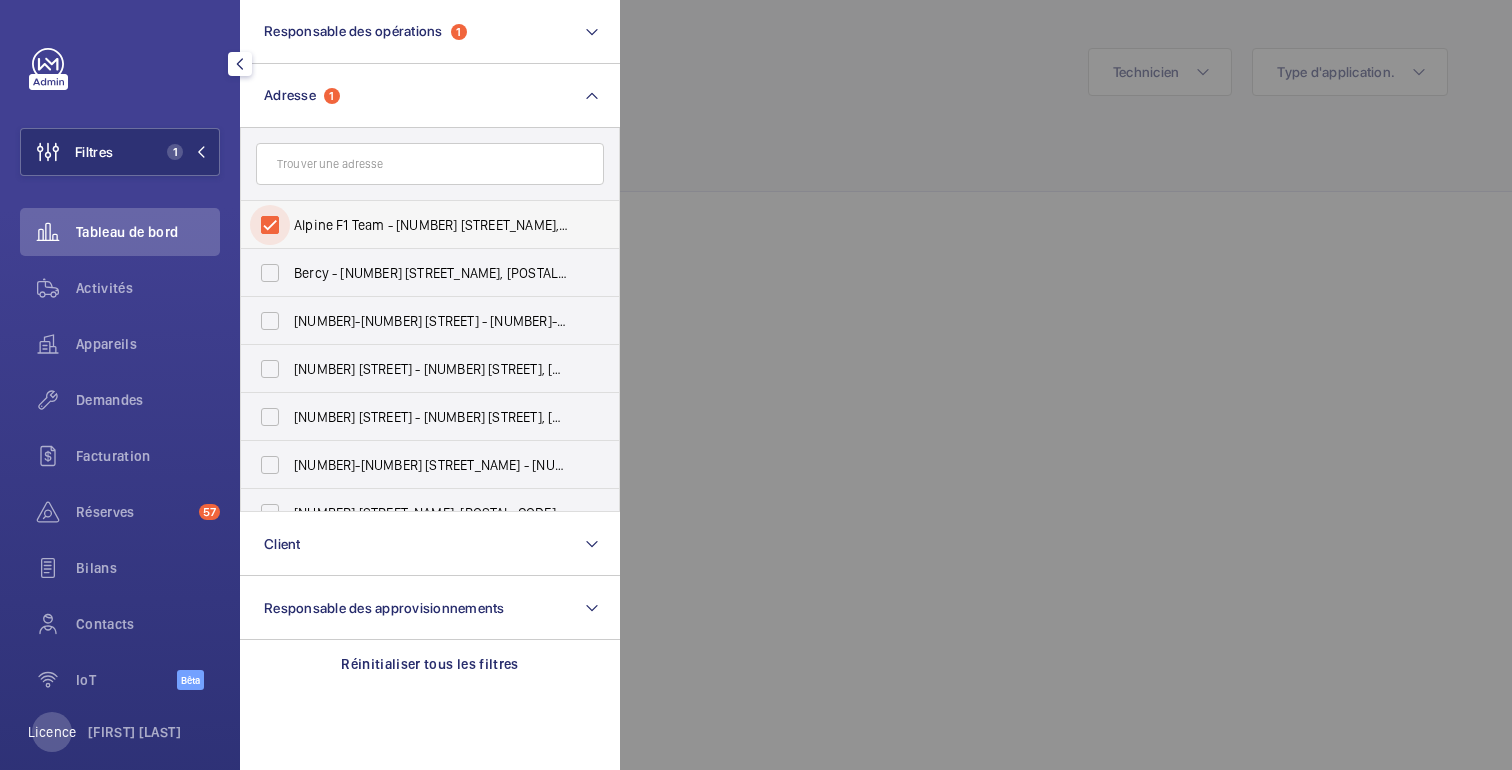 click on "Alpine F1 Team - [NUMBER] [STREET_NAME], [CITY] [POSTAL_CODE]" at bounding box center (270, 225) 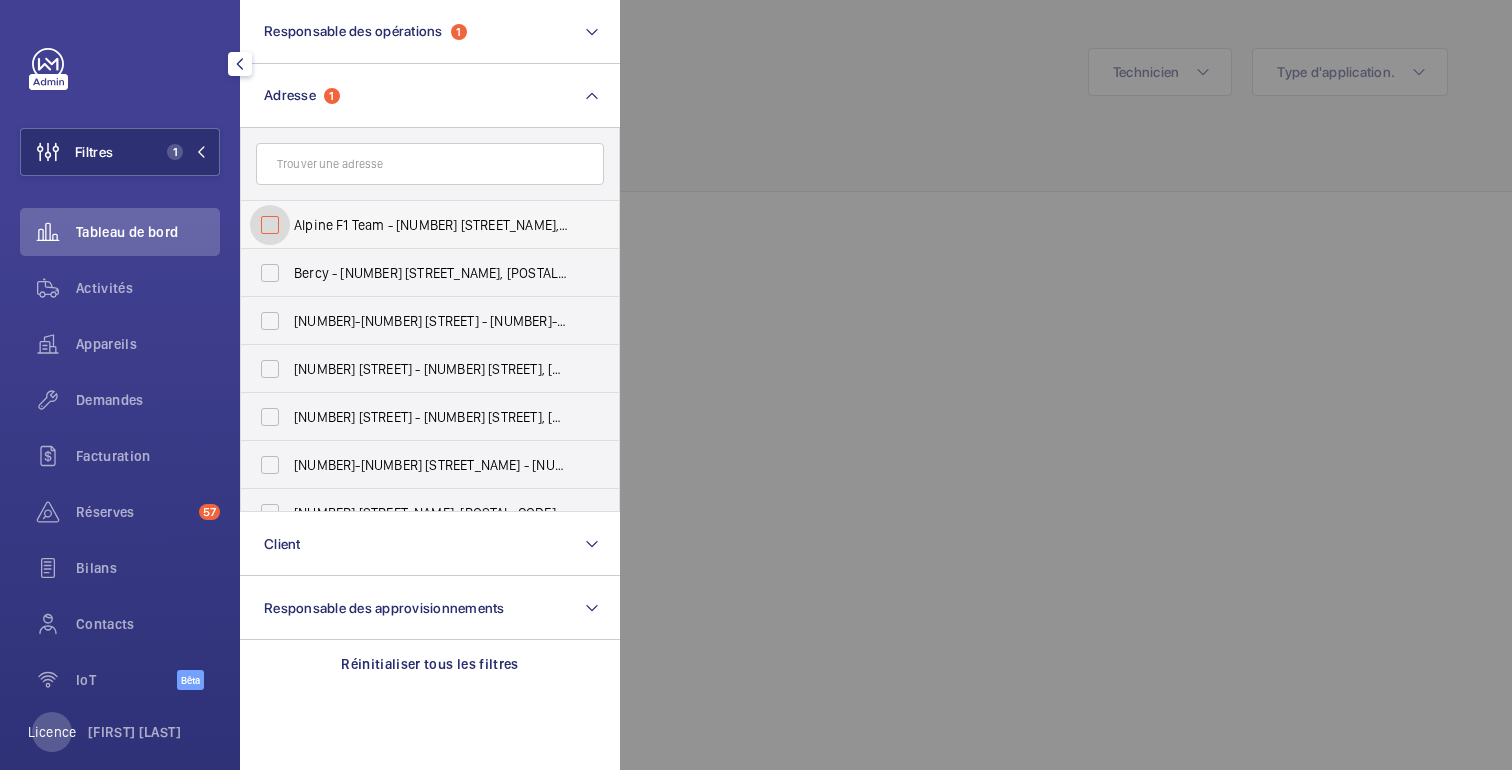 checkbox on "false" 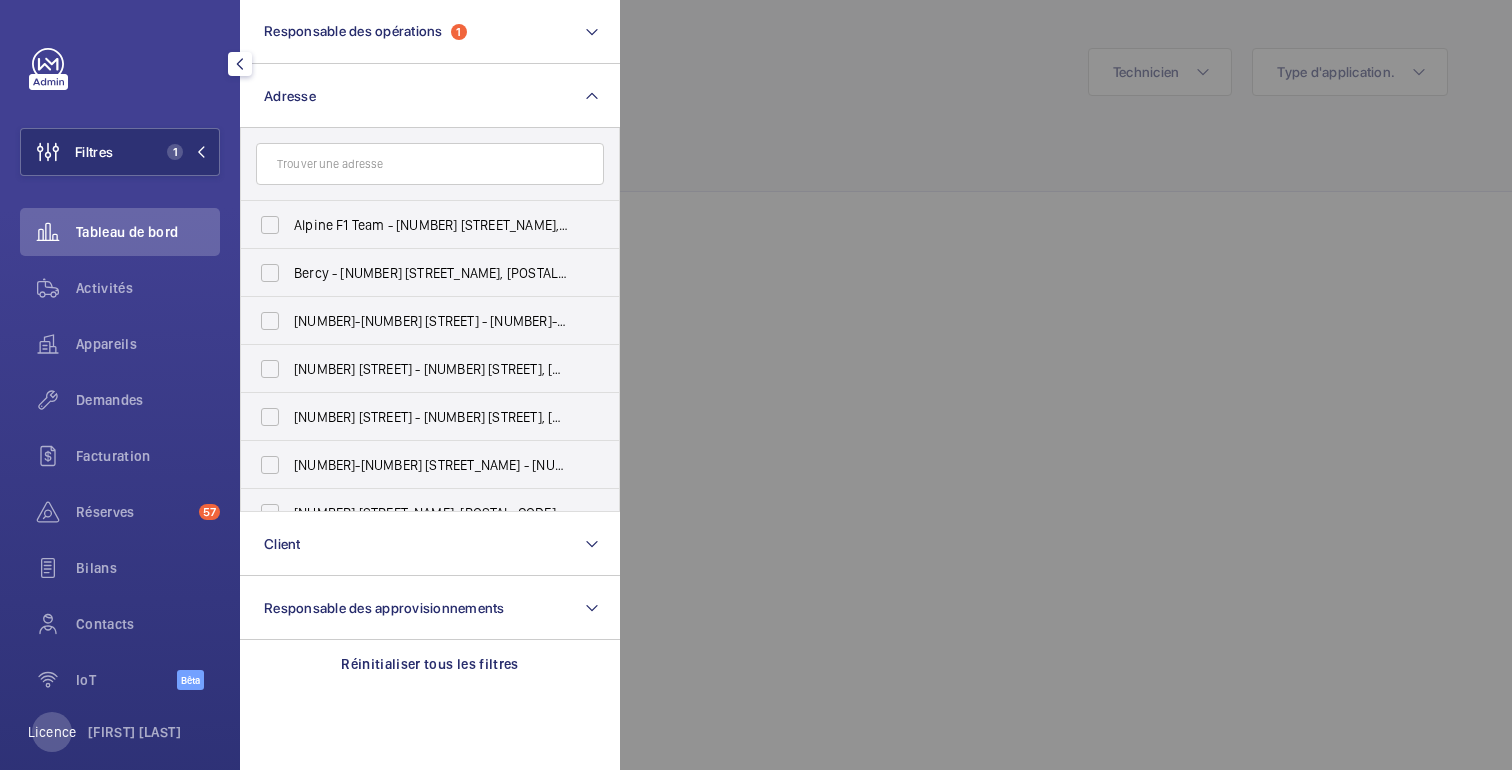 click 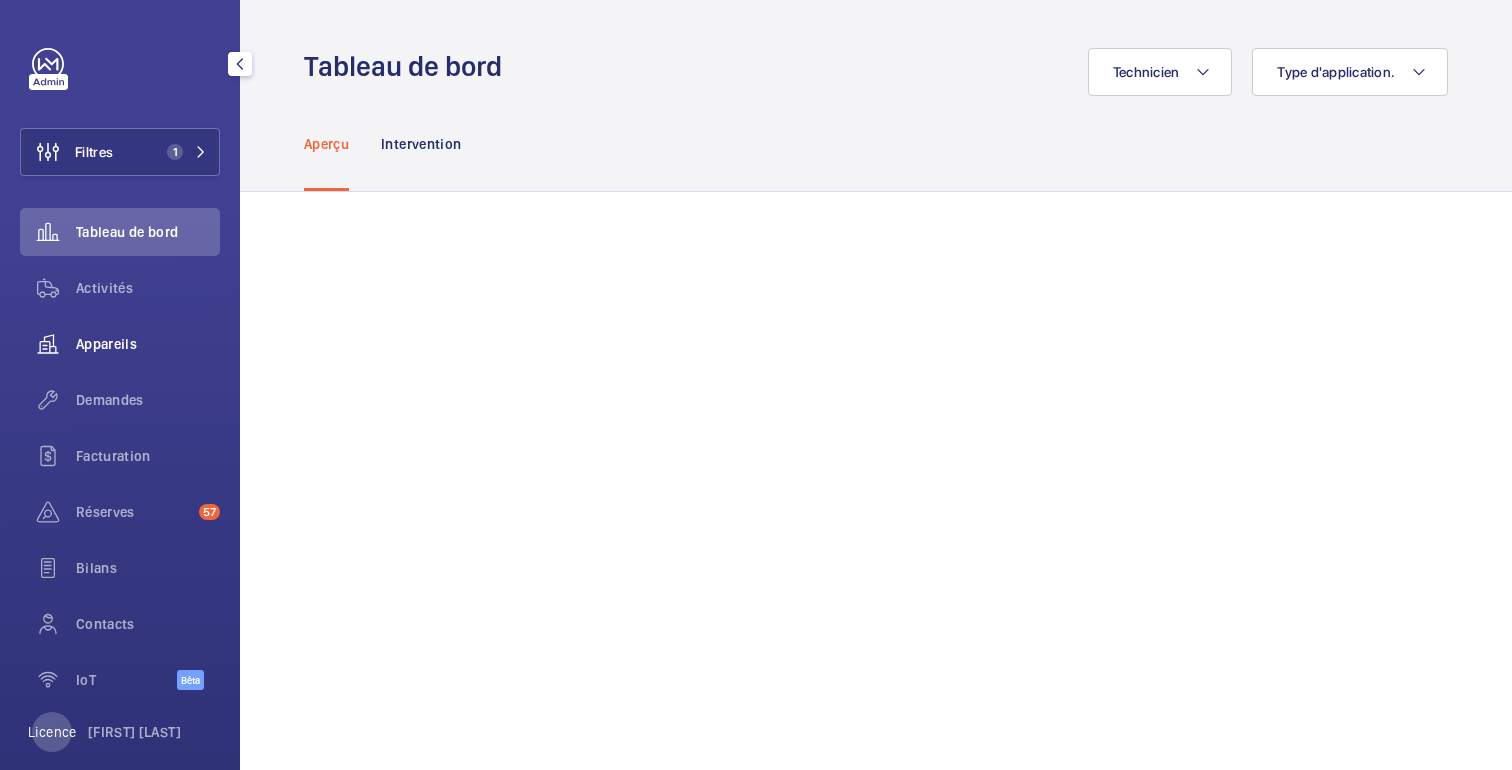 click on "Appareils" 